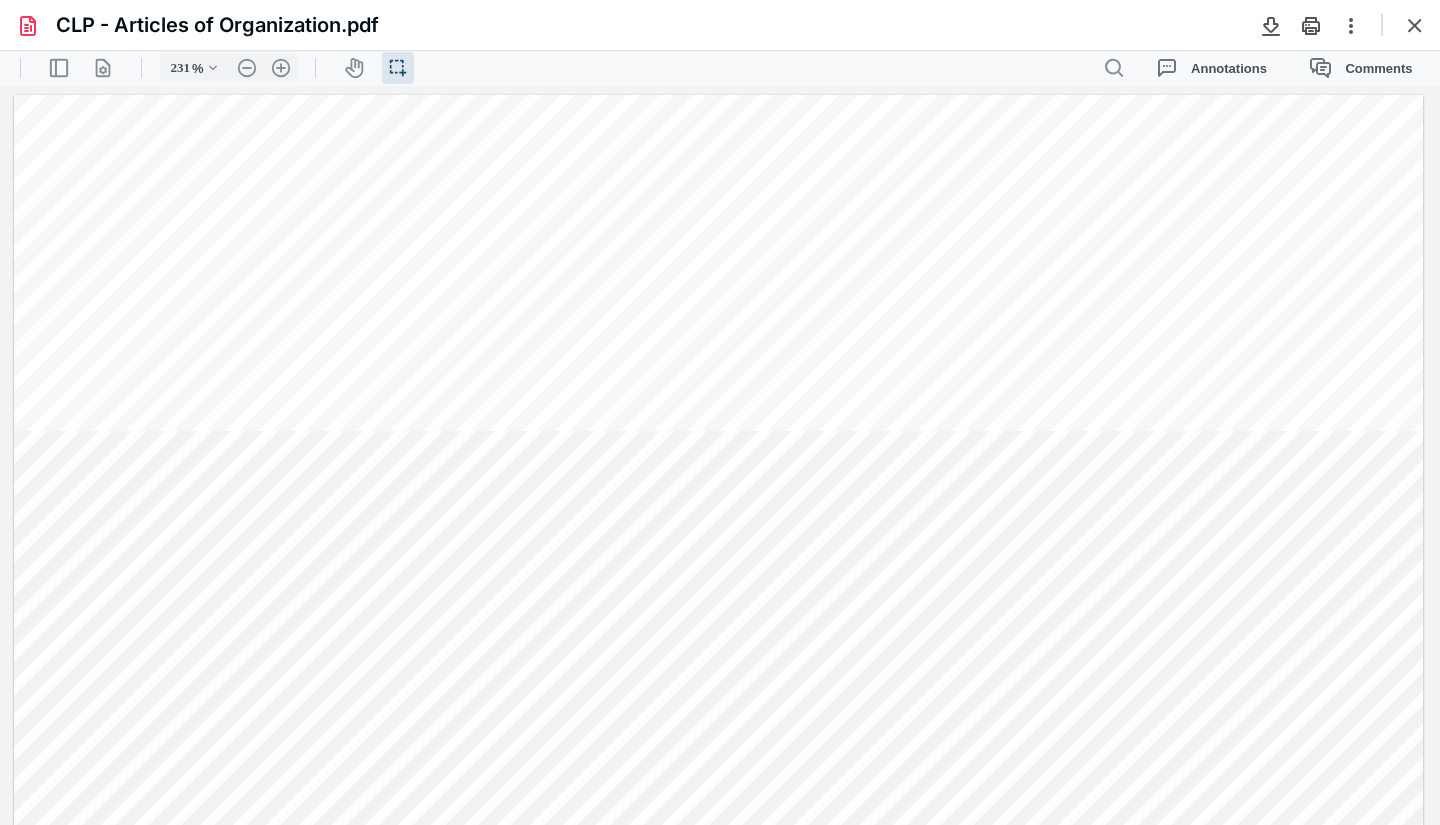 scroll, scrollTop: 0, scrollLeft: 0, axis: both 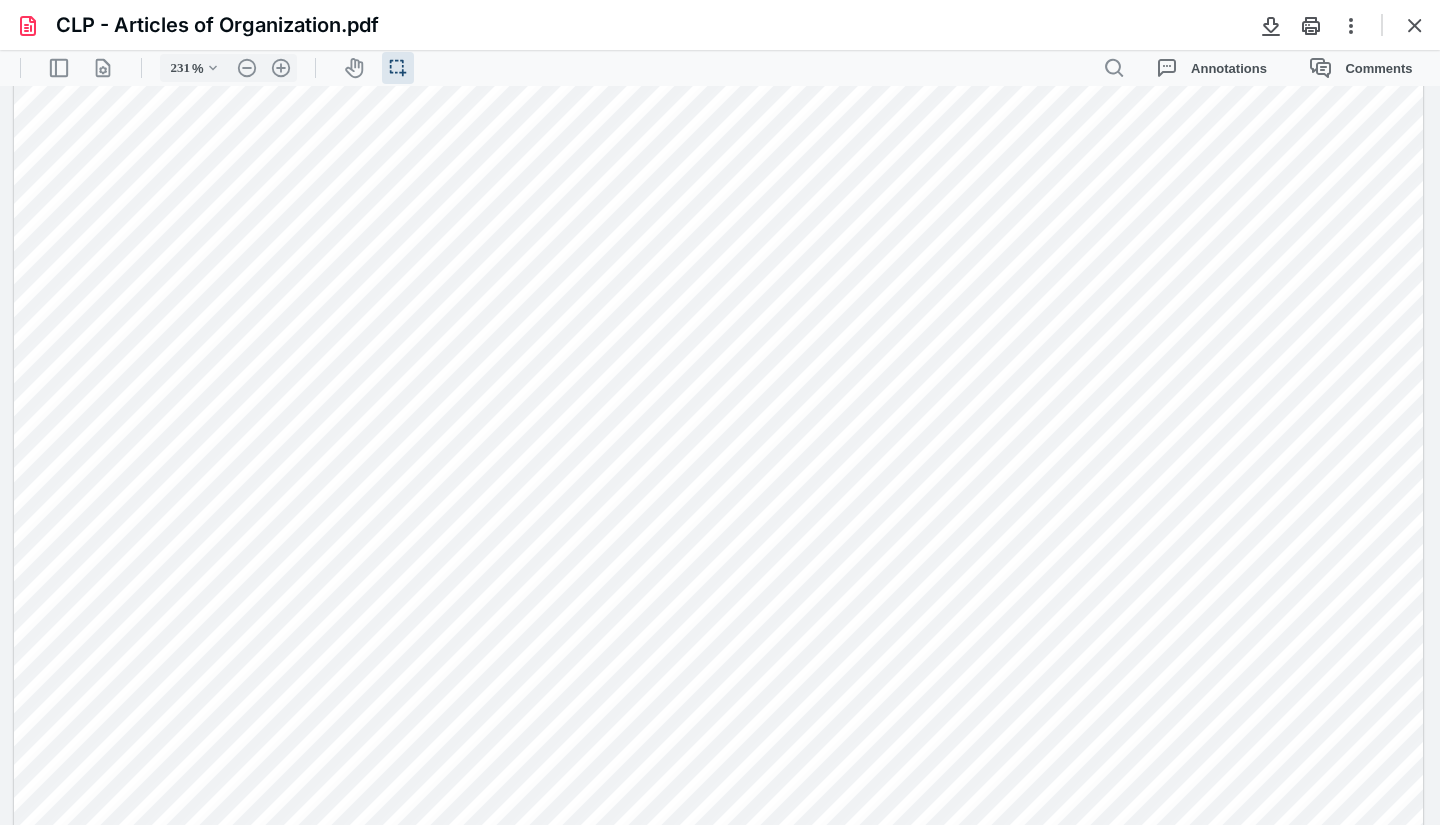 click at bounding box center [718, 662] 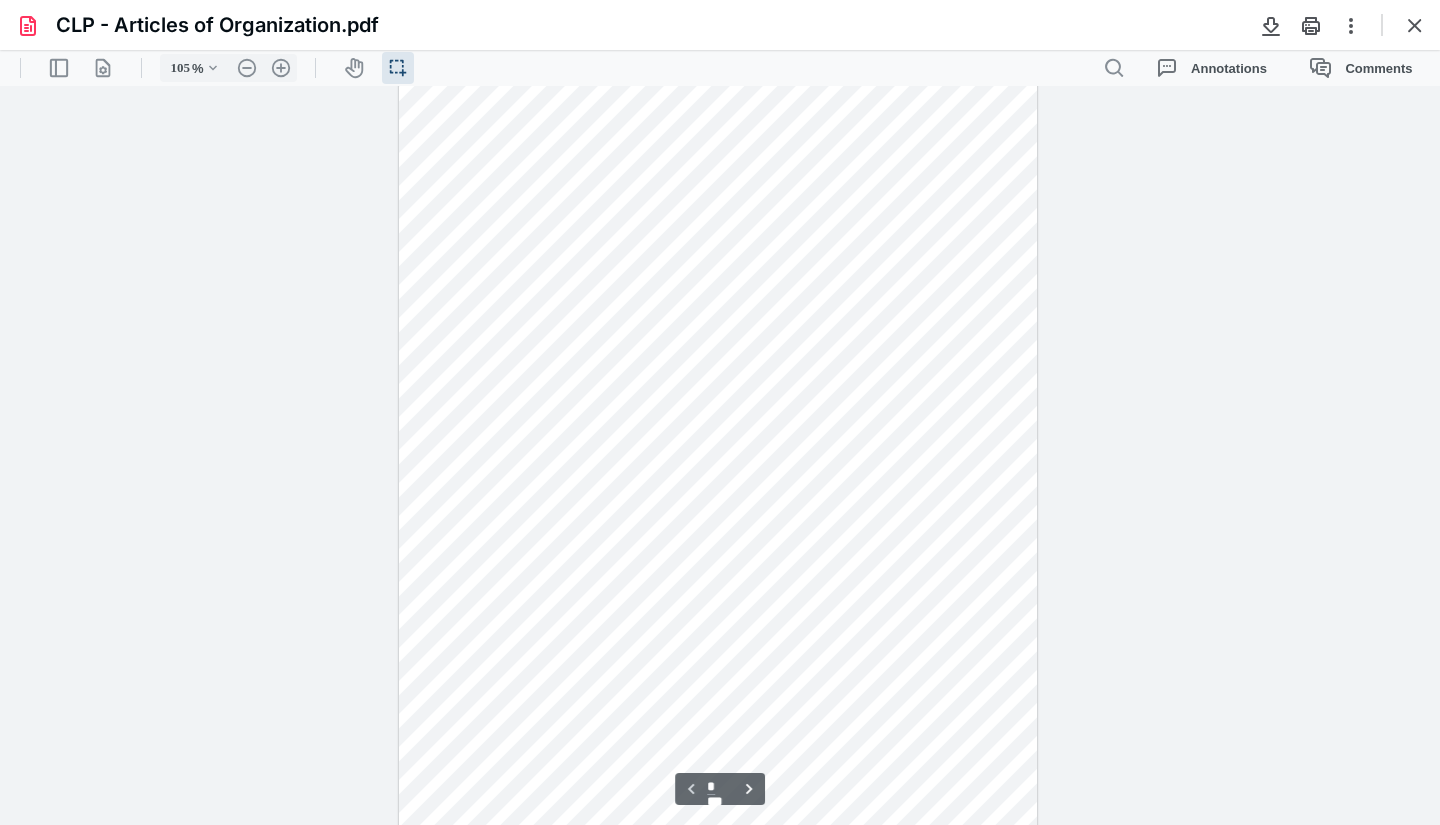 scroll, scrollTop: 60, scrollLeft: 0, axis: vertical 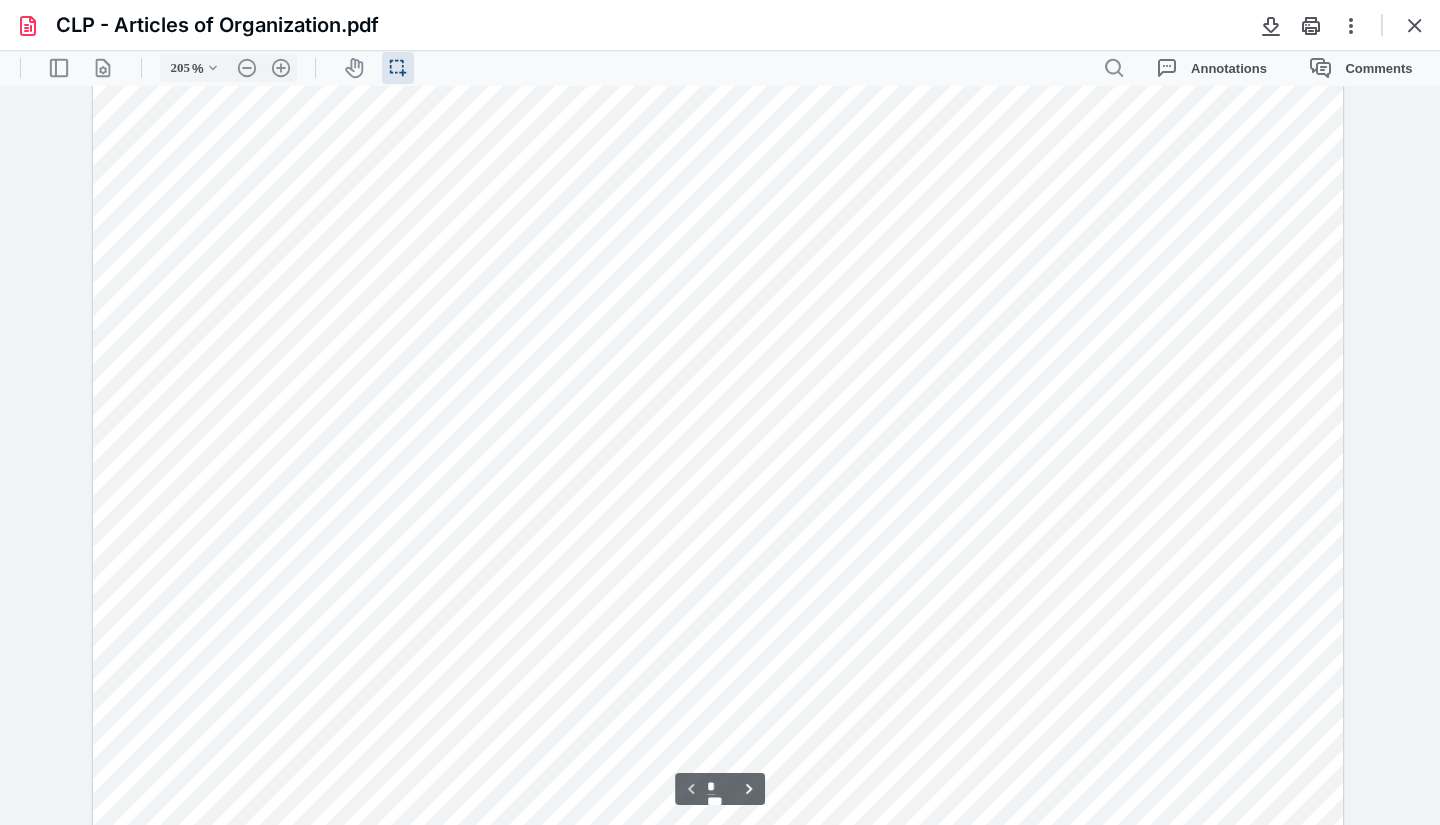 type on "255" 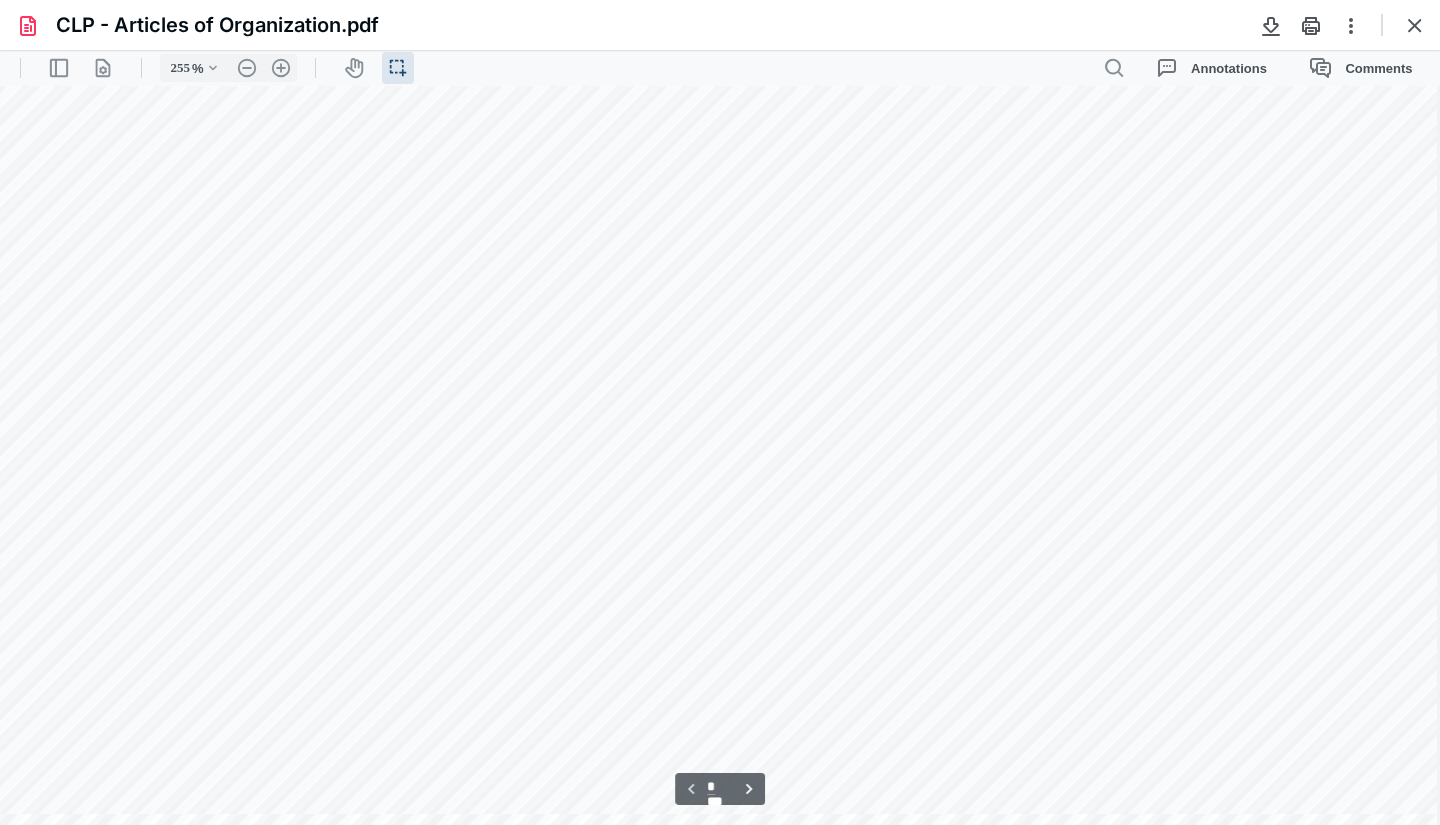 scroll, scrollTop: 264, scrollLeft: 36, axis: both 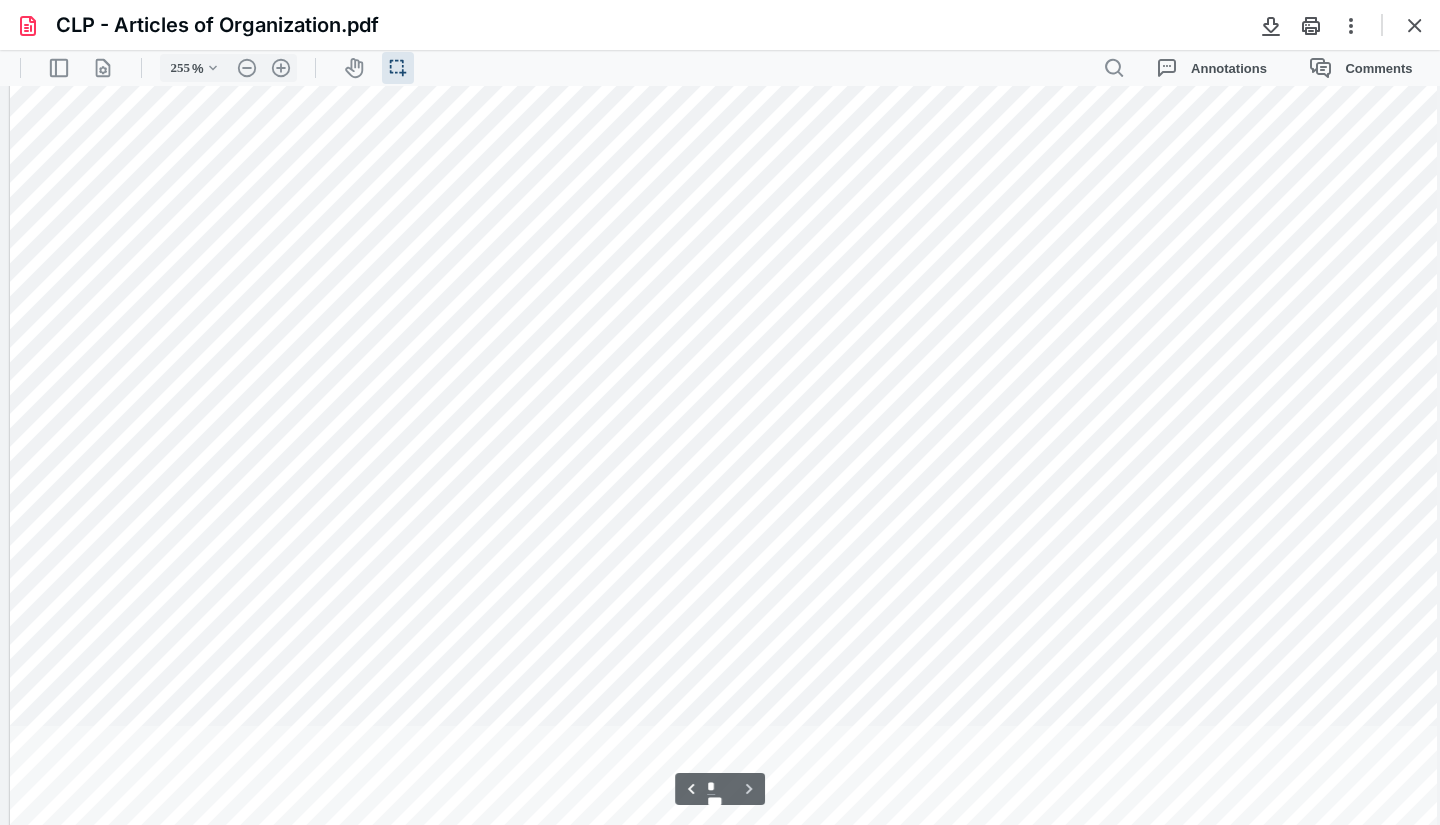 type on "*" 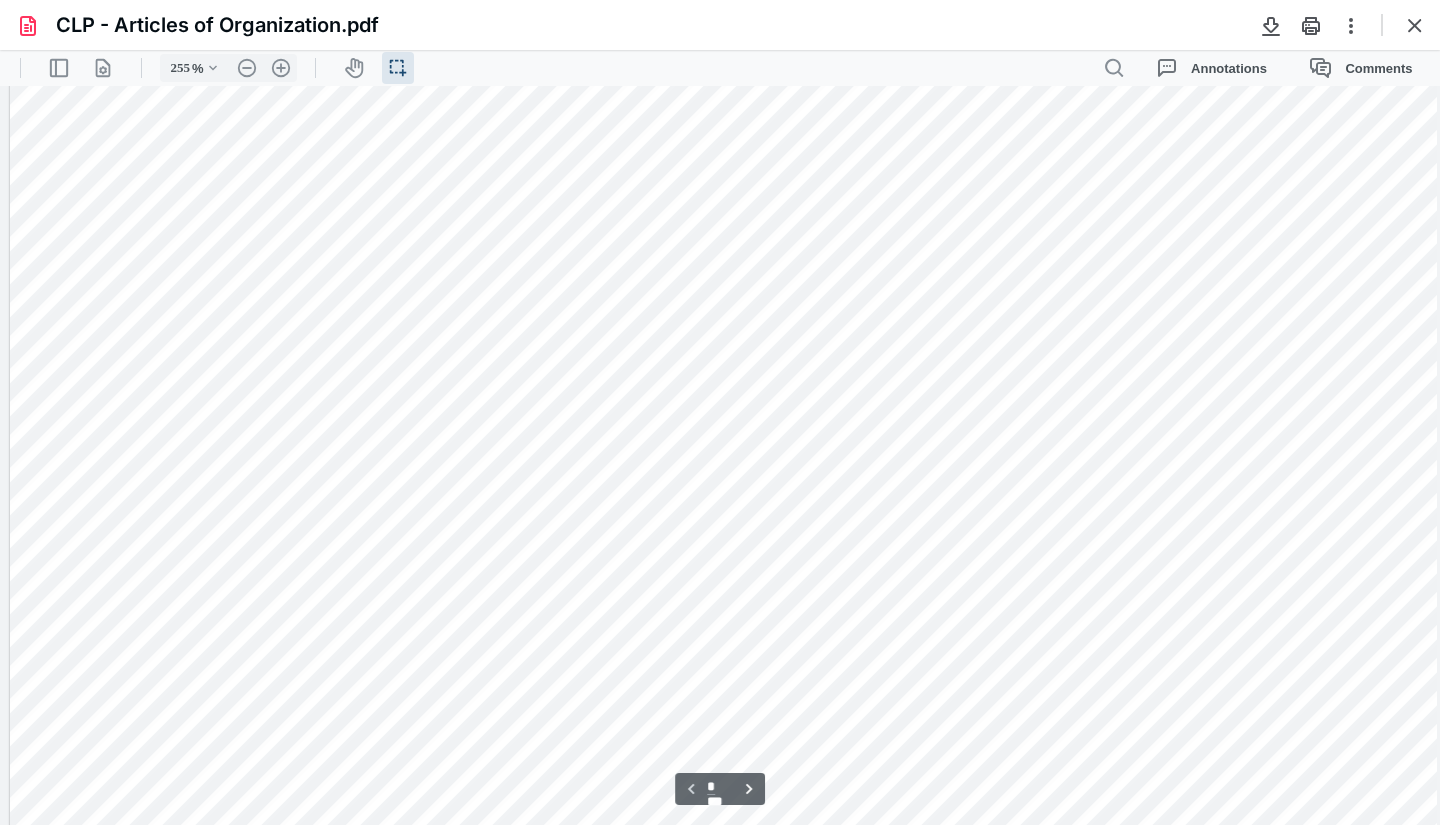 scroll, scrollTop: 221, scrollLeft: 0, axis: vertical 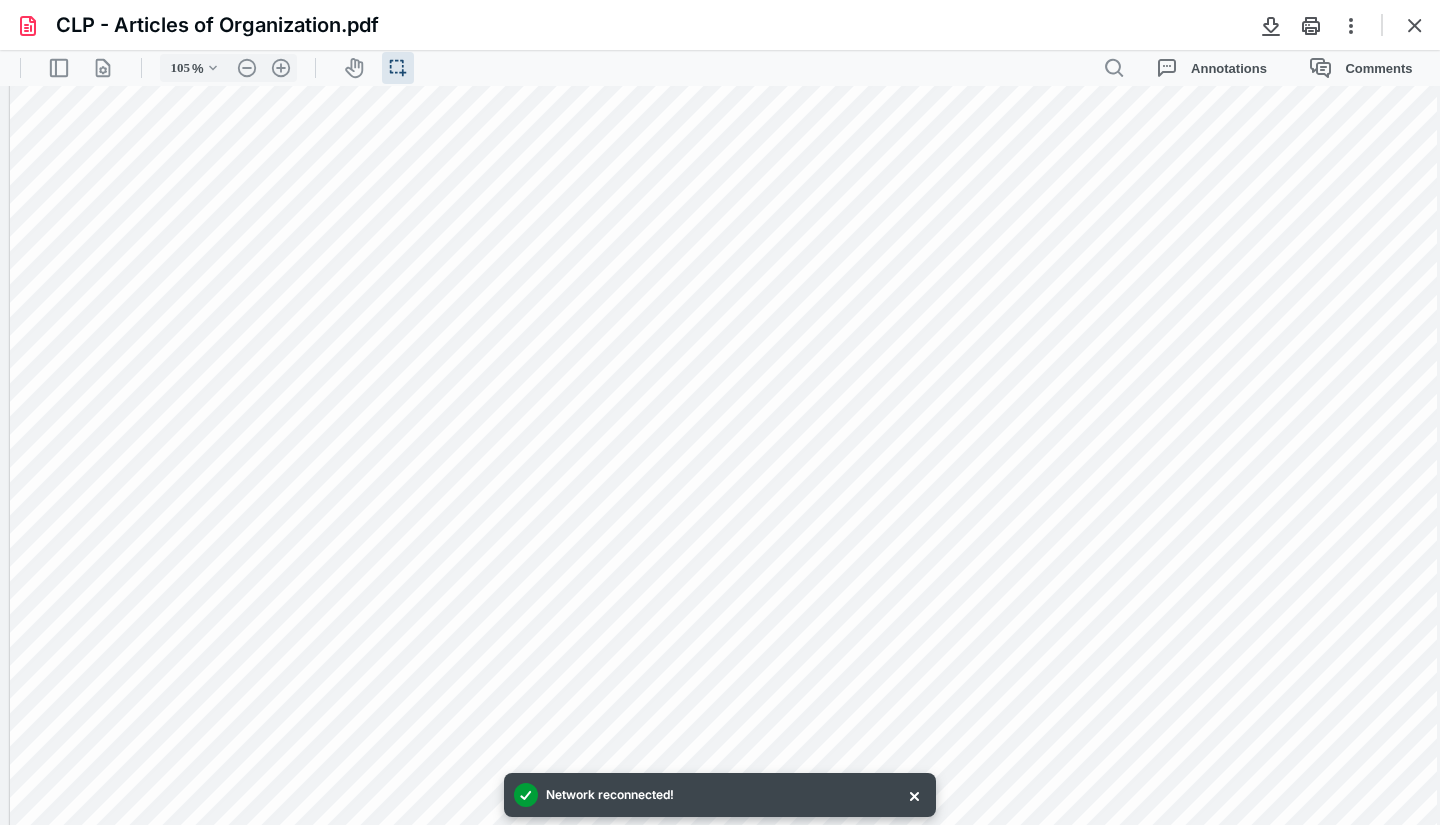 type on "80" 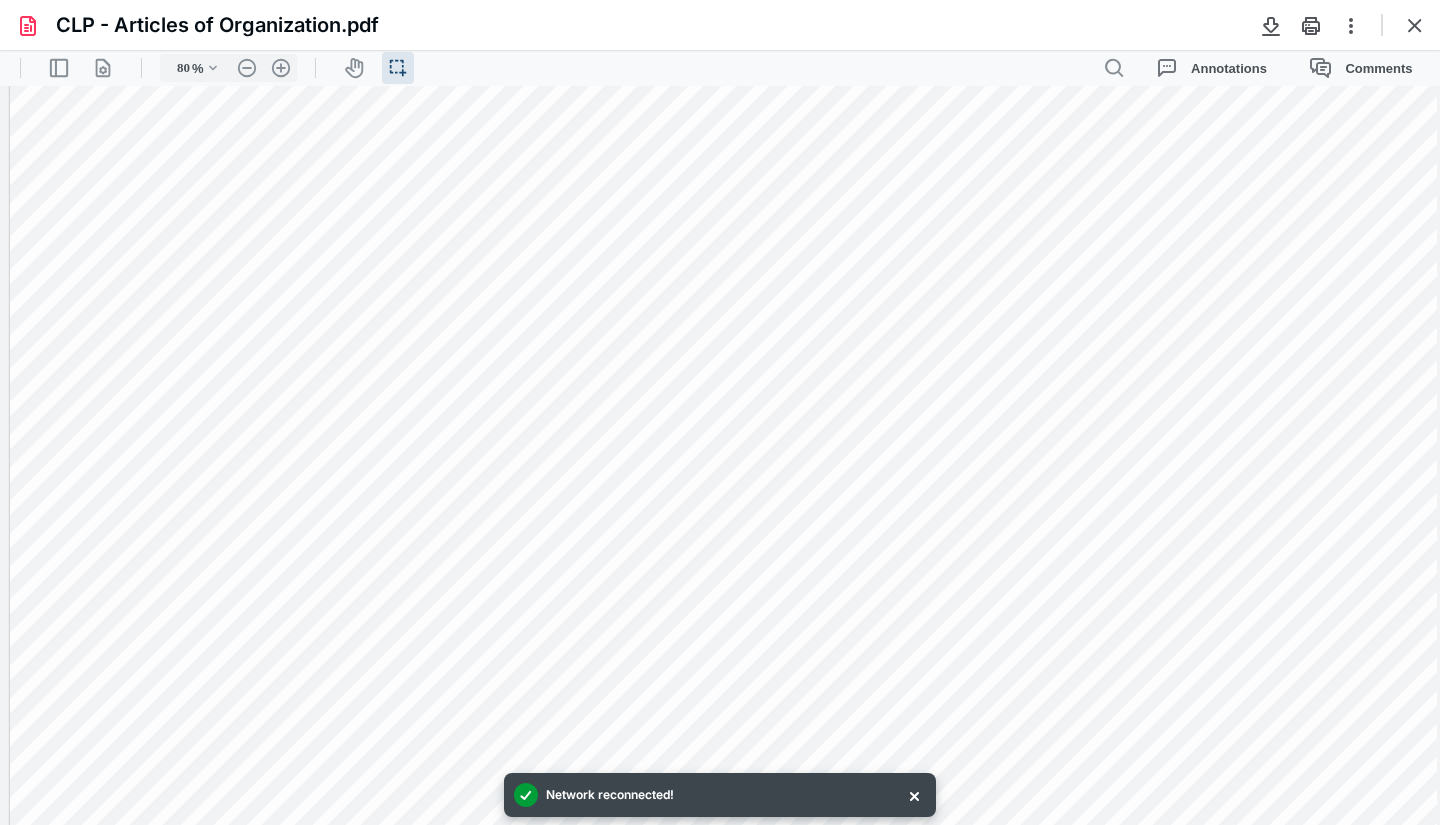 scroll, scrollTop: 0, scrollLeft: 0, axis: both 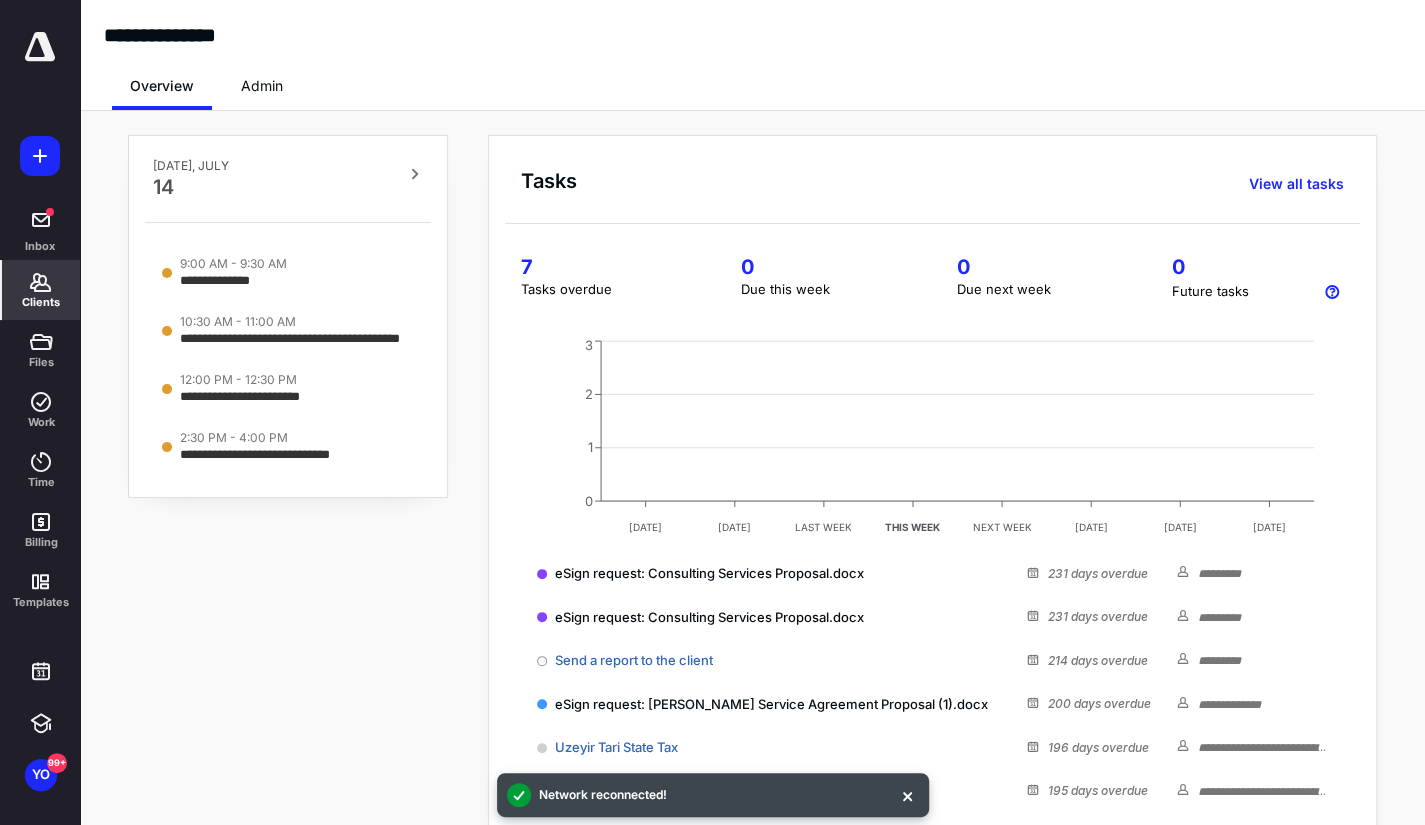 click 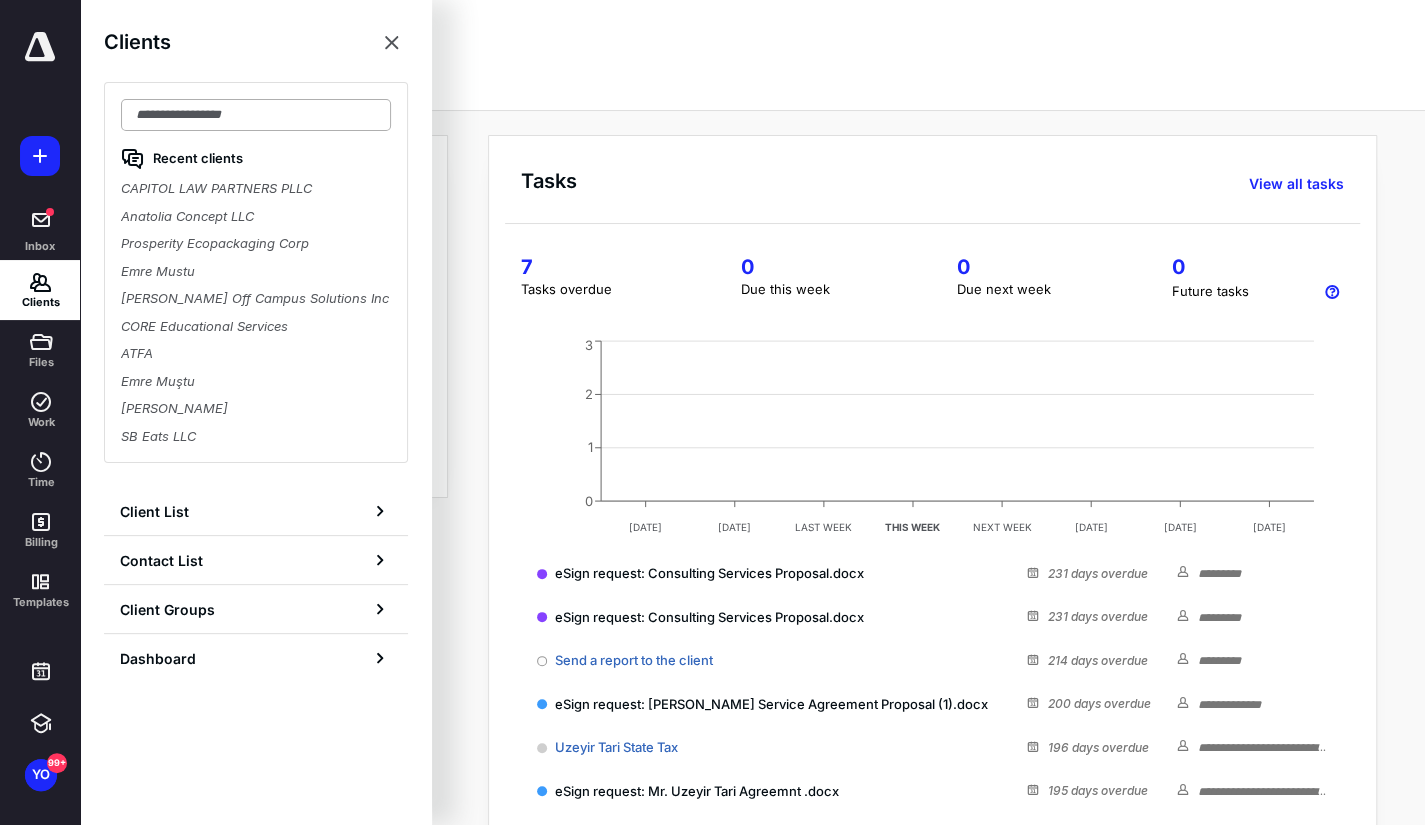 click at bounding box center (256, 115) 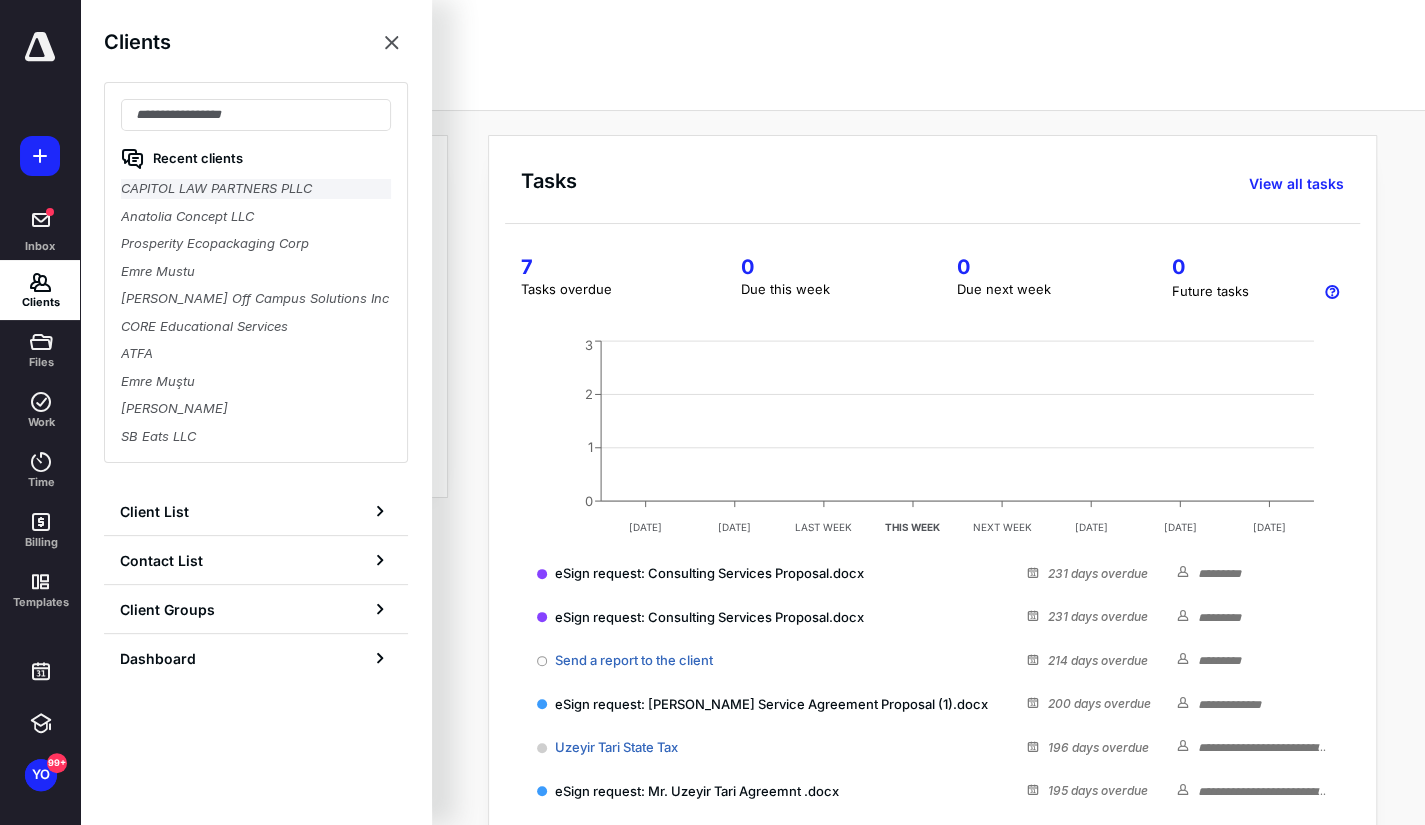 click on "CAPITOL LAW PARTNERS PLLC" at bounding box center (256, 189) 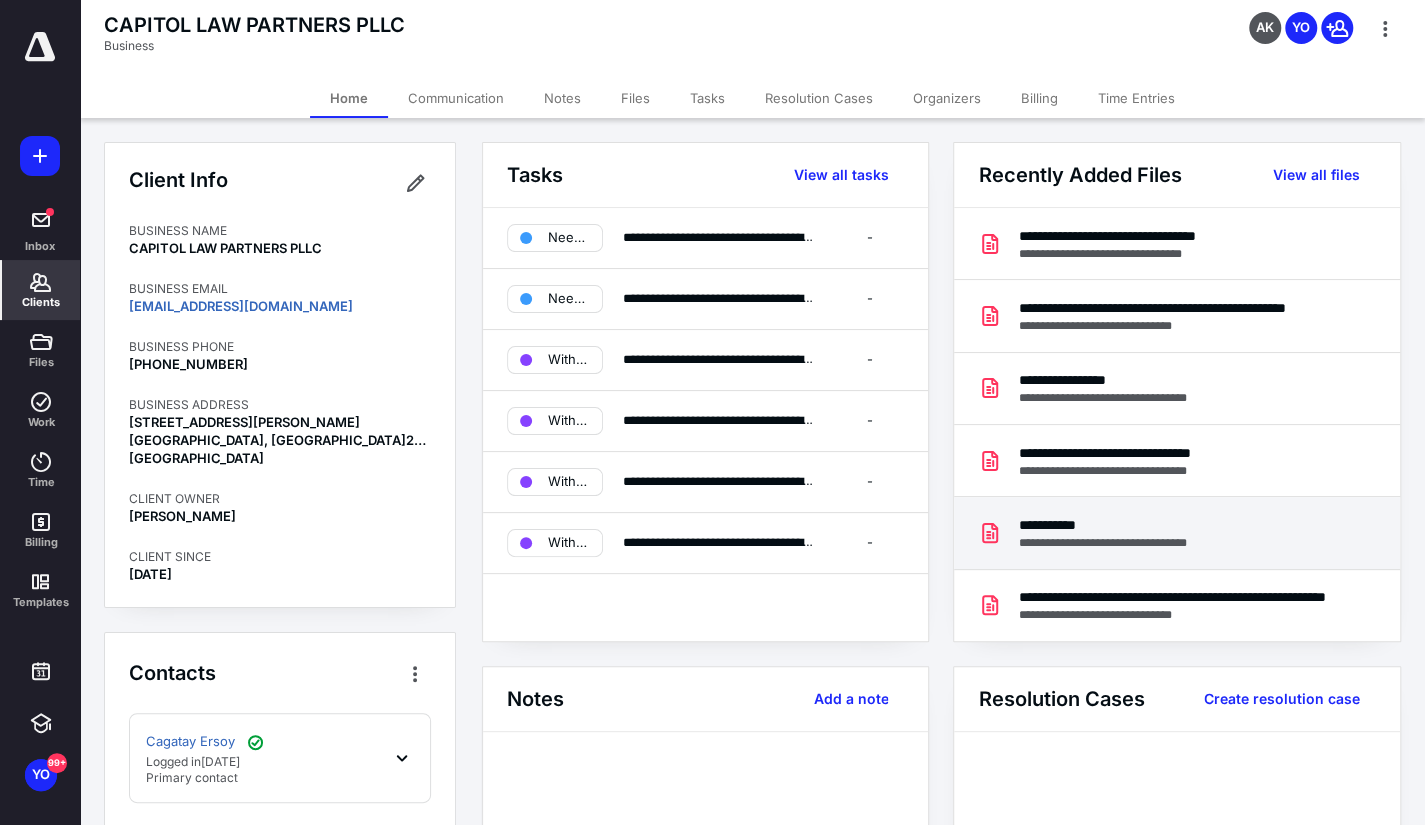 click on "**********" at bounding box center (1118, 543) 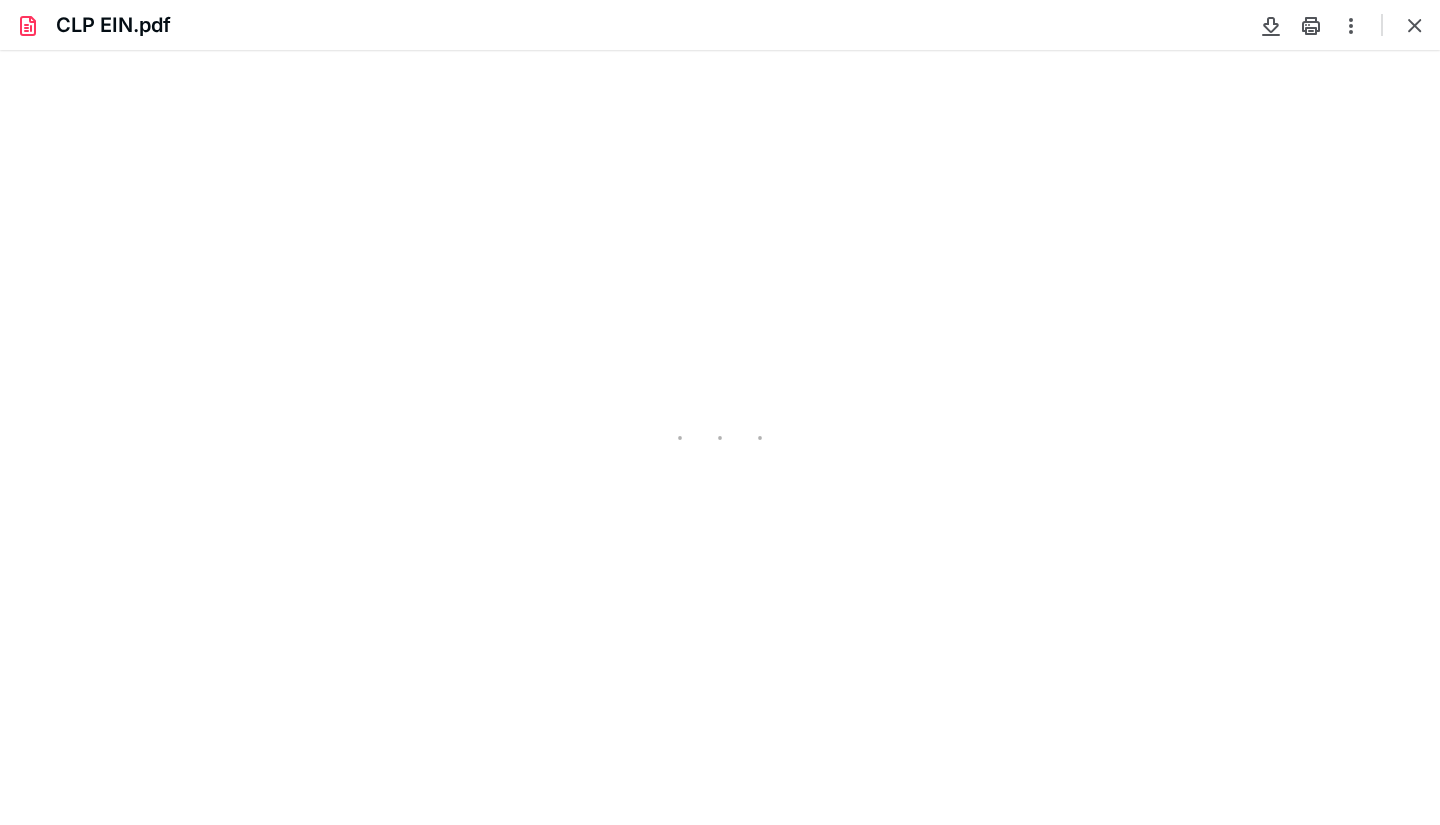 scroll, scrollTop: 0, scrollLeft: 0, axis: both 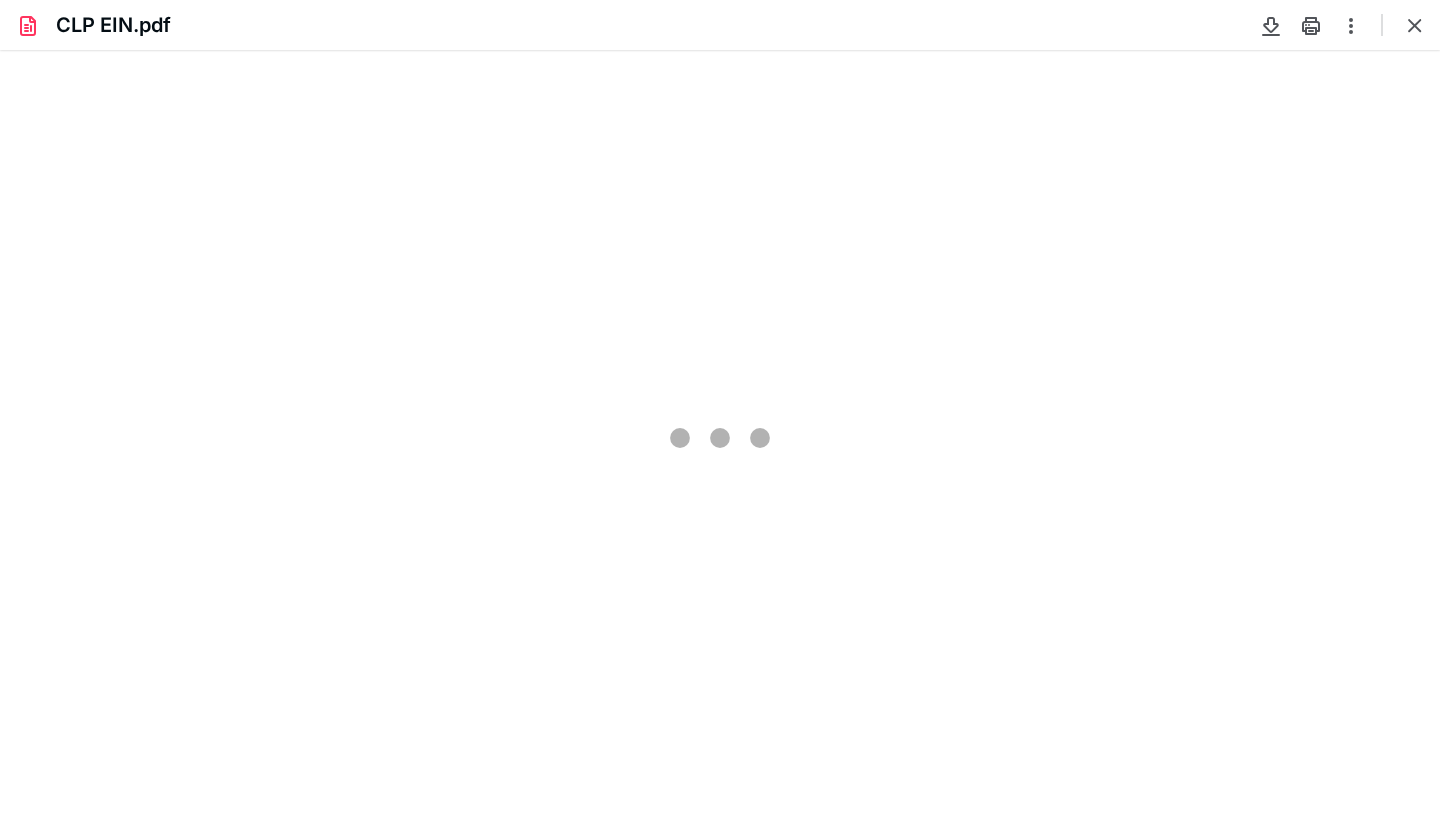 type on "231" 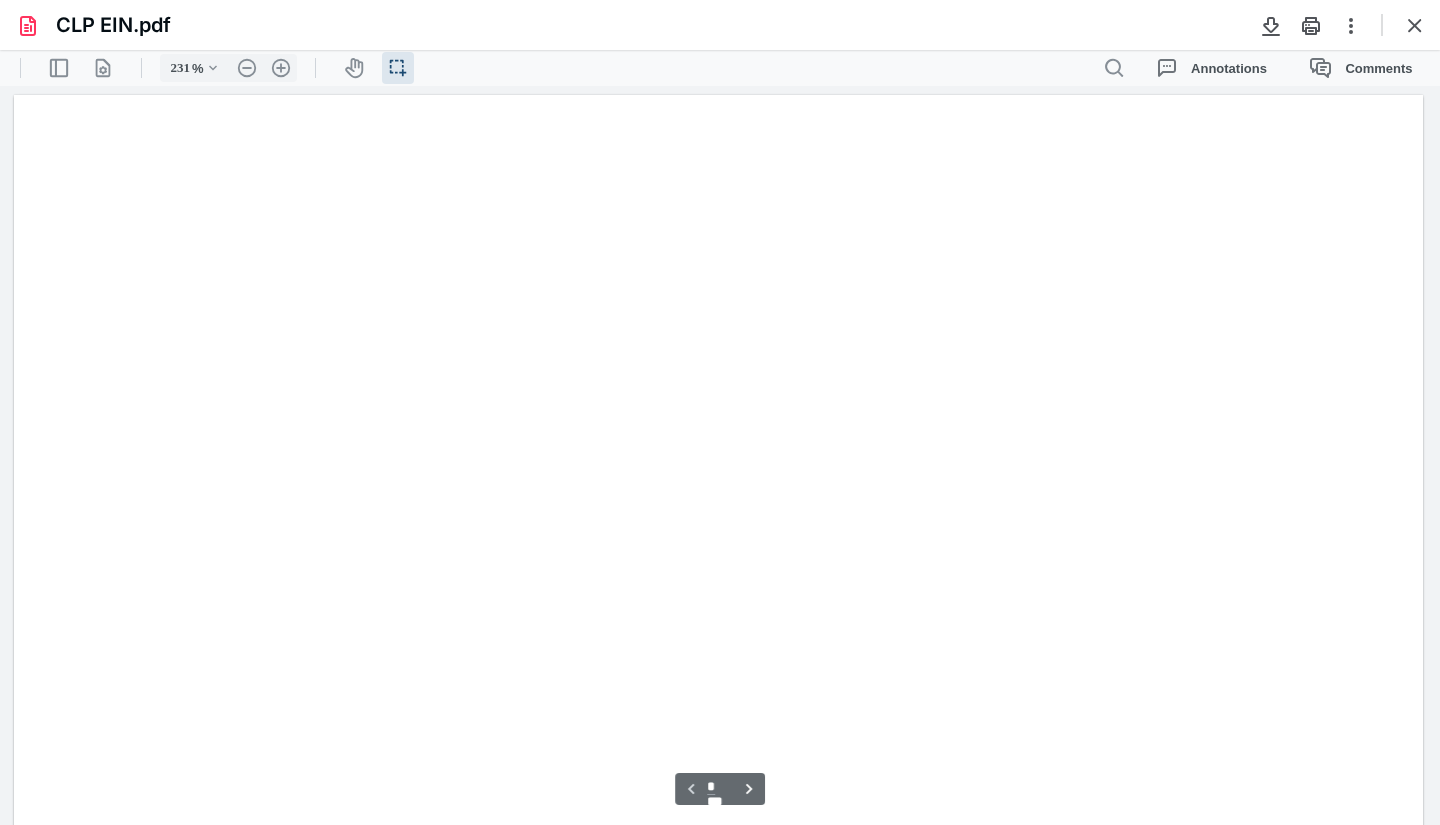 scroll, scrollTop: 45, scrollLeft: 0, axis: vertical 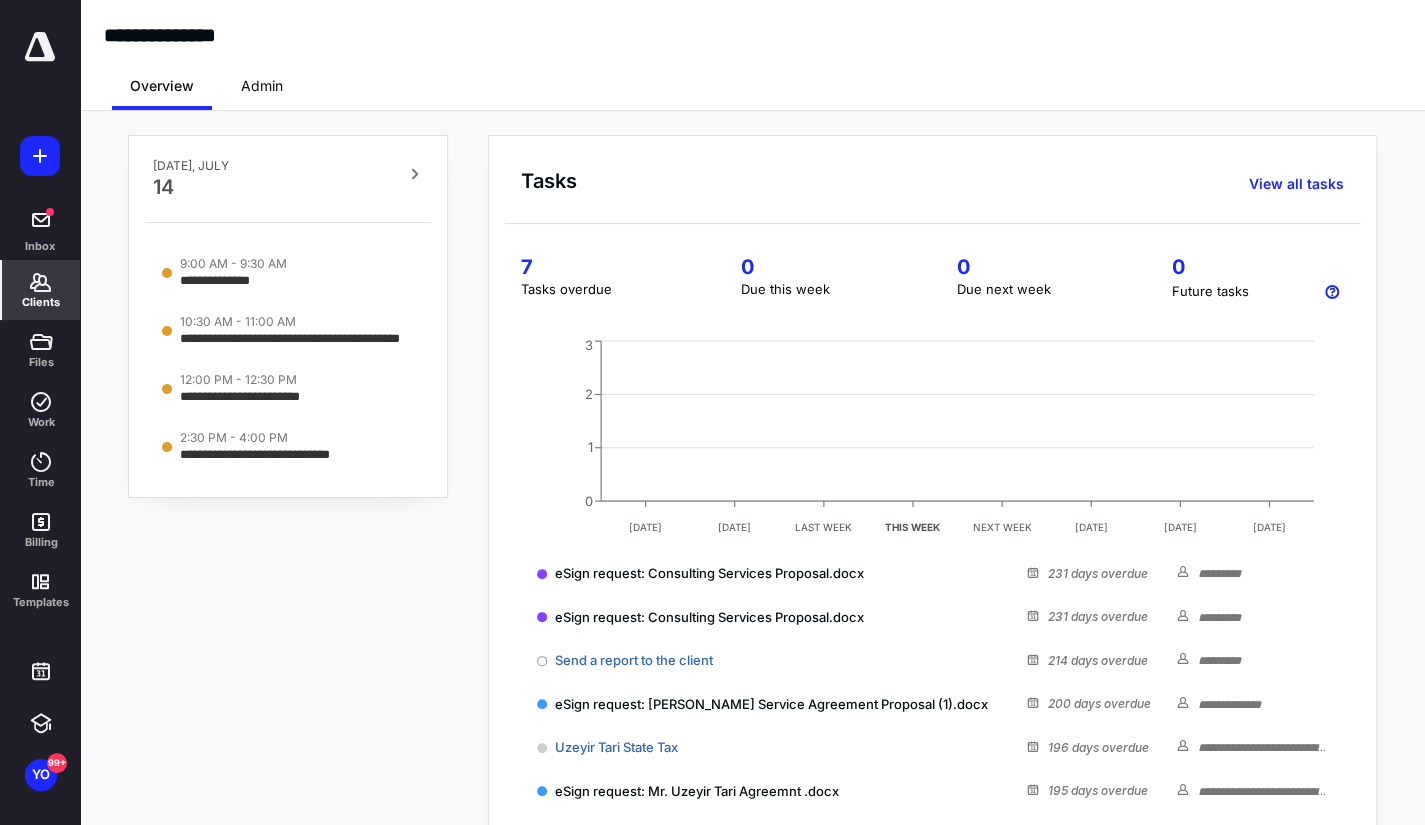 click on "Clients" at bounding box center [41, 290] 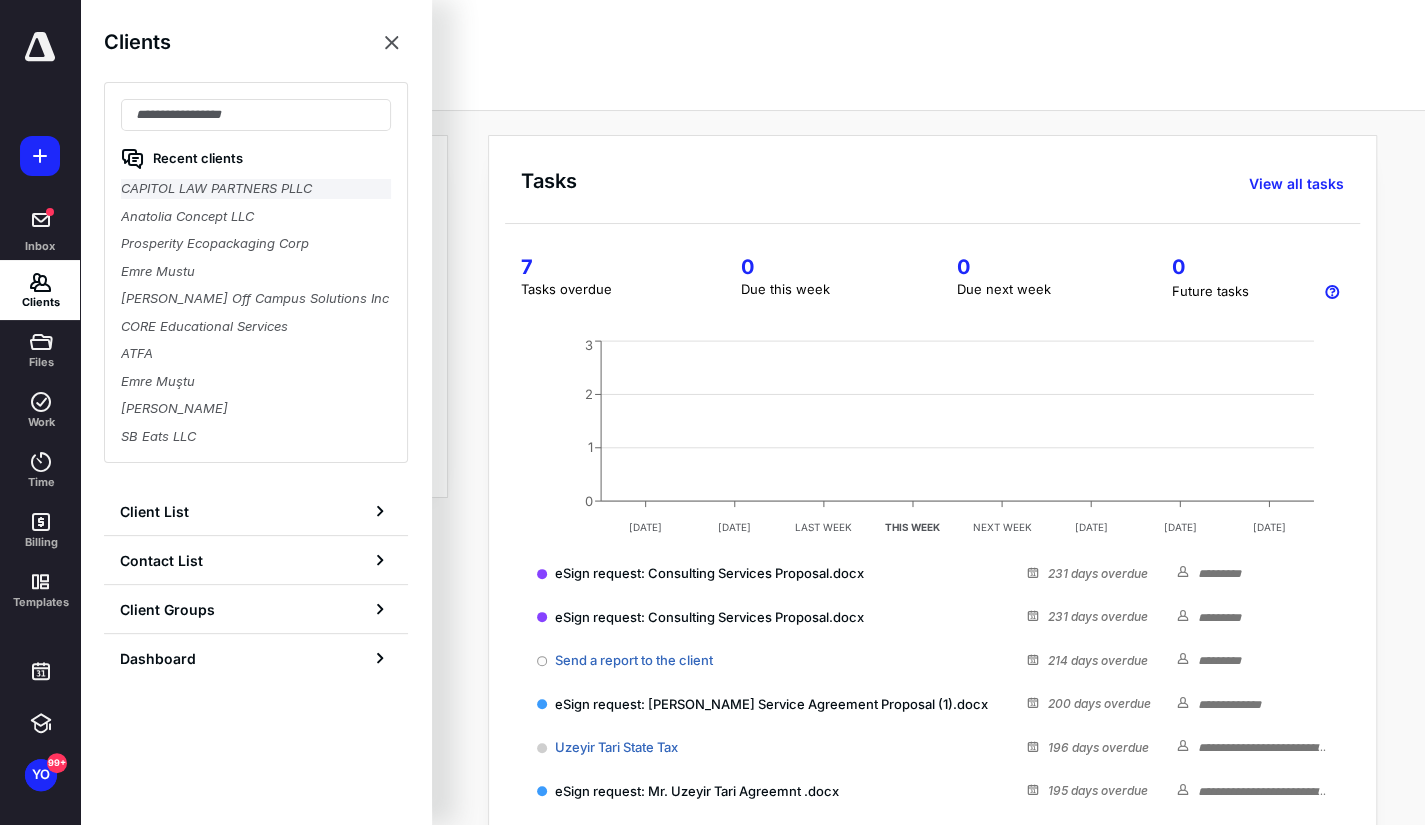 click on "CAPITOL LAW PARTNERS PLLC" at bounding box center [256, 189] 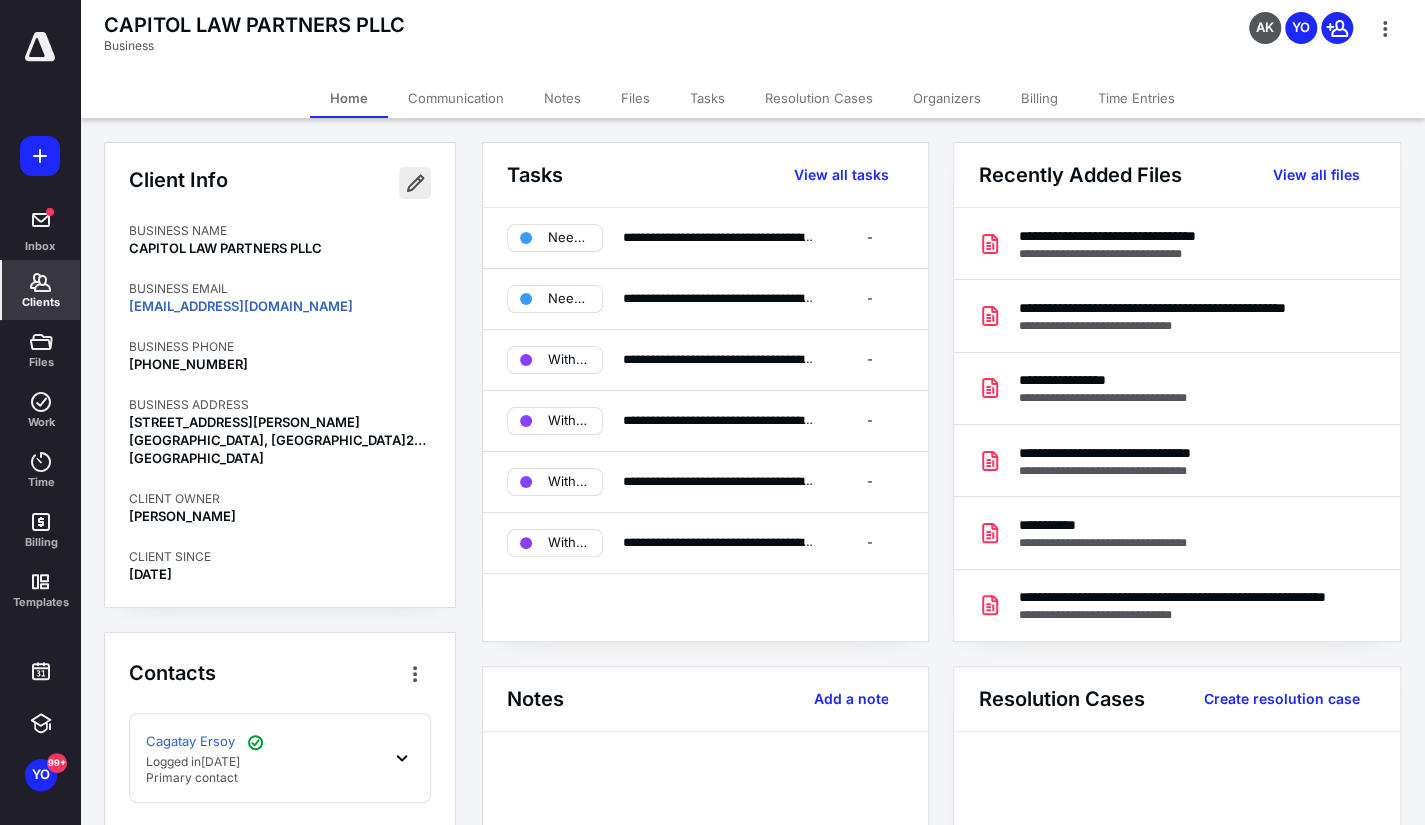 click at bounding box center [415, 183] 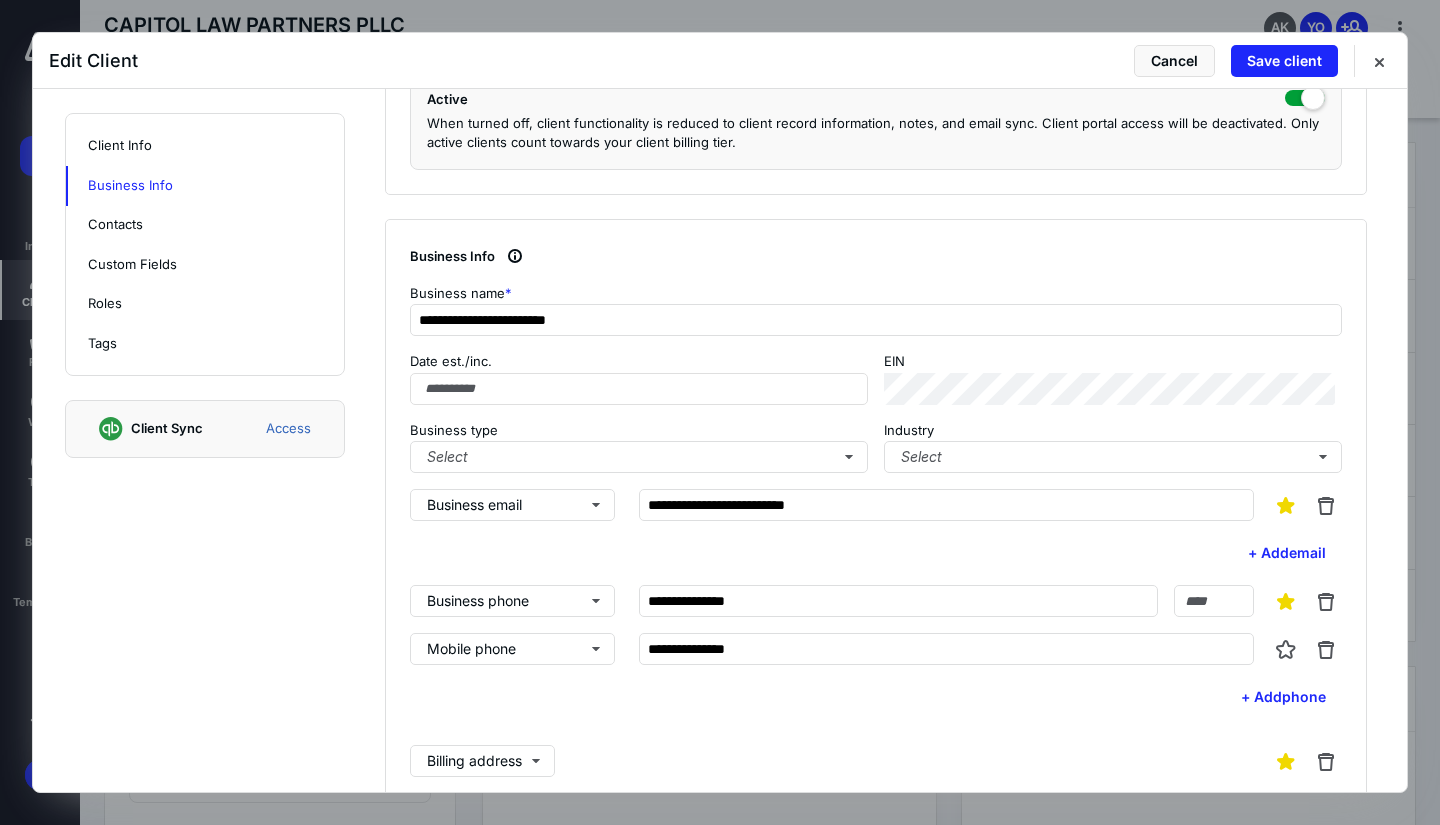 scroll, scrollTop: 484, scrollLeft: 0, axis: vertical 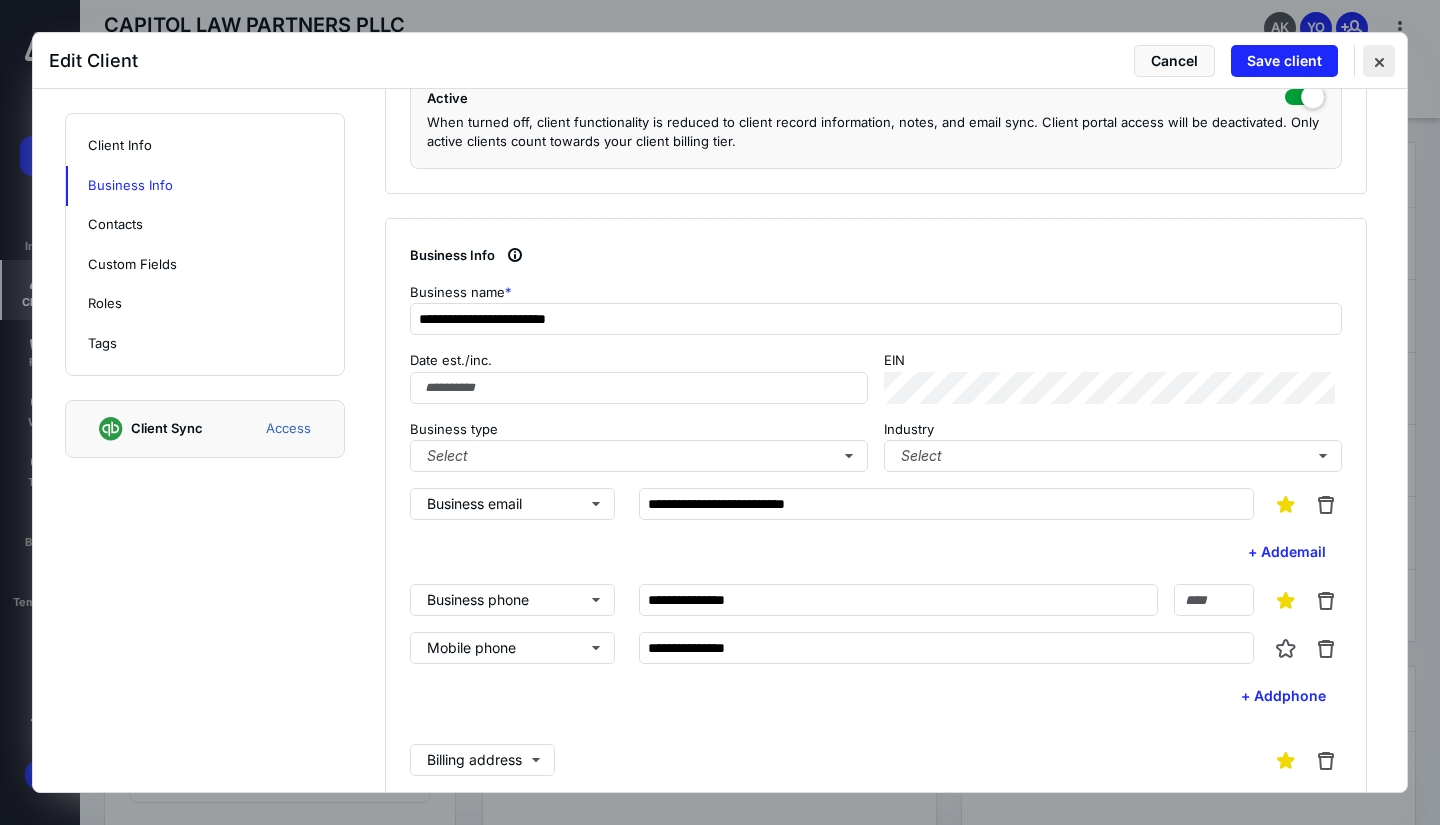 click at bounding box center (1379, 61) 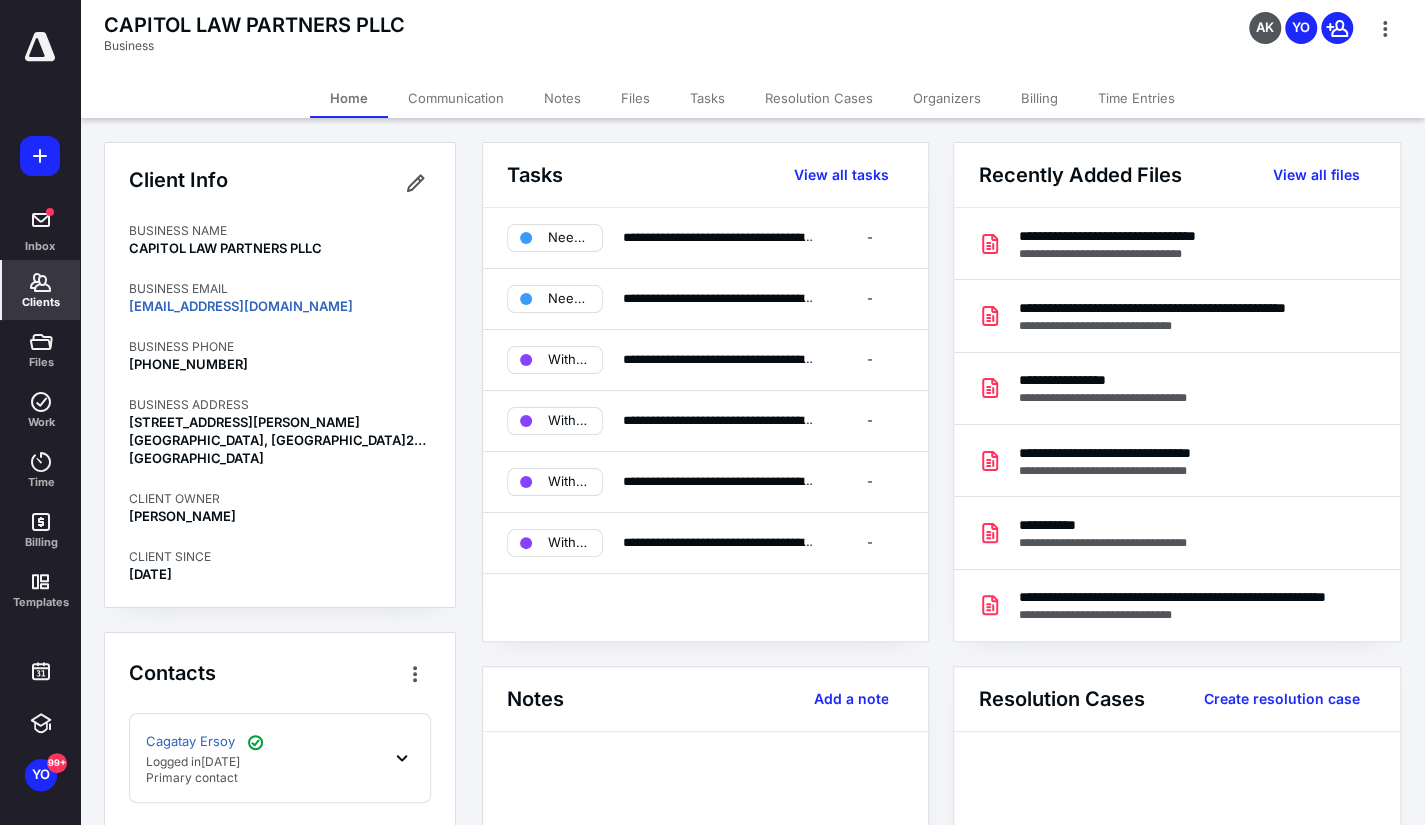 click on "Clients" at bounding box center (41, 302) 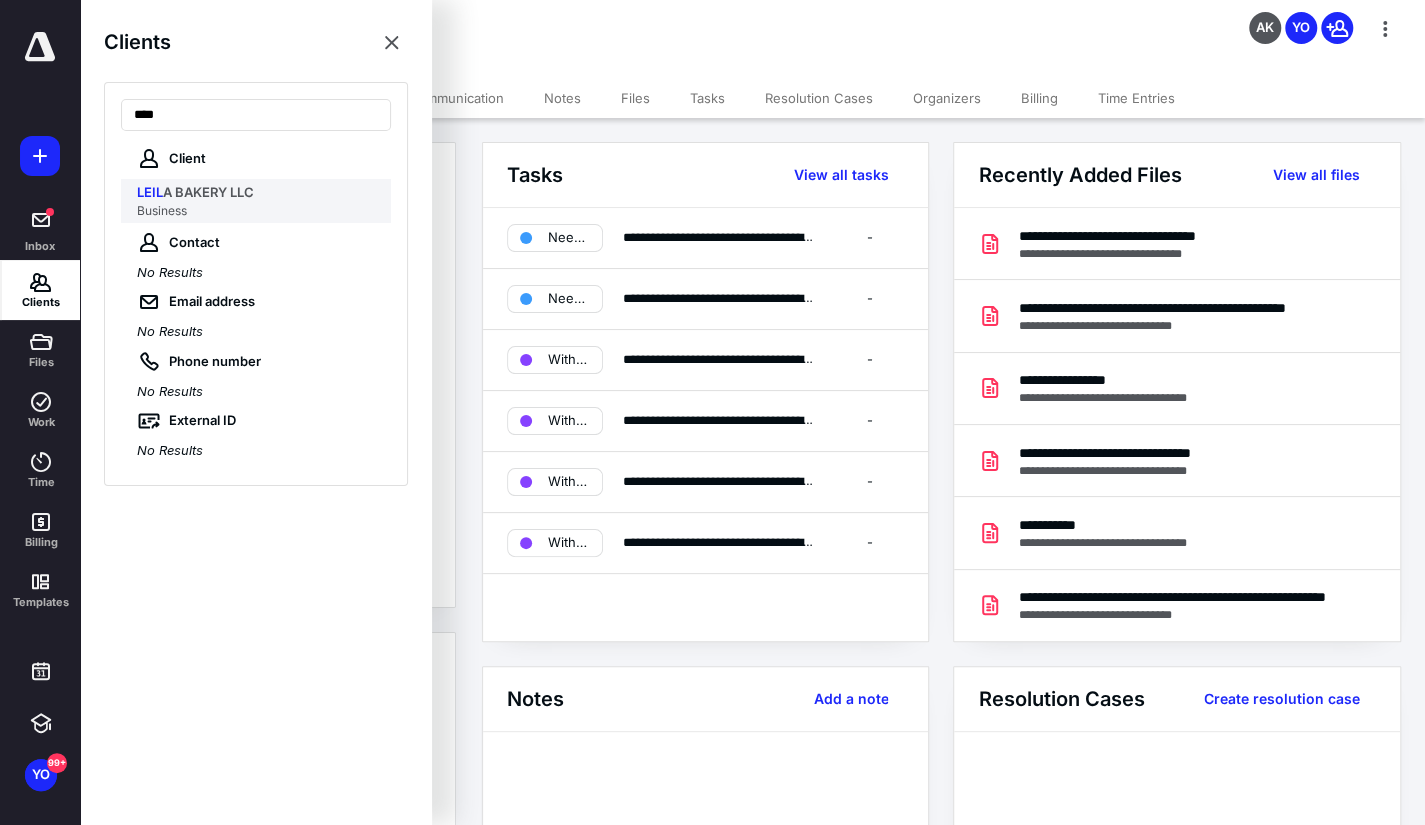 type on "****" 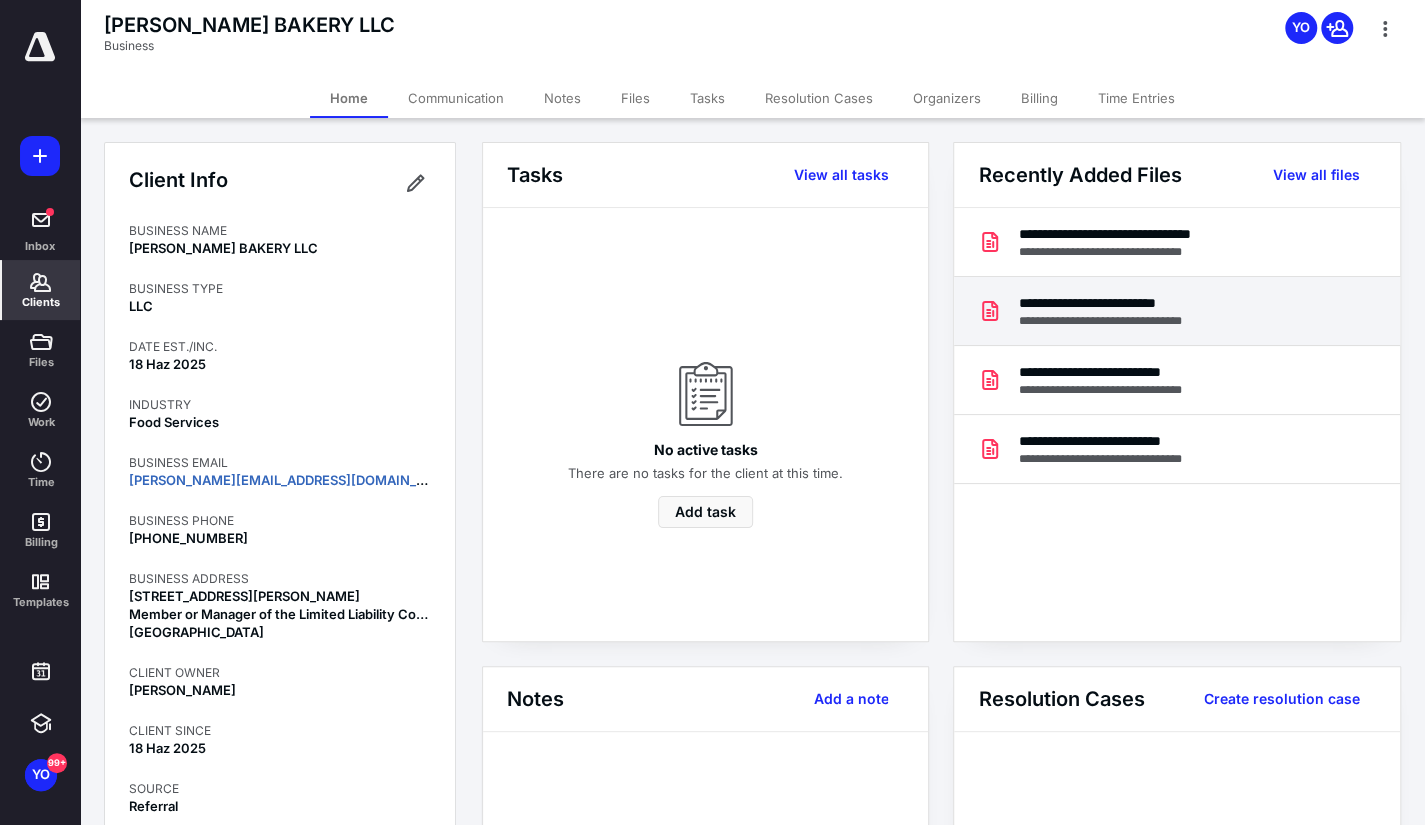 click on "**********" at bounding box center [1124, 321] 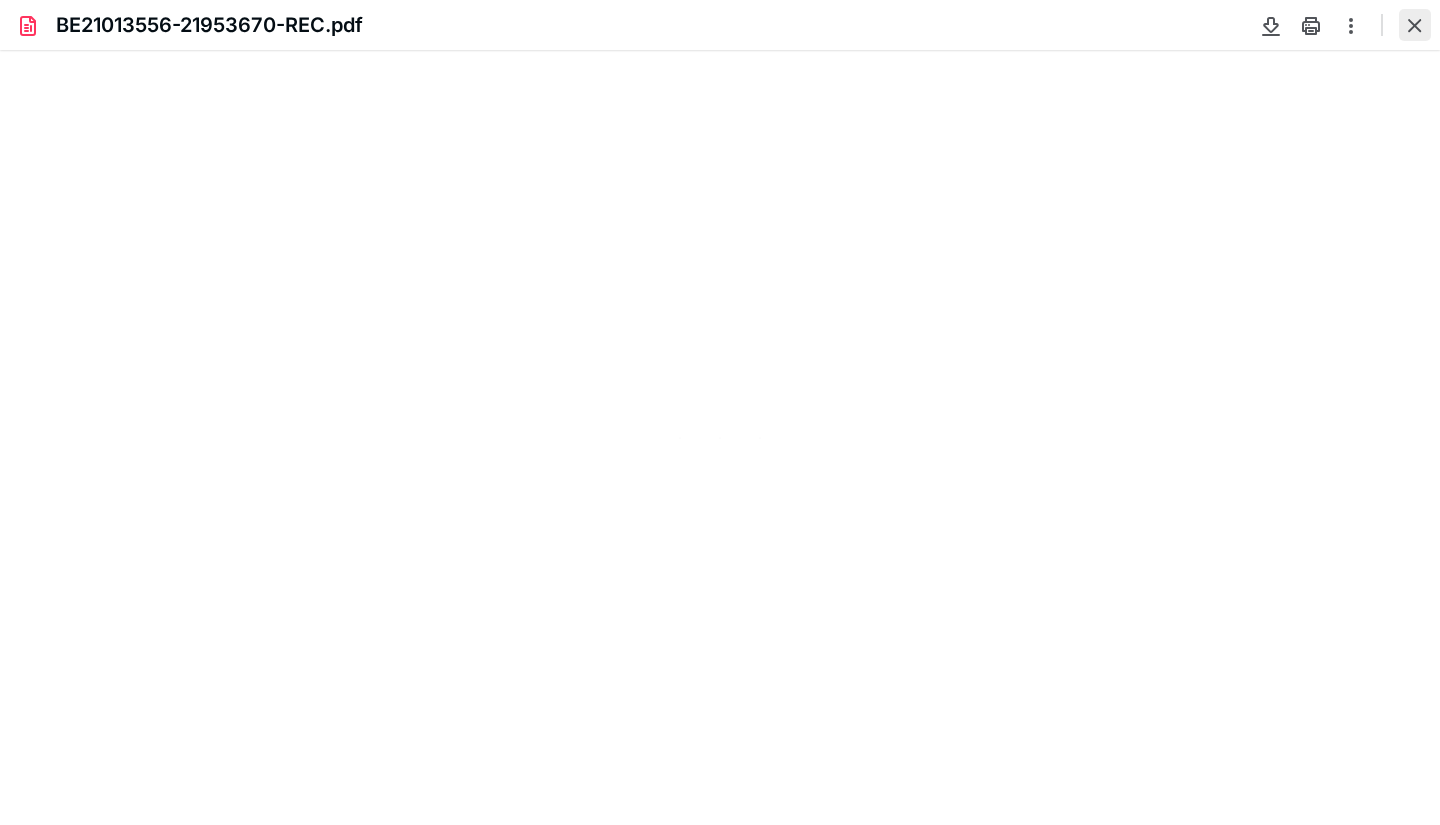 scroll, scrollTop: 0, scrollLeft: 0, axis: both 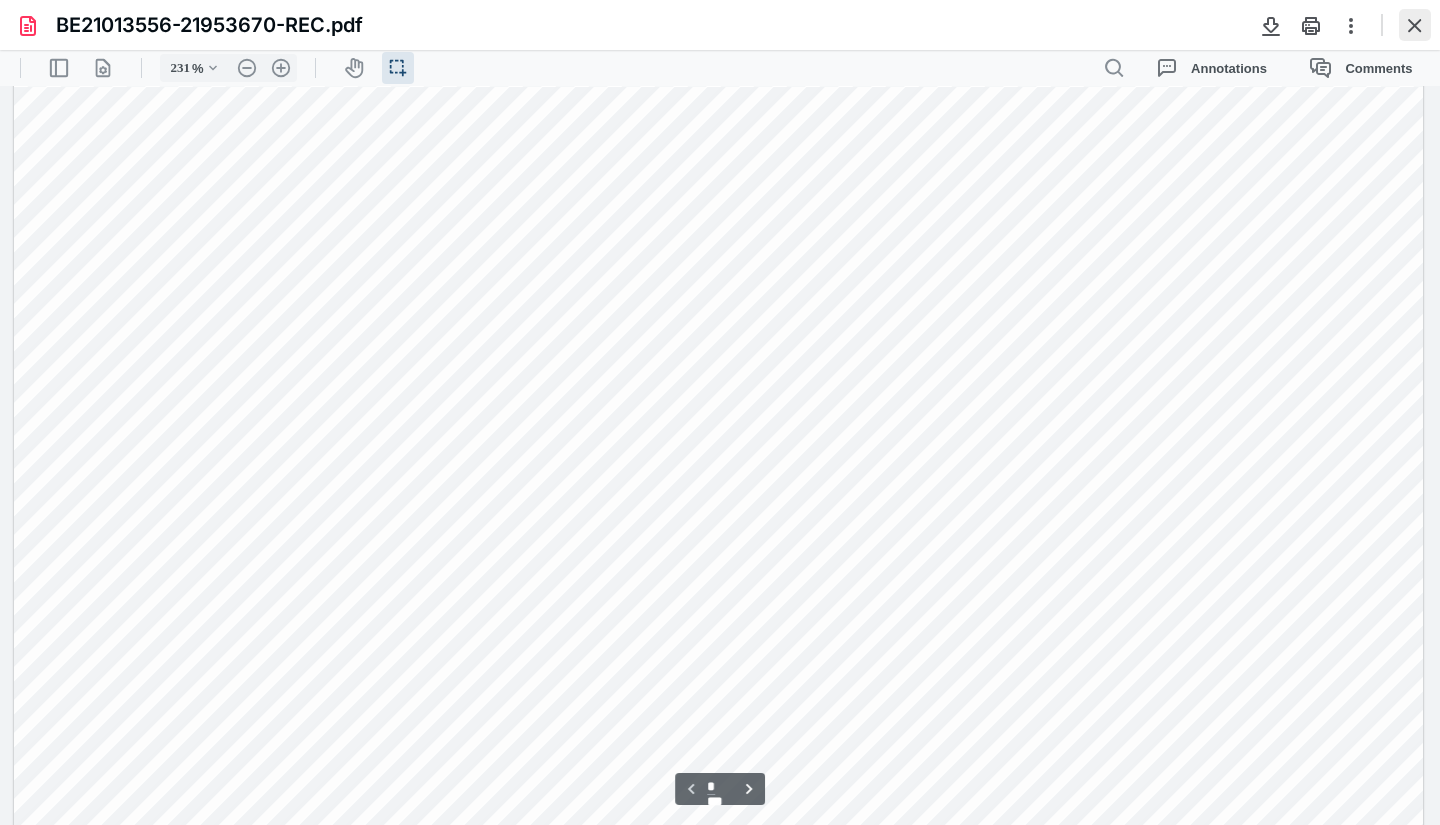 click at bounding box center [1415, 25] 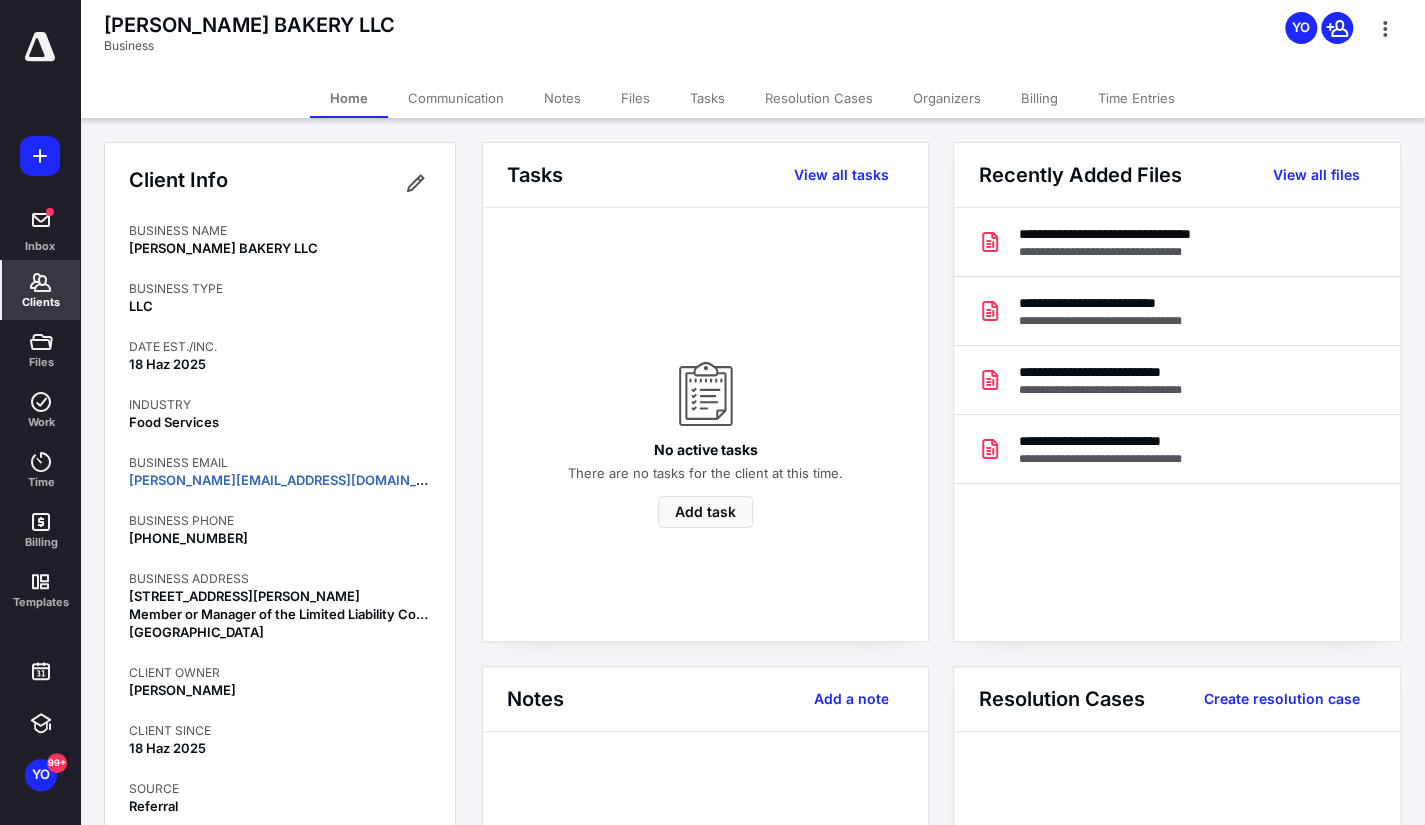 click 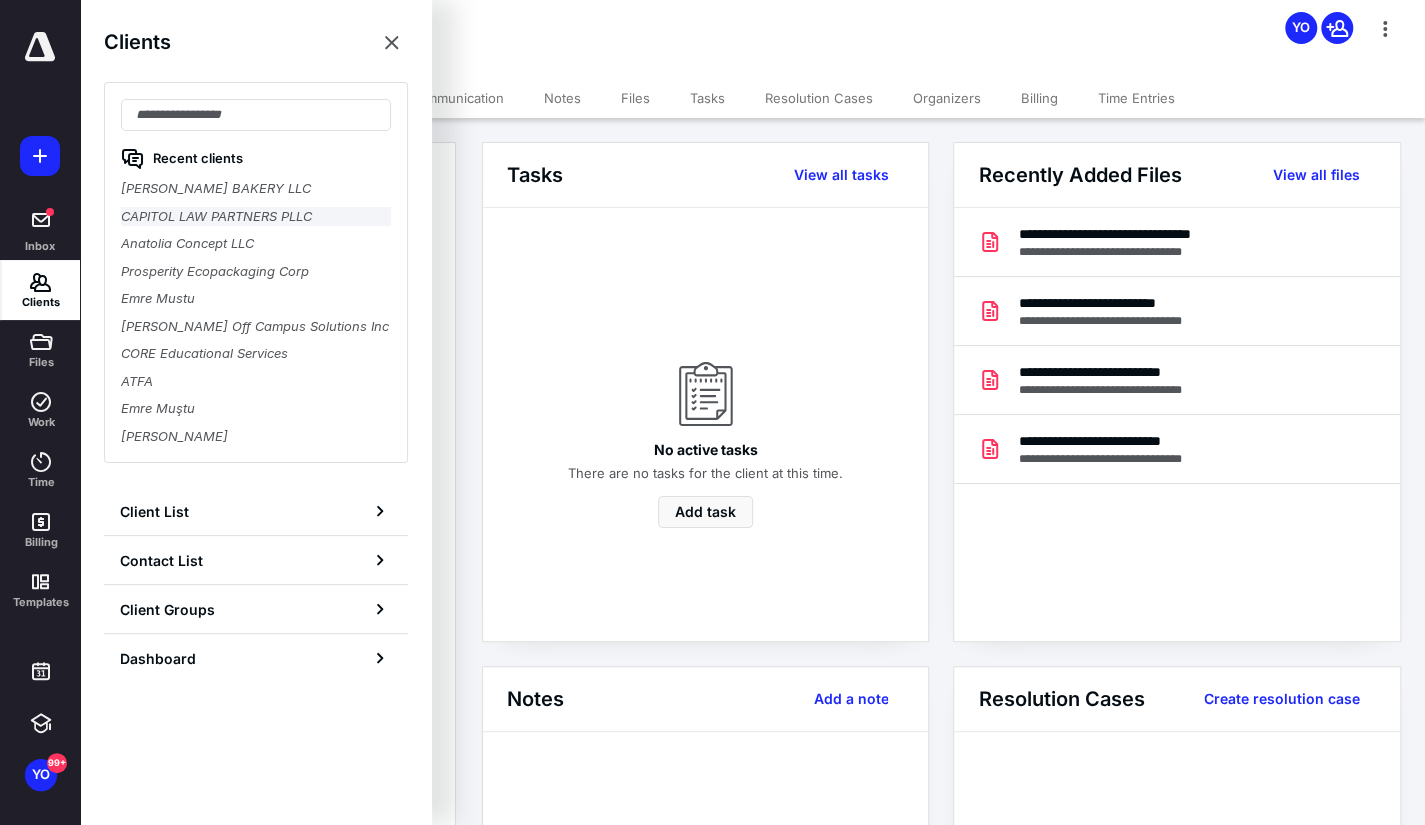 click on "CAPITOL LAW PARTNERS PLLC" at bounding box center [256, 217] 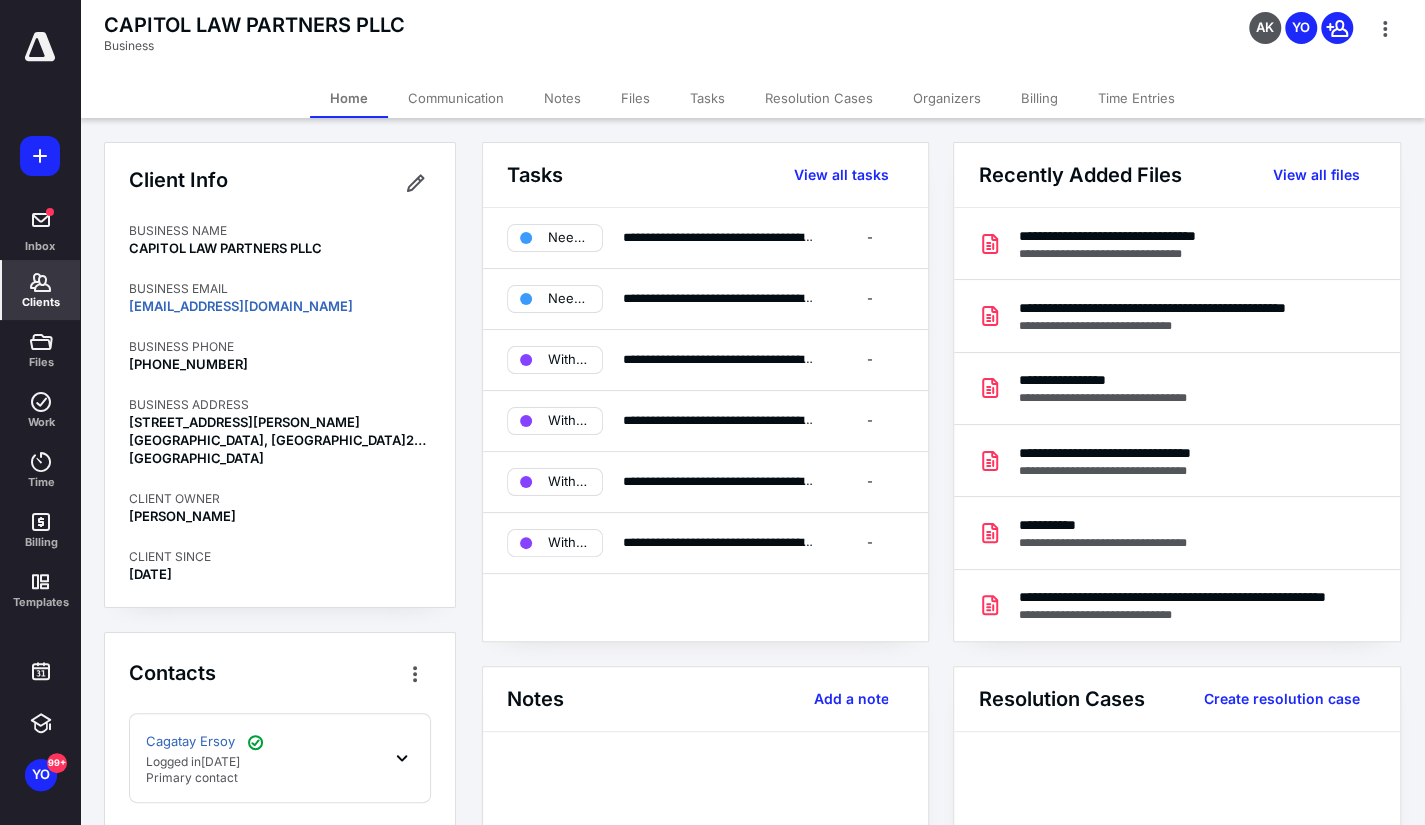 click 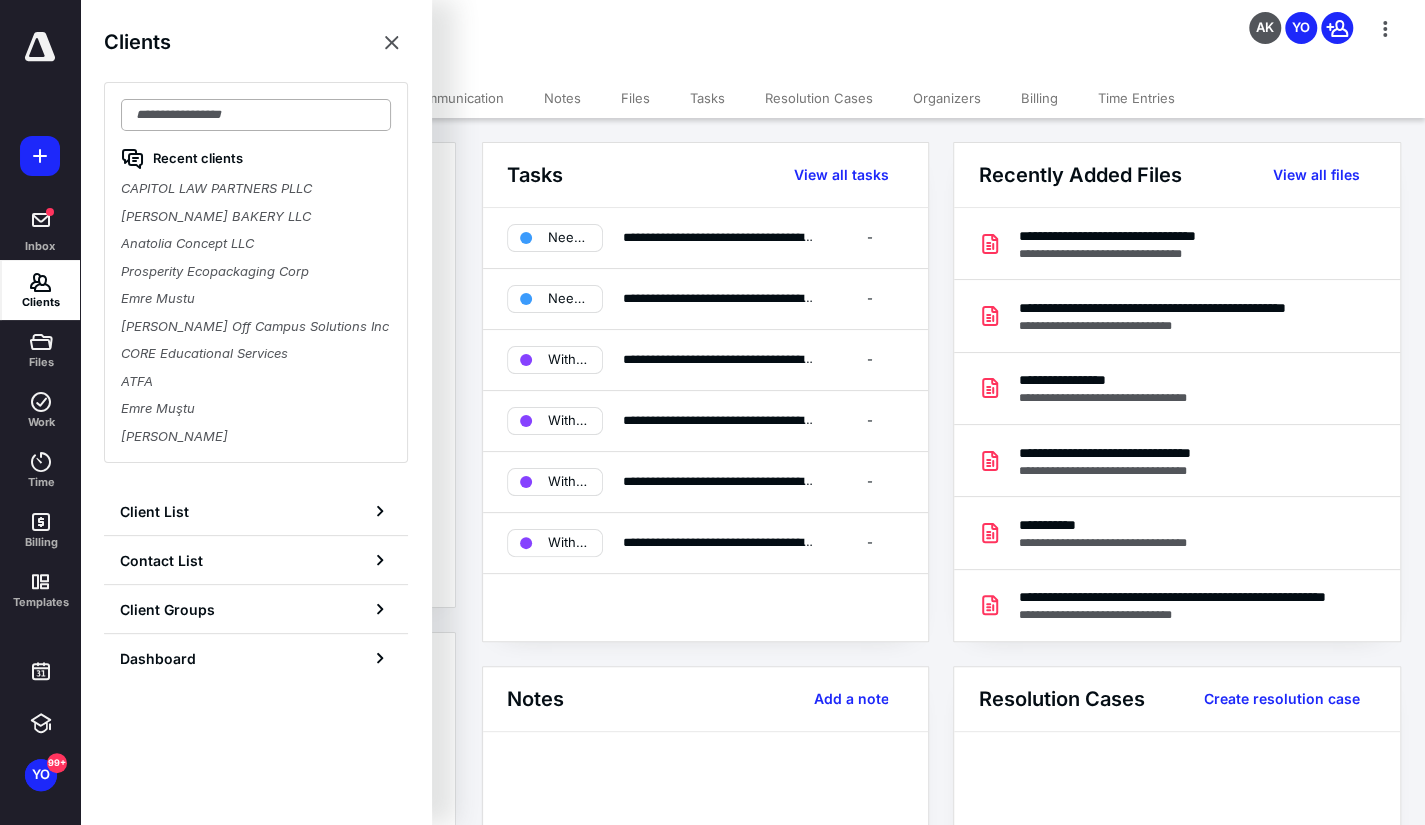 click at bounding box center [256, 115] 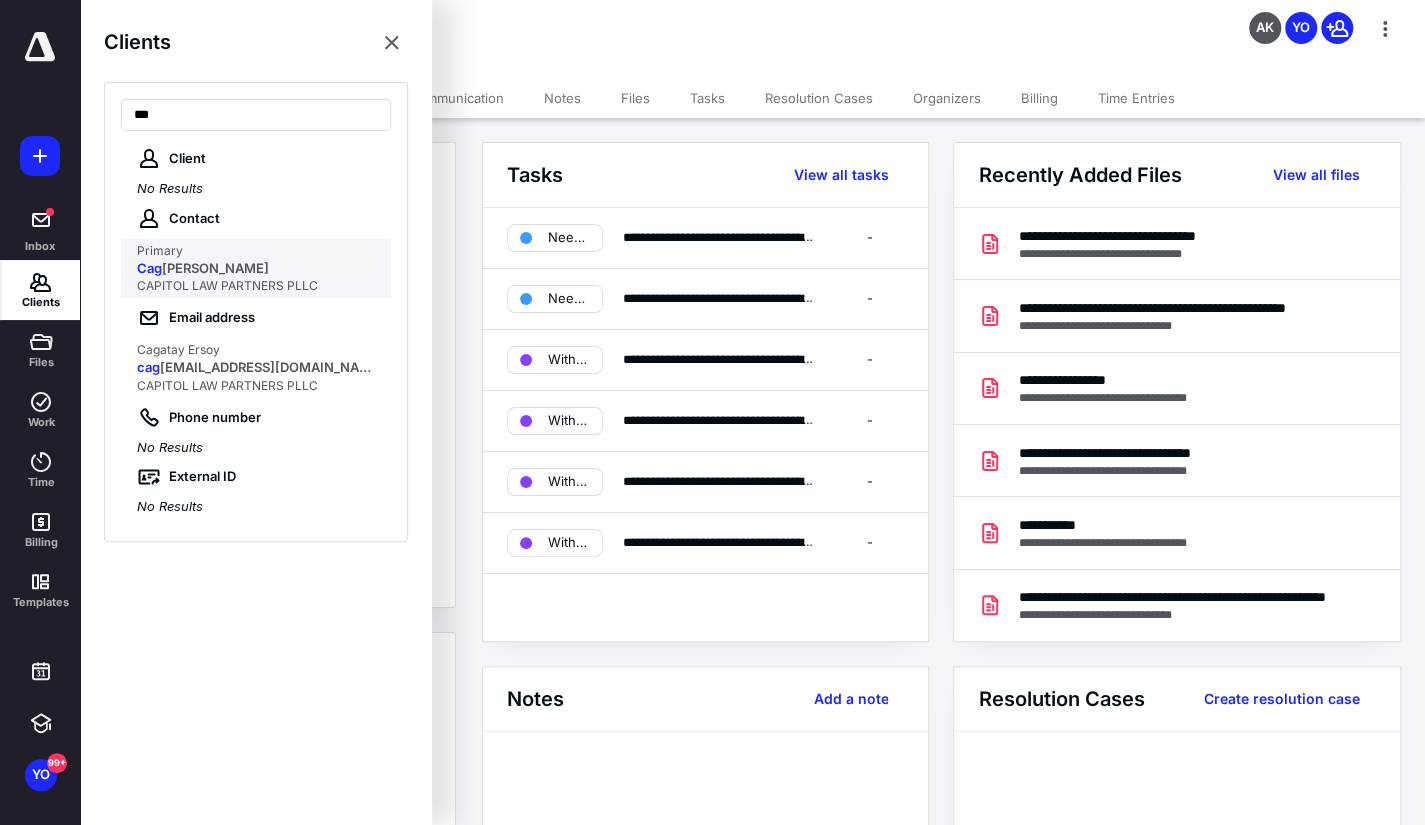 type on "***" 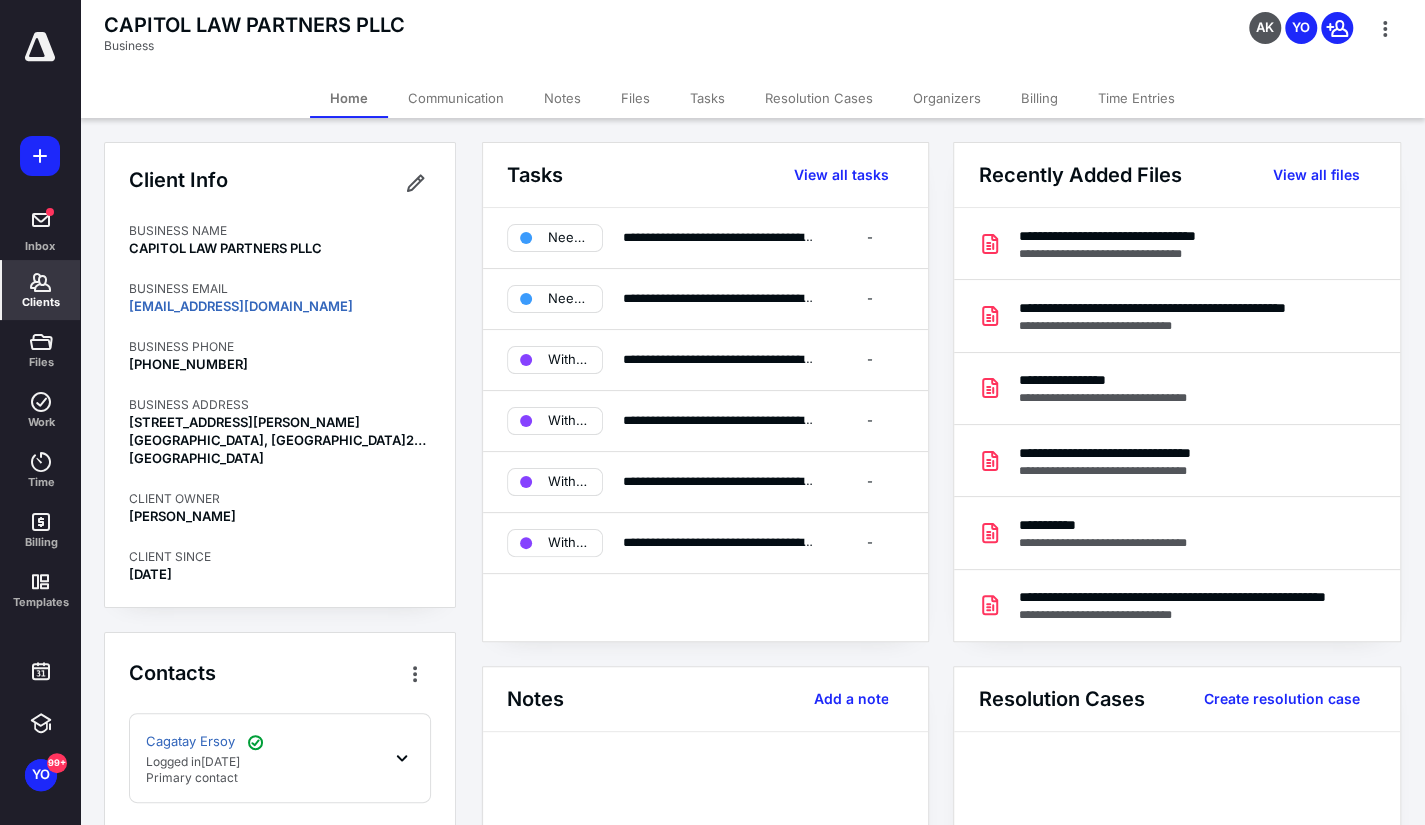 click on "Clients" at bounding box center [40, 290] 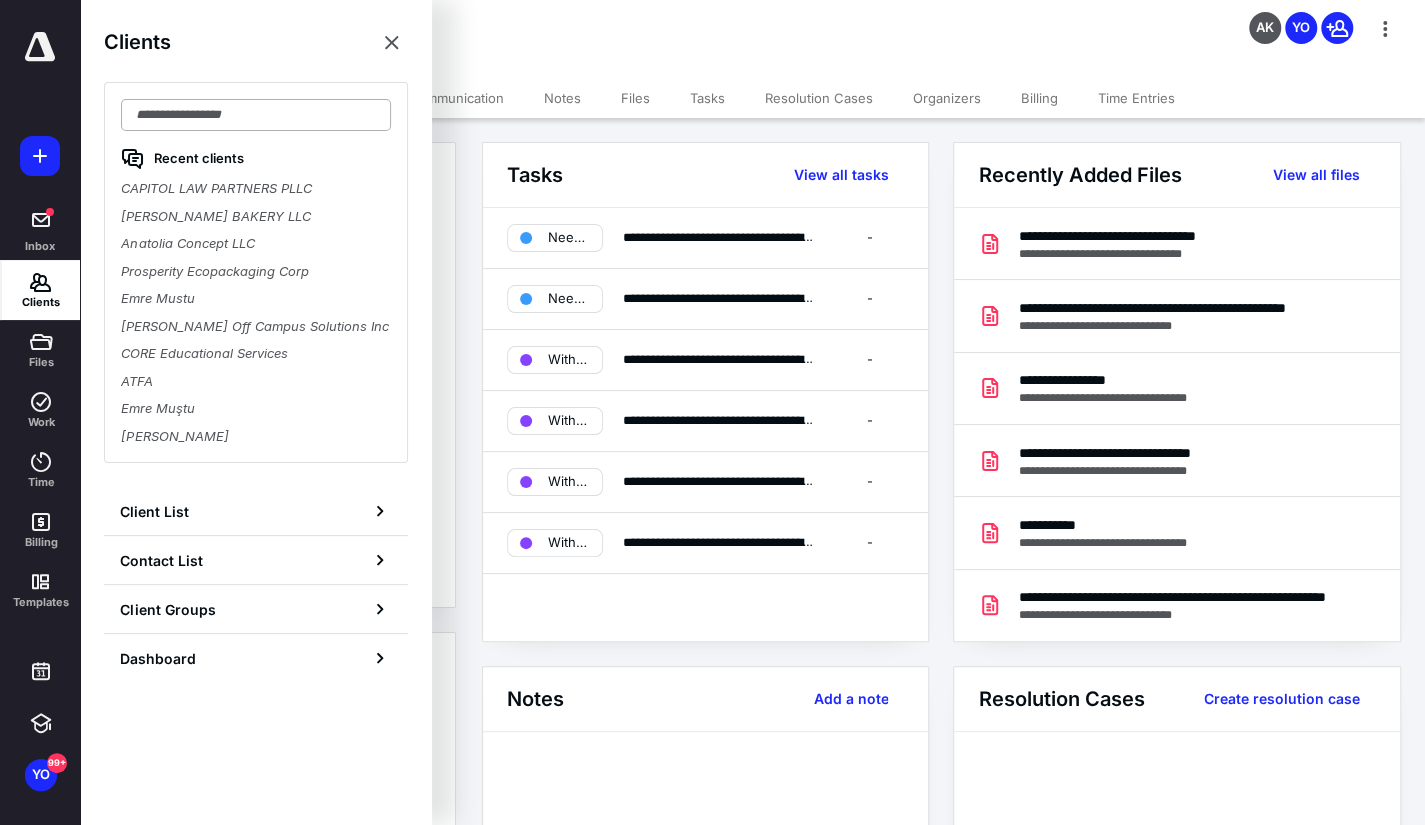 click at bounding box center (256, 115) 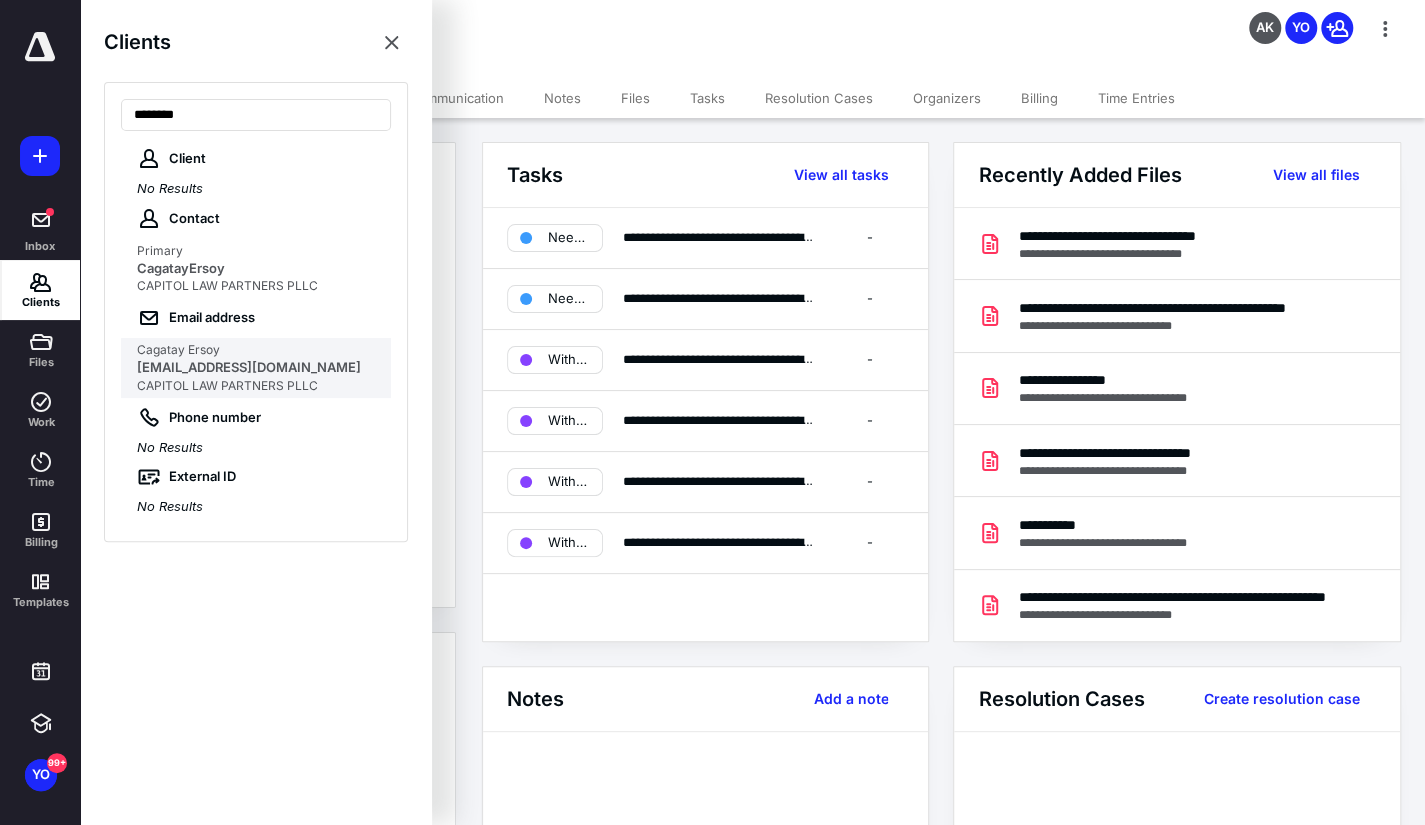 type on "*******" 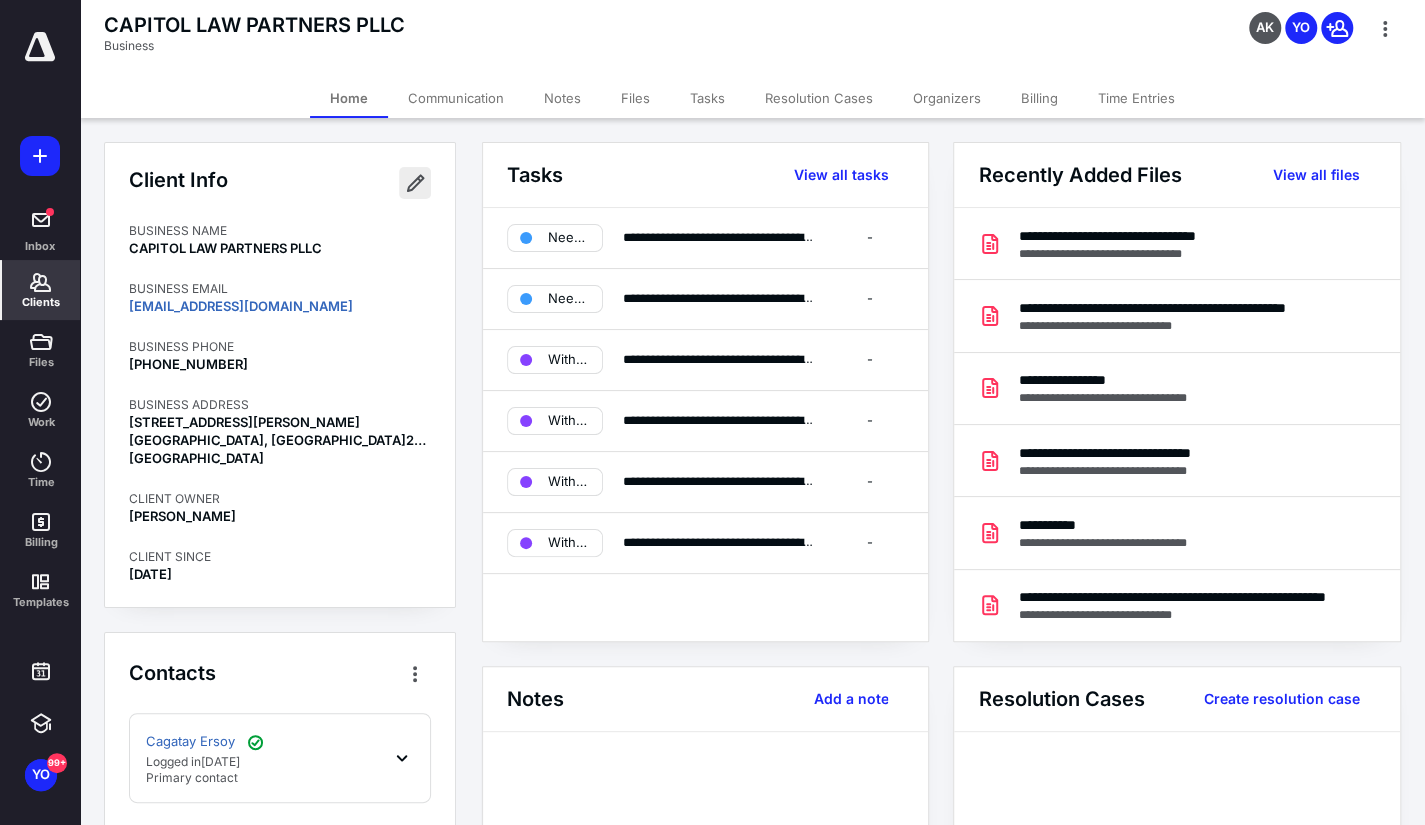 click at bounding box center (415, 183) 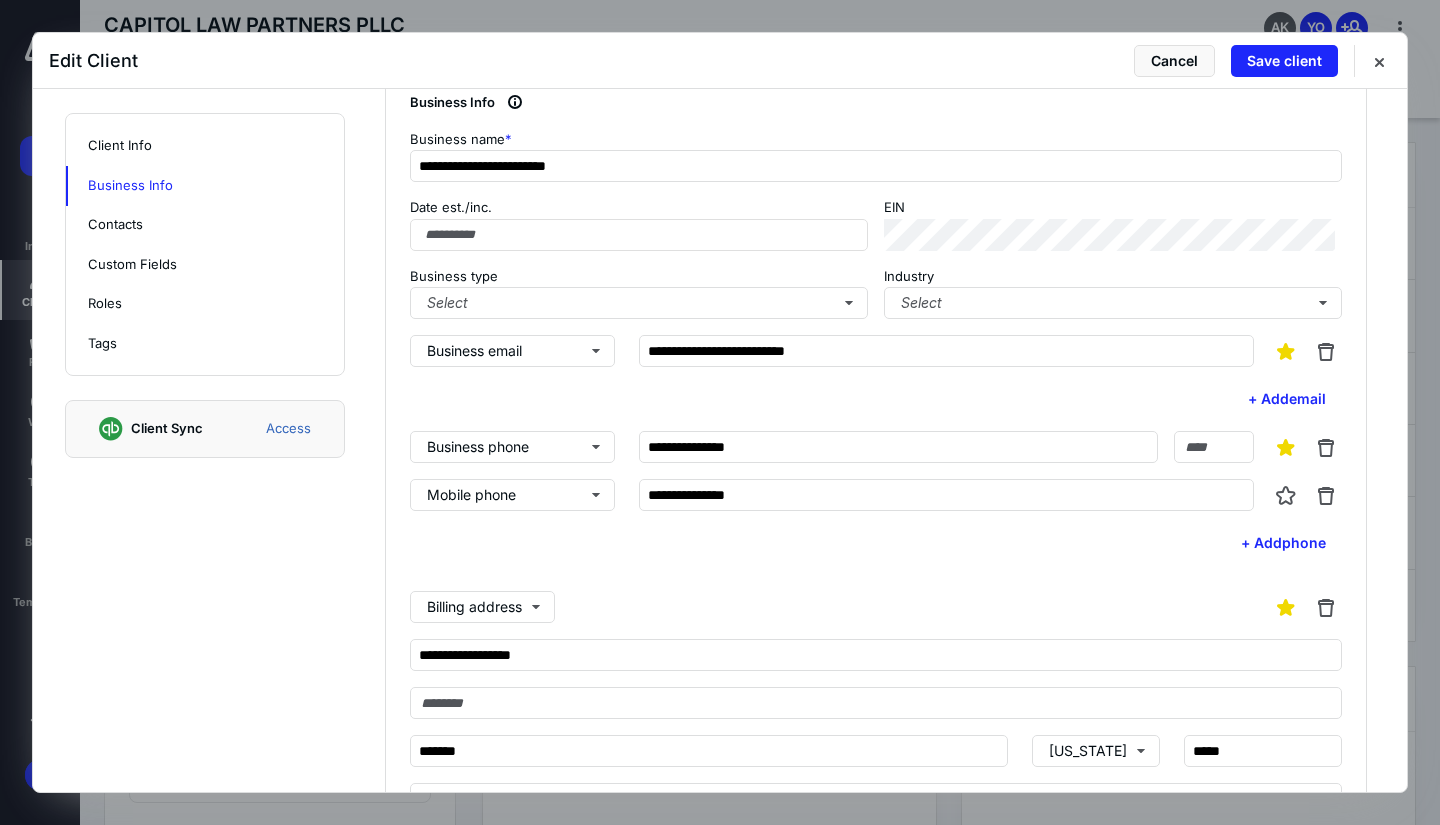 scroll, scrollTop: 638, scrollLeft: 0, axis: vertical 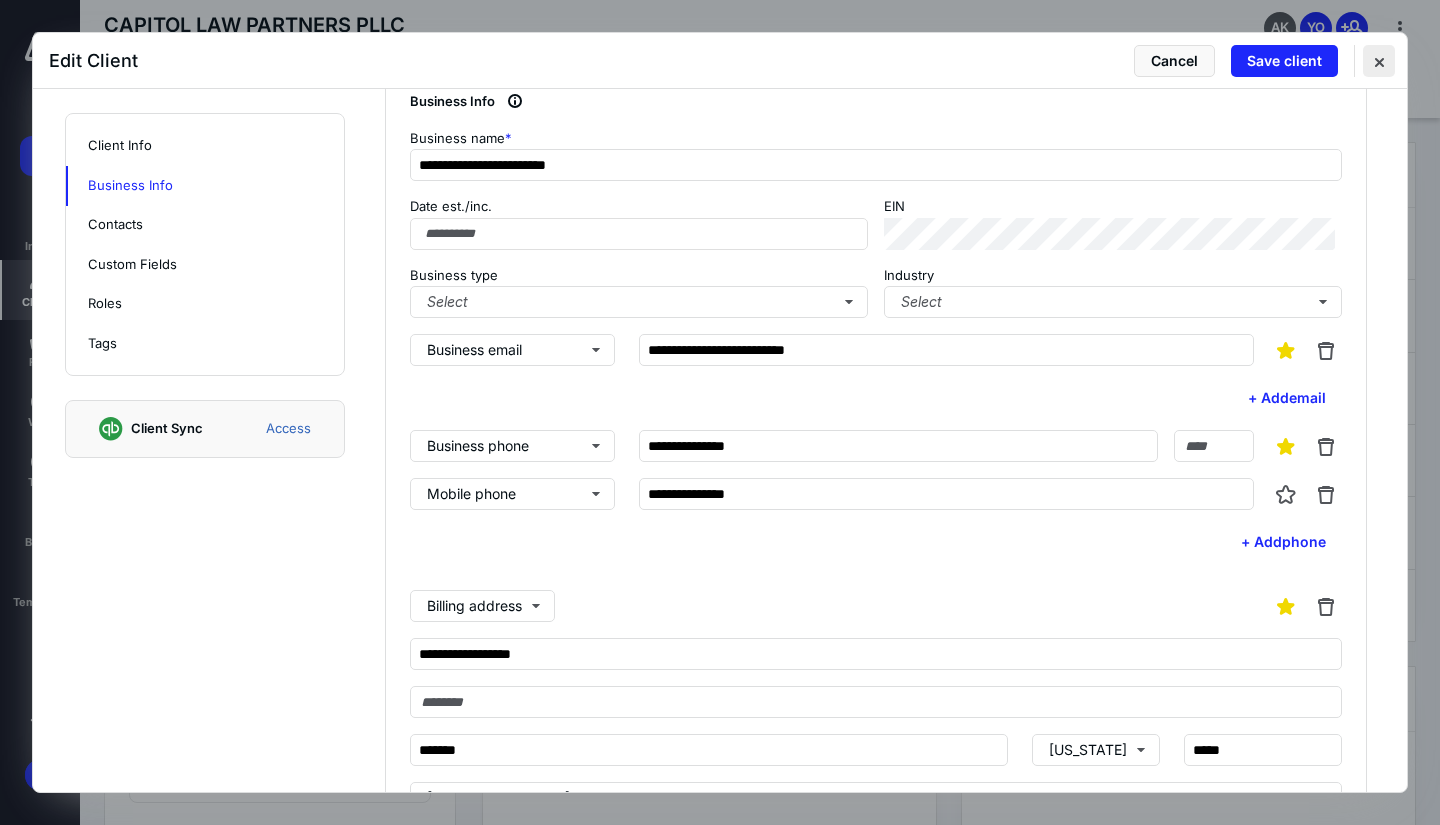 click at bounding box center (1379, 61) 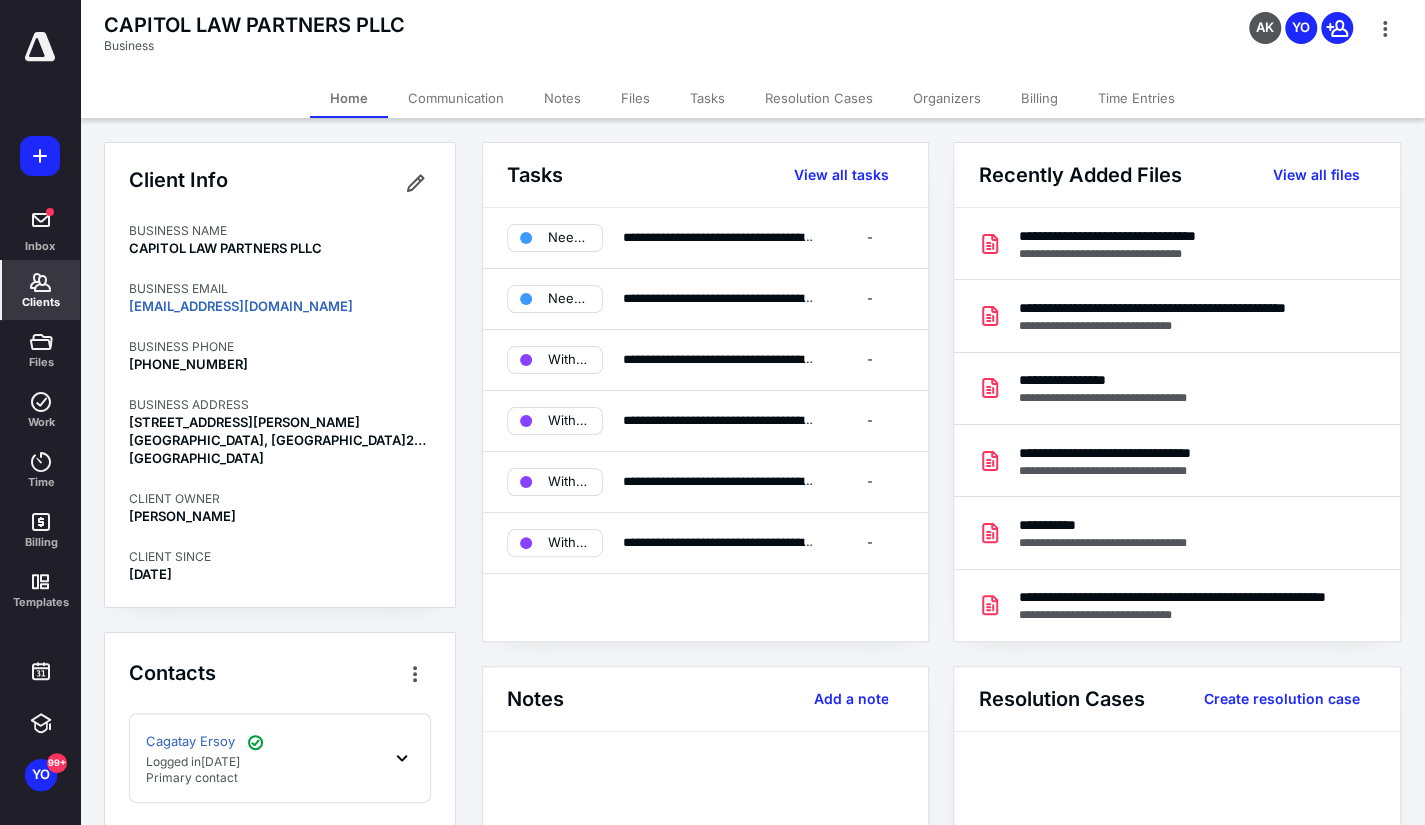 click 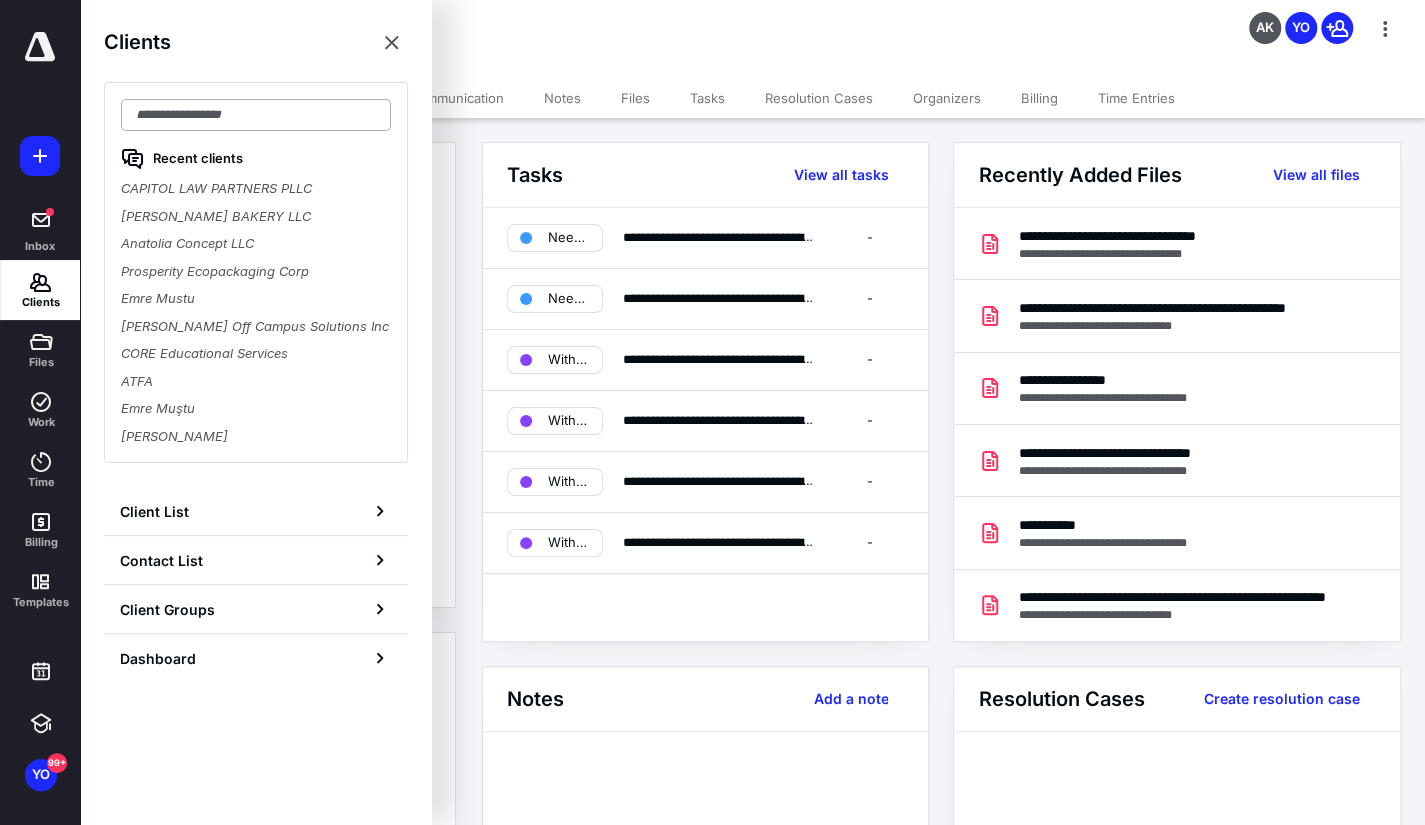 click at bounding box center [256, 115] 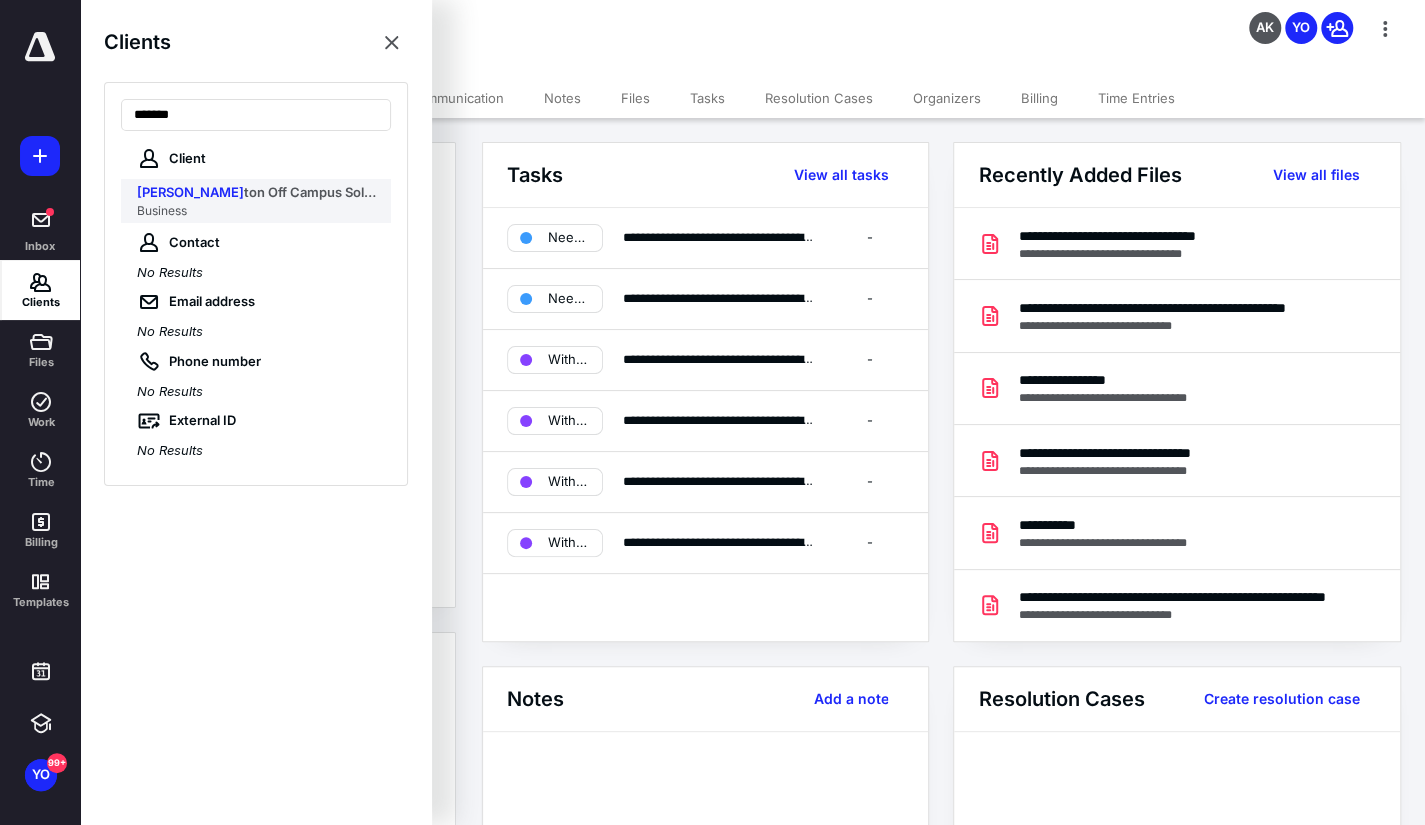 type on "*******" 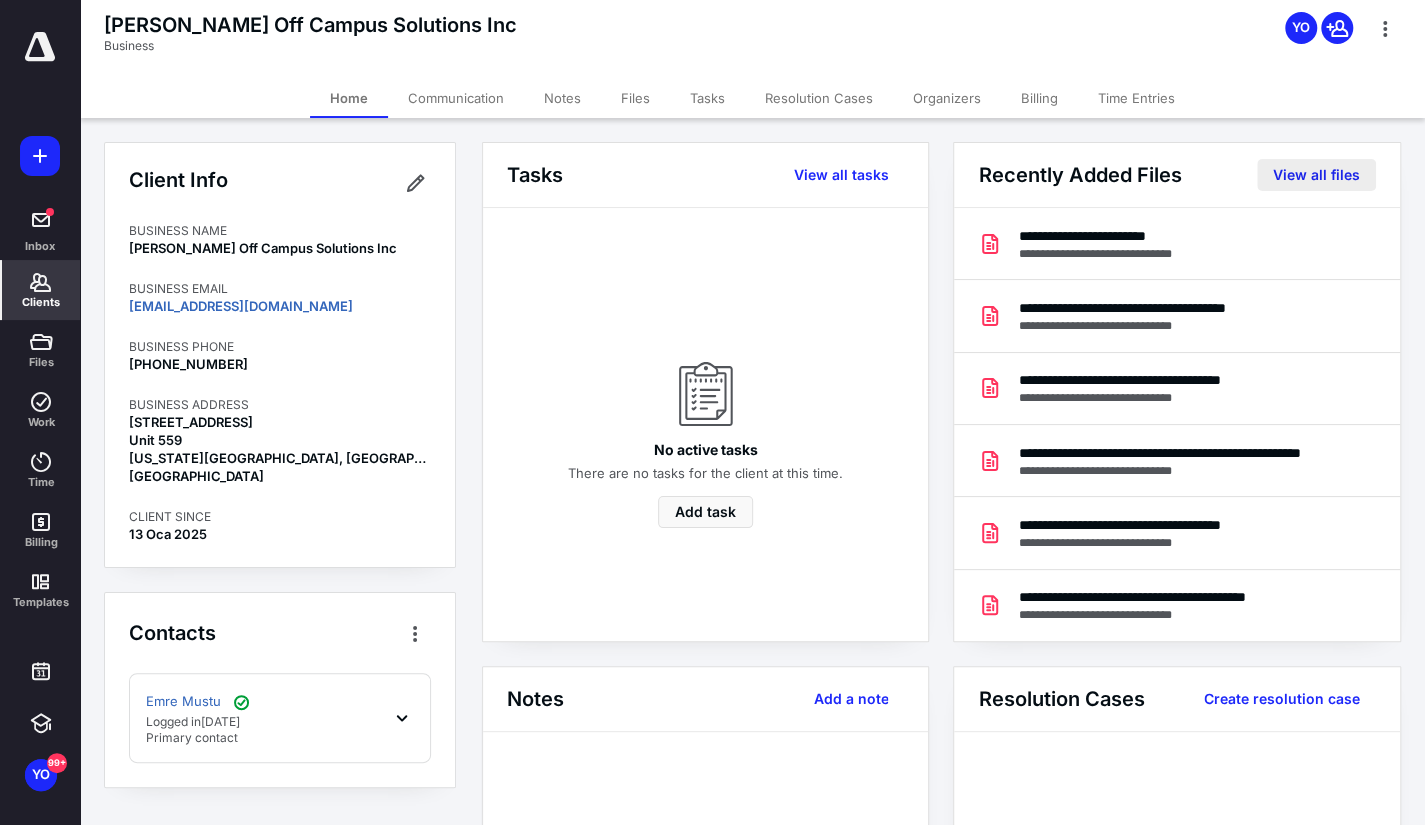 click on "View all files" at bounding box center (1316, 175) 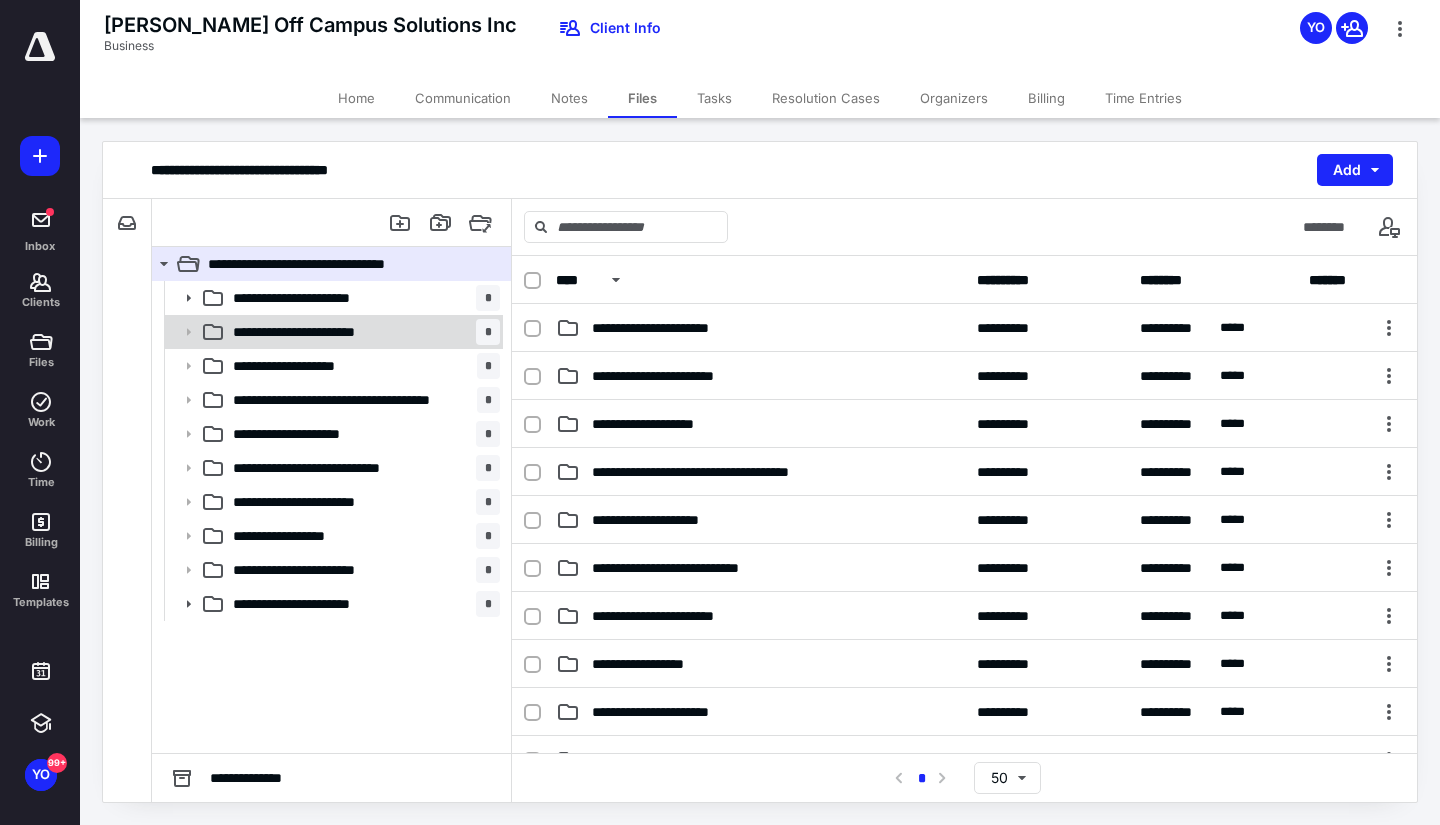 click on "**********" at bounding box center (362, 332) 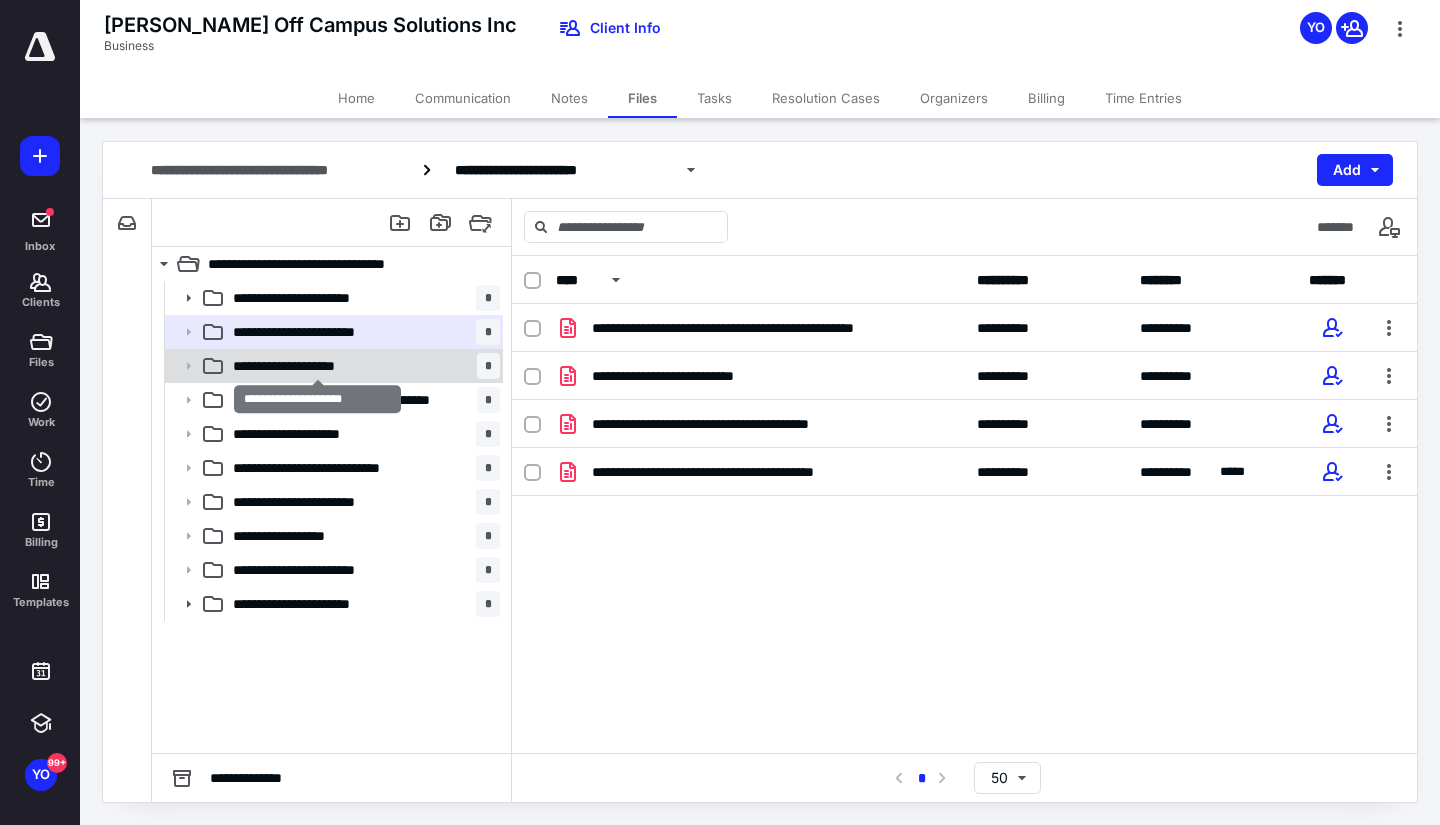 click on "**********" at bounding box center (318, 366) 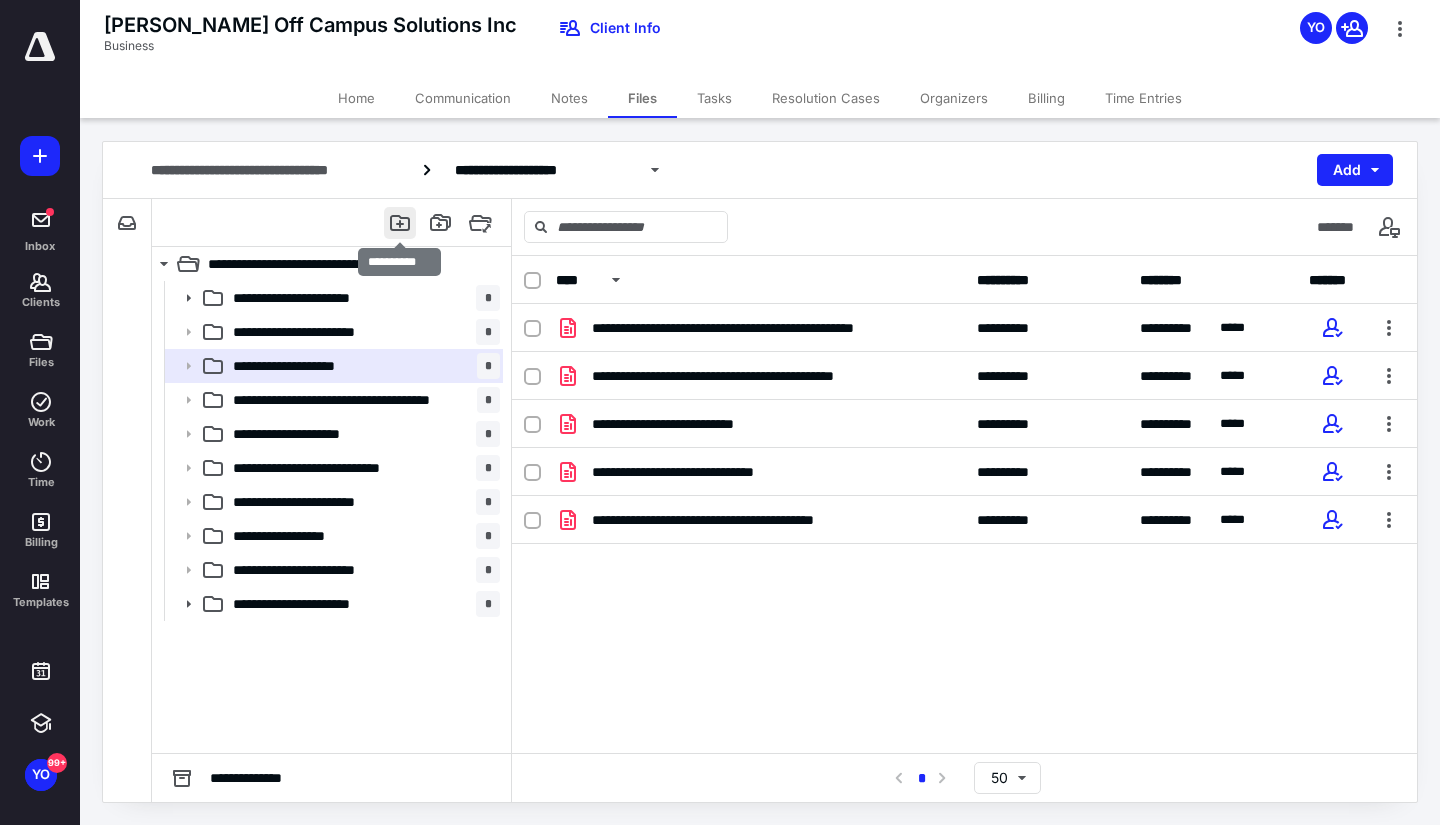 click at bounding box center (400, 223) 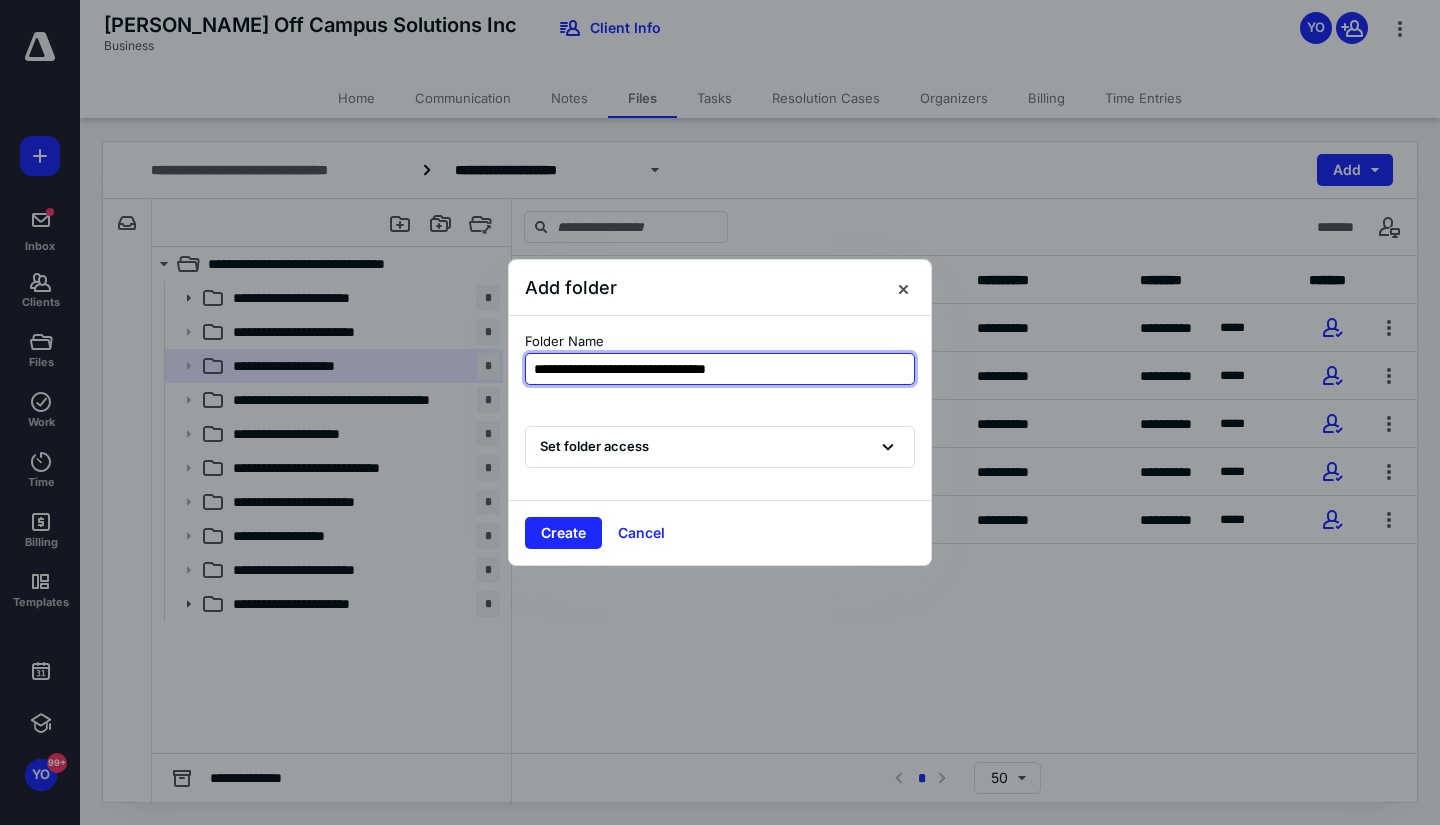type on "**********" 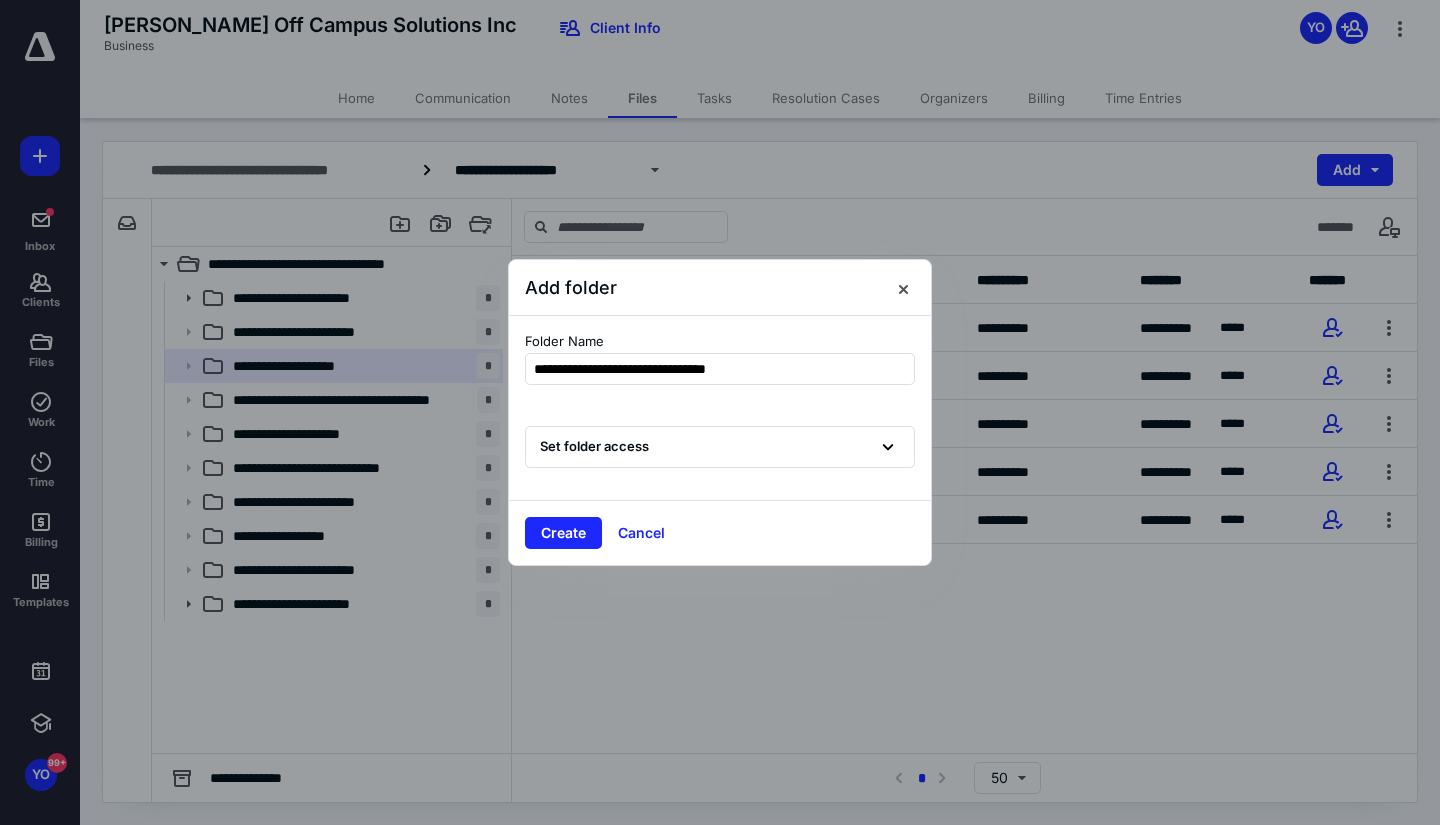 click on "Set folder access" at bounding box center (720, 447) 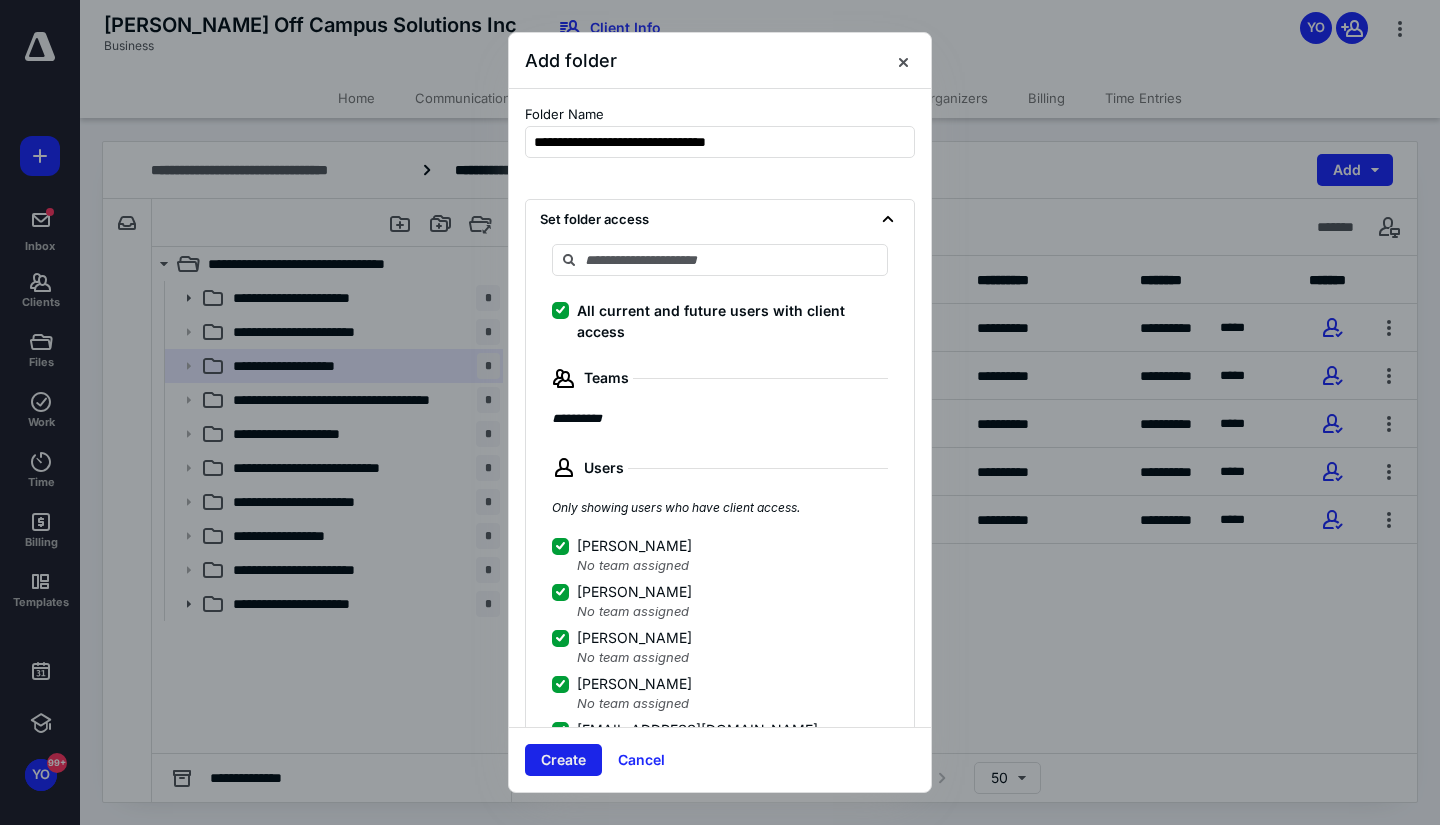 click on "Create" at bounding box center (563, 760) 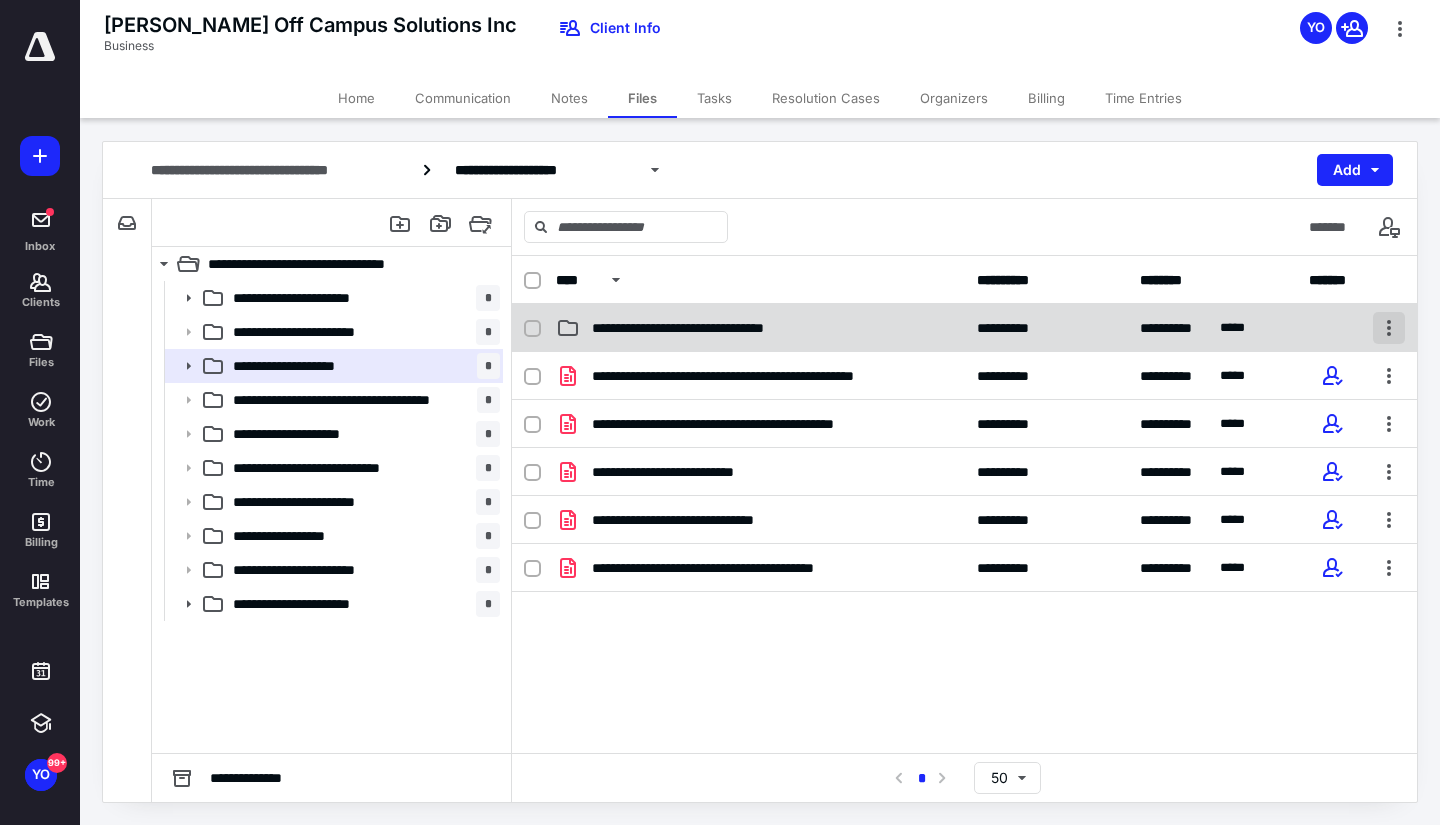 click at bounding box center [1389, 328] 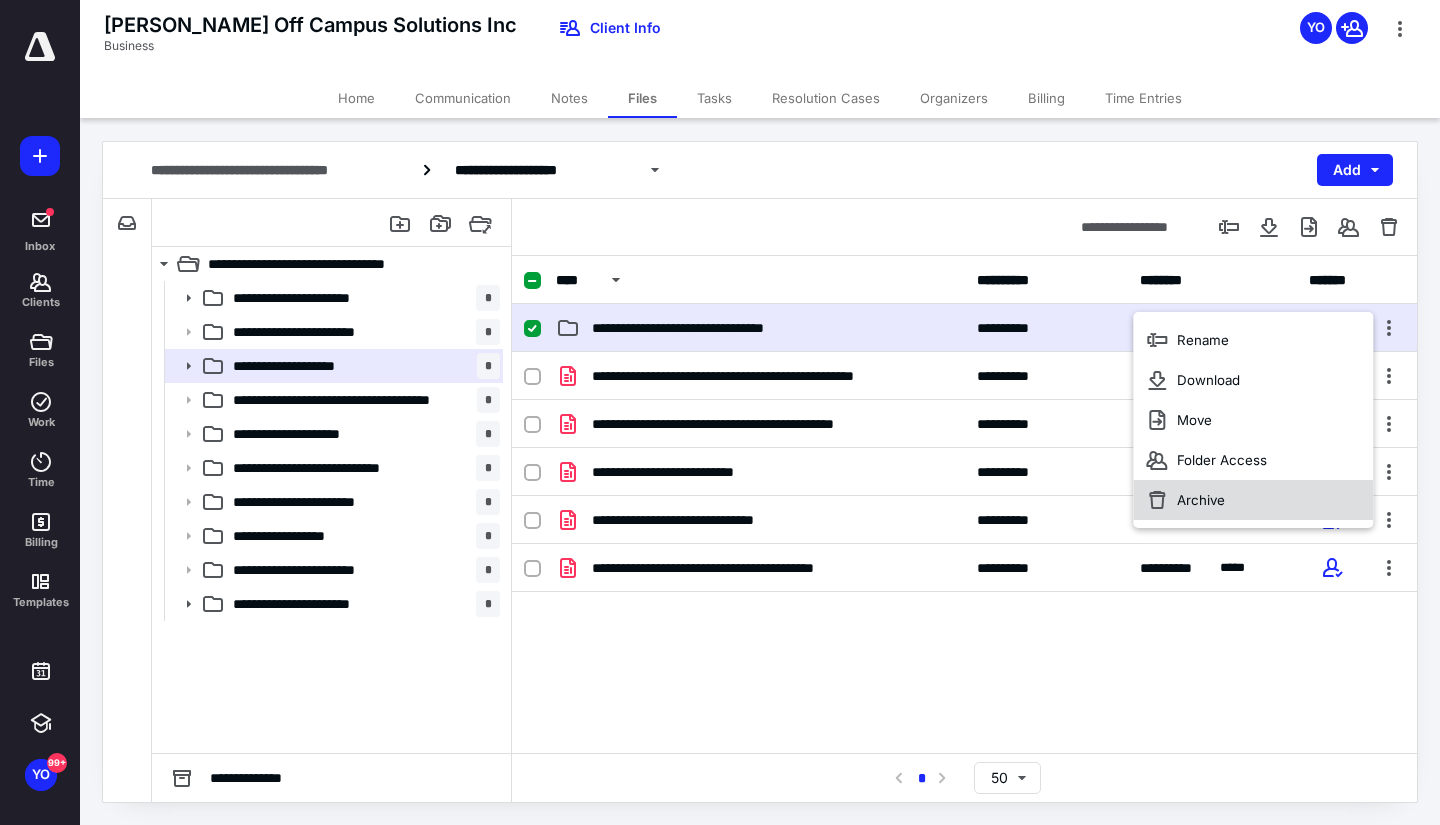 click on "Archive" at bounding box center [1253, 500] 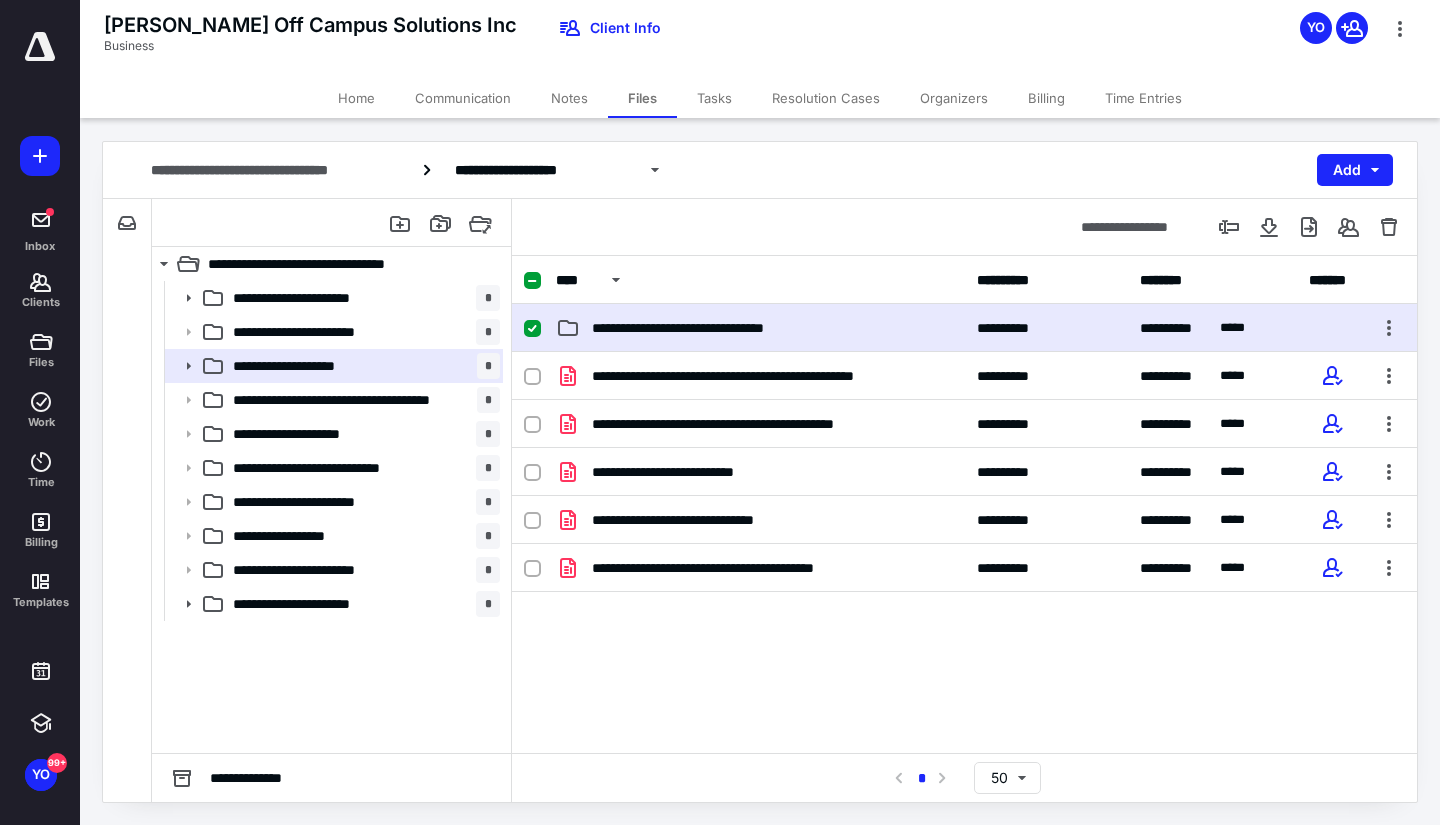 checkbox on "false" 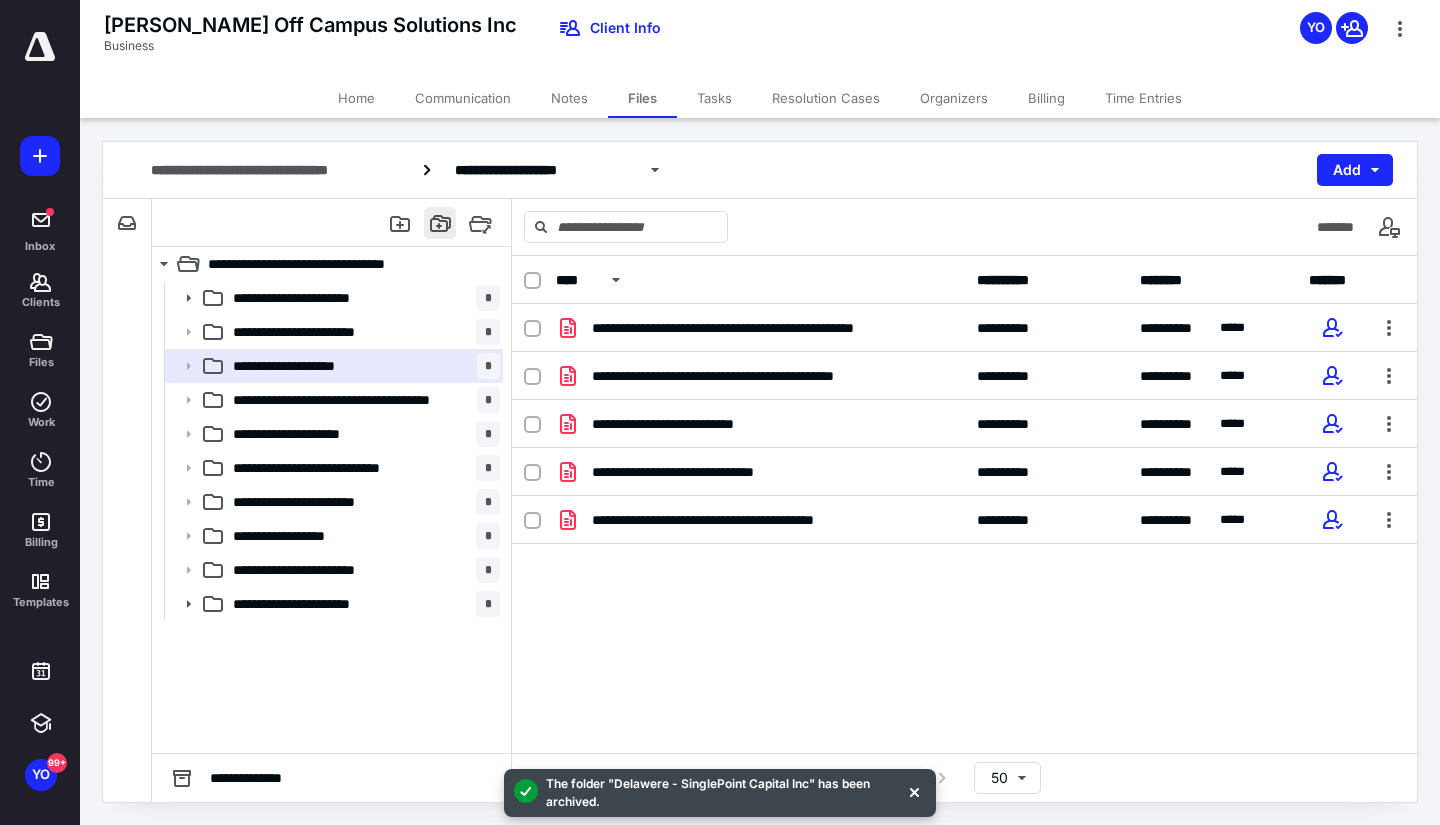 click at bounding box center [440, 223] 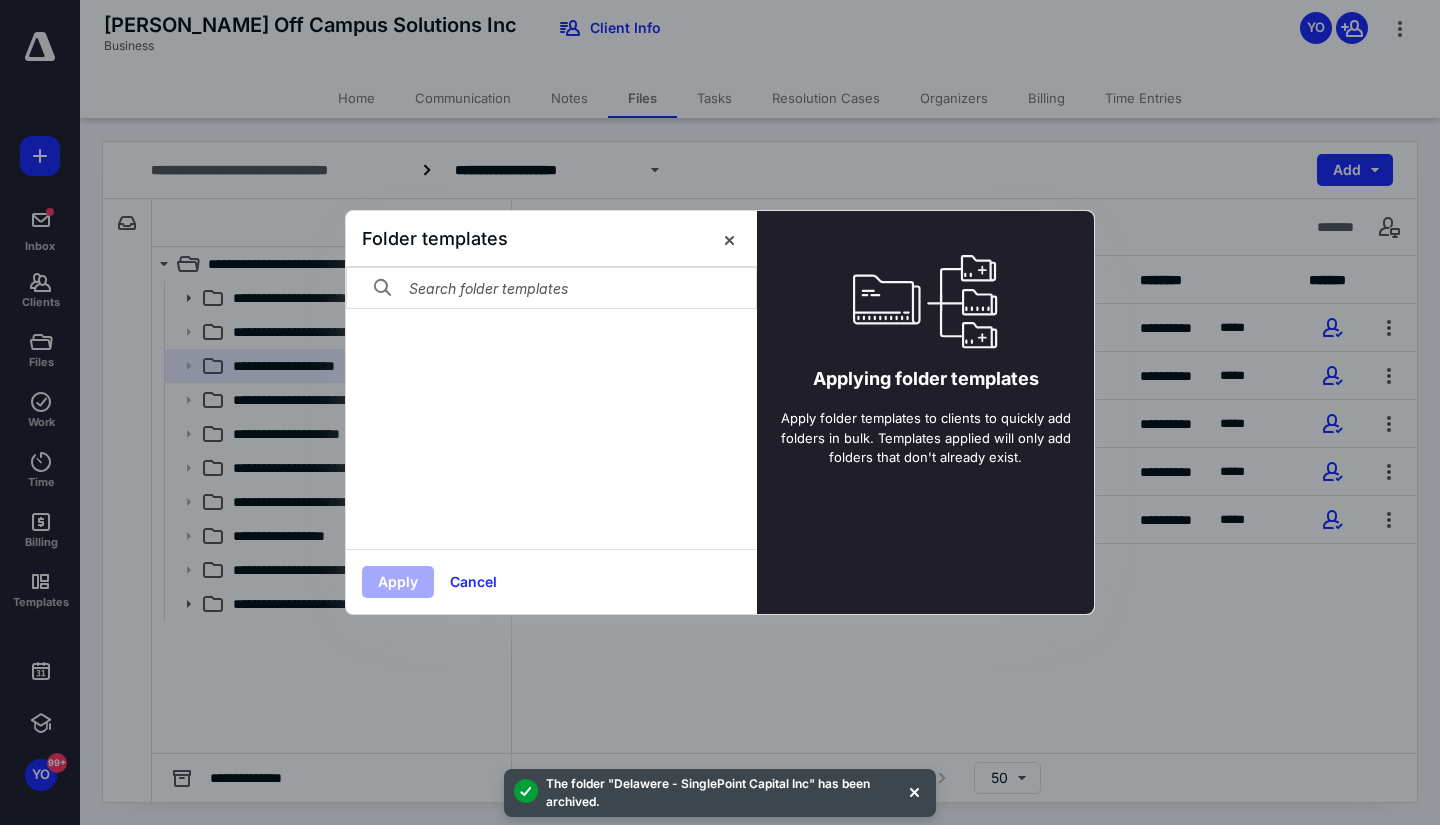 click at bounding box center (551, 288) 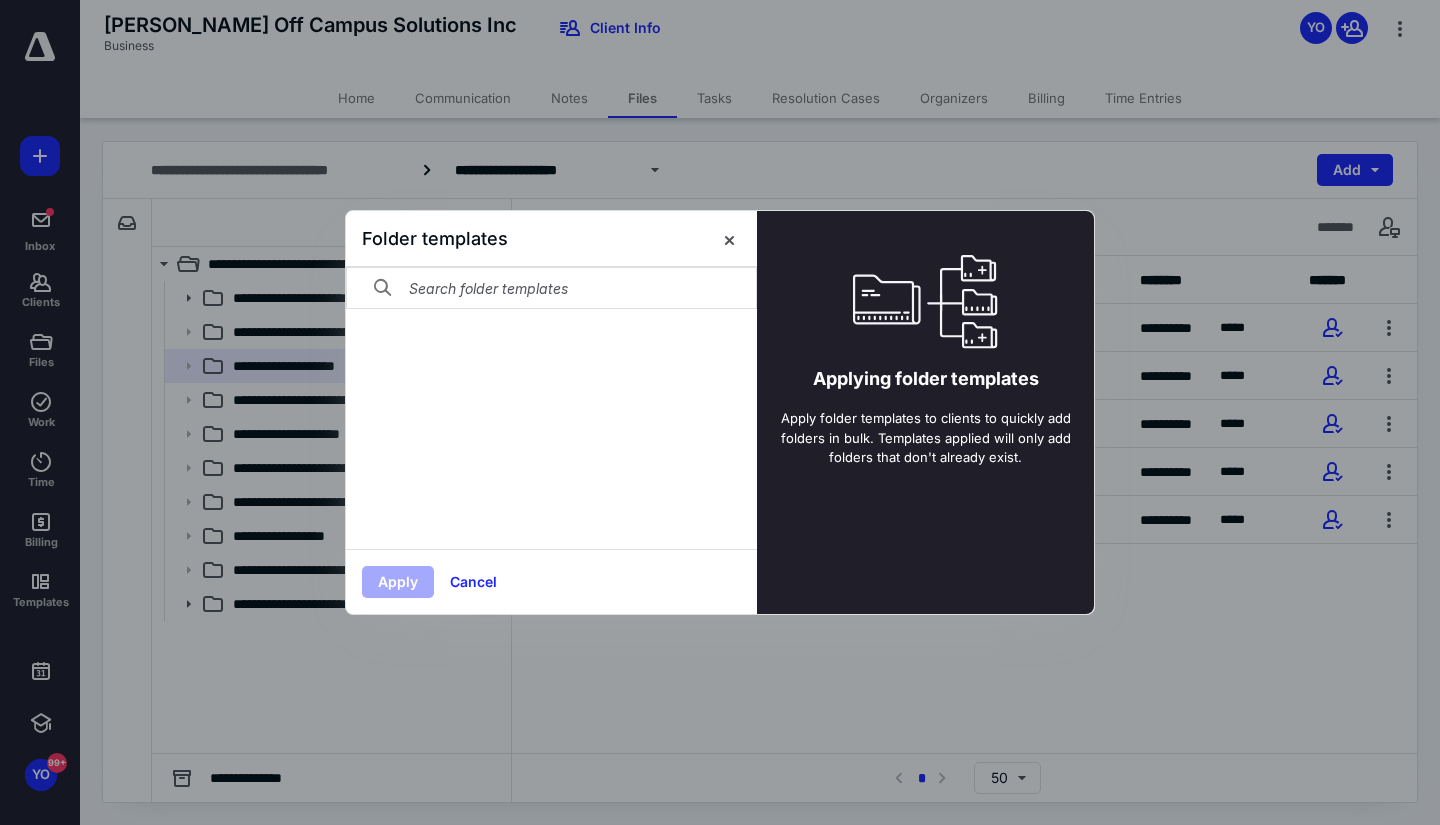 click at bounding box center (551, 429) 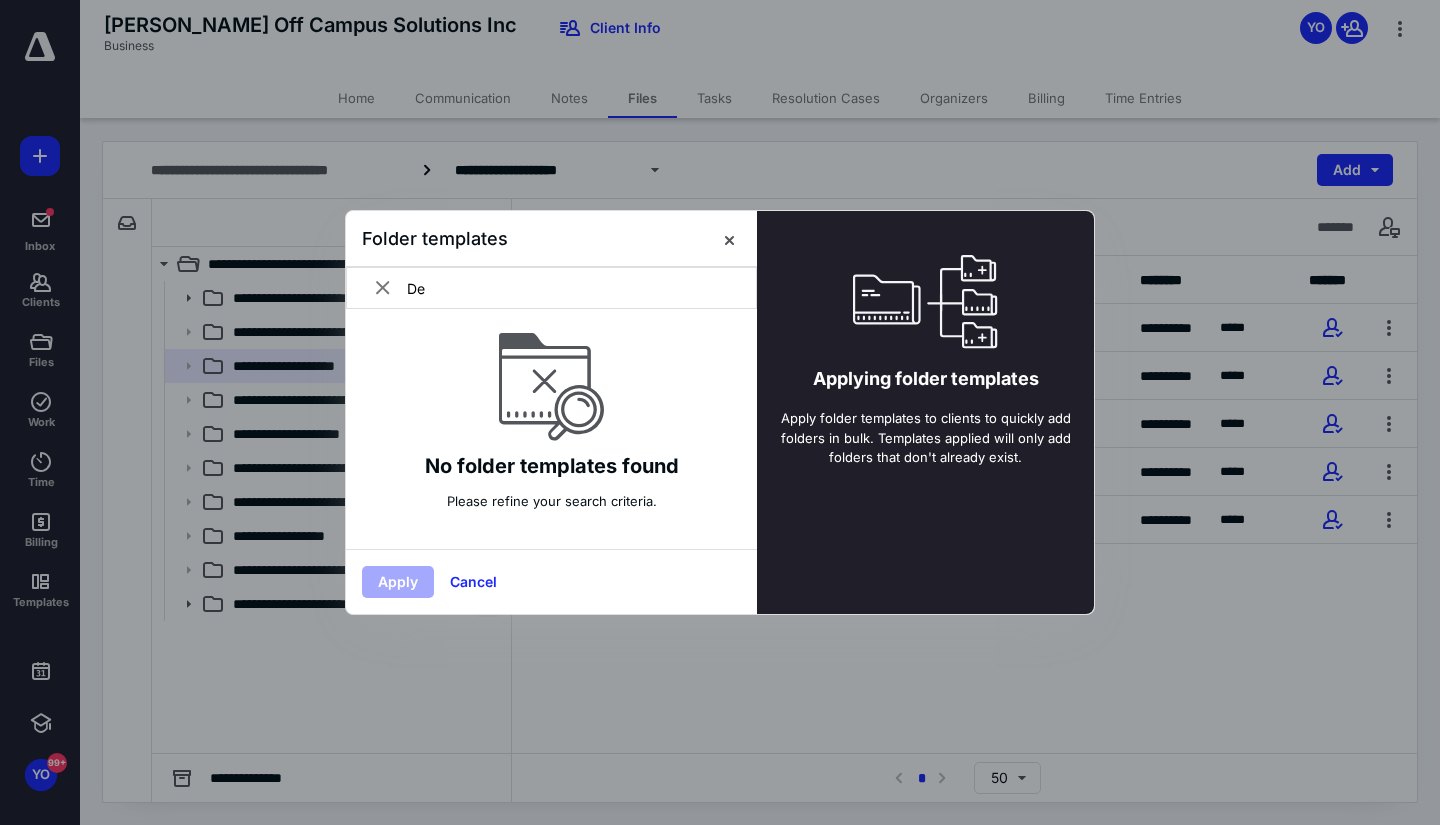 type on "D" 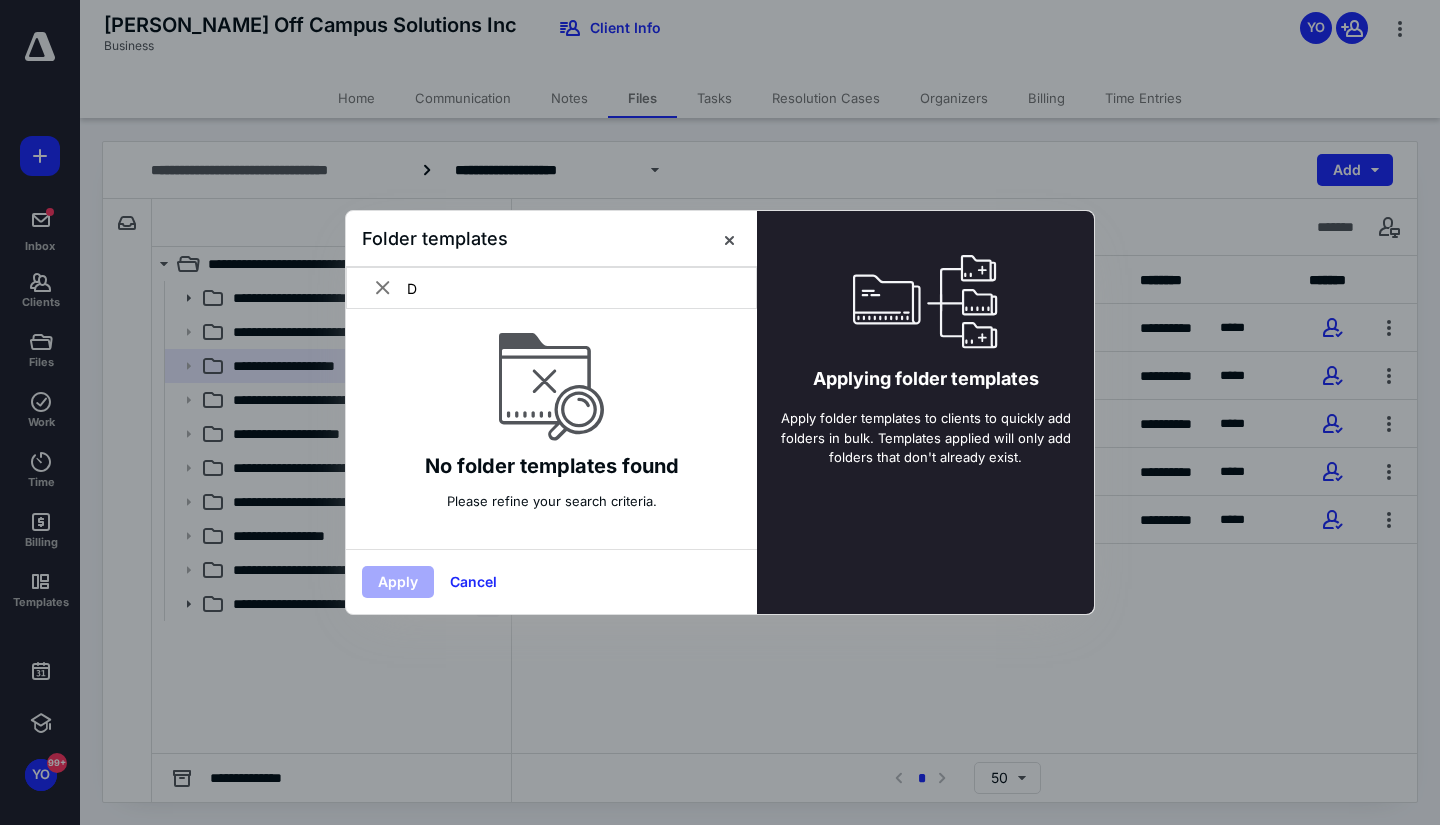 type 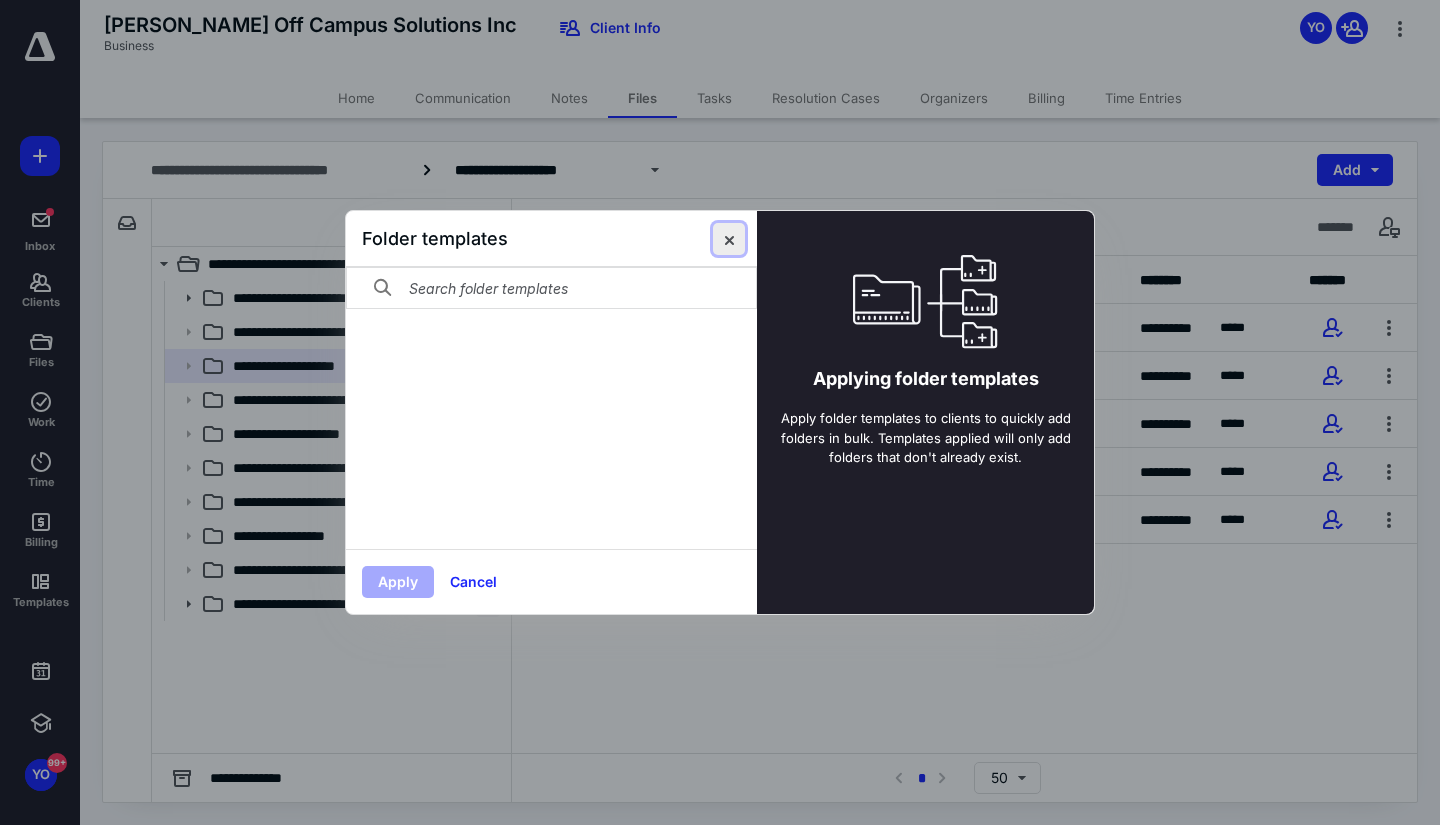 click at bounding box center [729, 239] 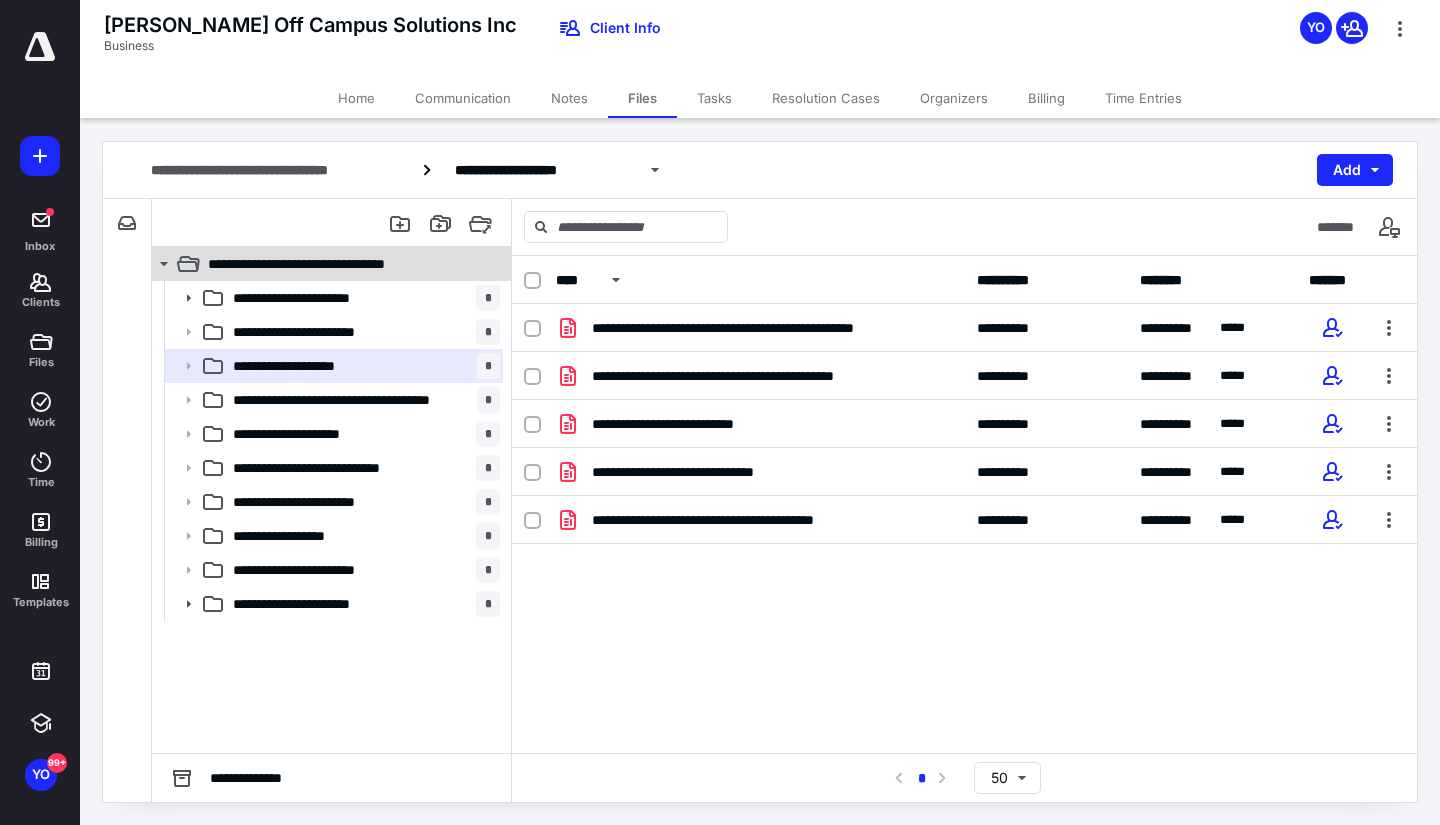 click on "**********" at bounding box center (329, 264) 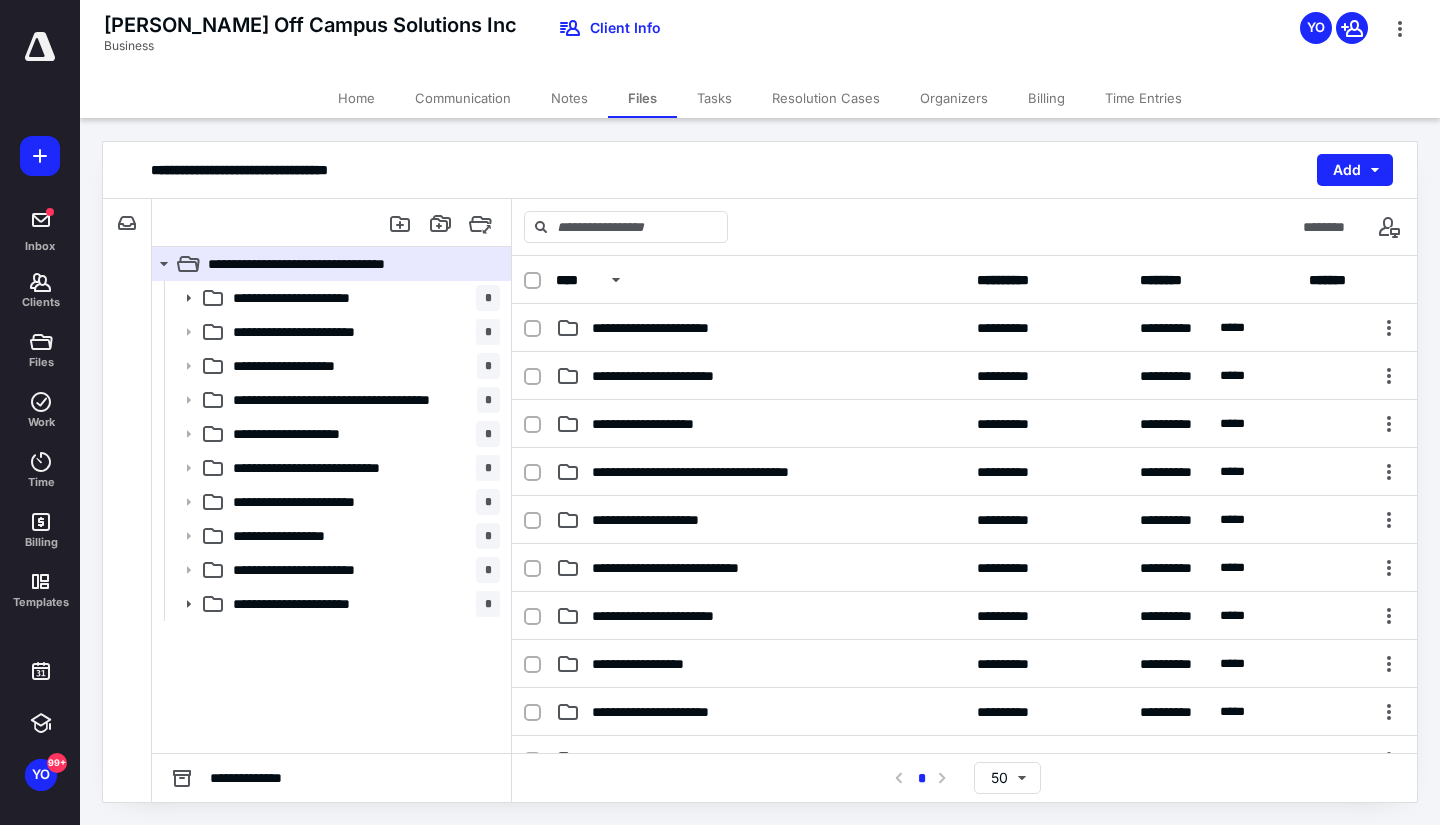click on "**********" at bounding box center (331, 517) 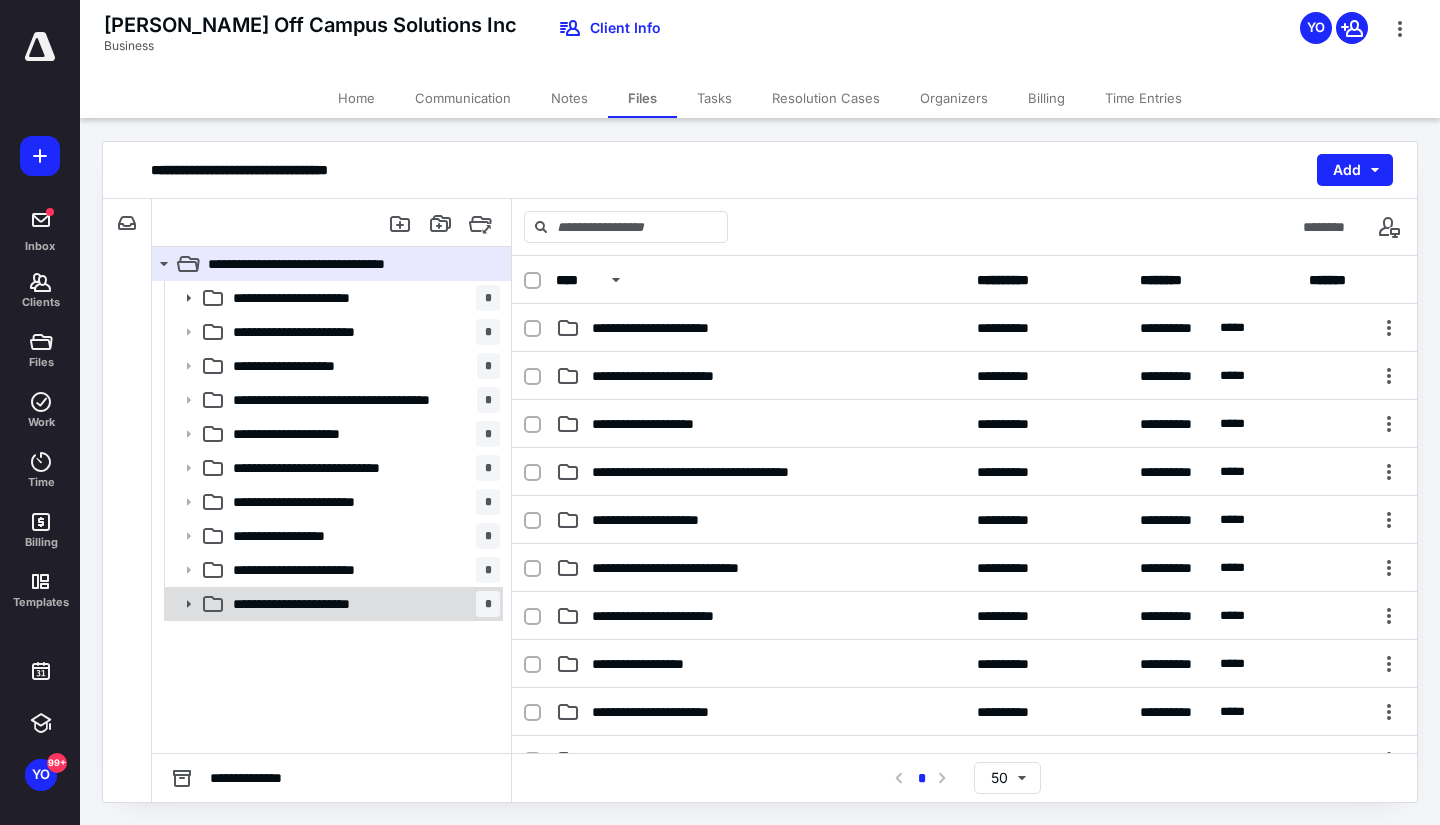 click on "**********" at bounding box center [332, 604] 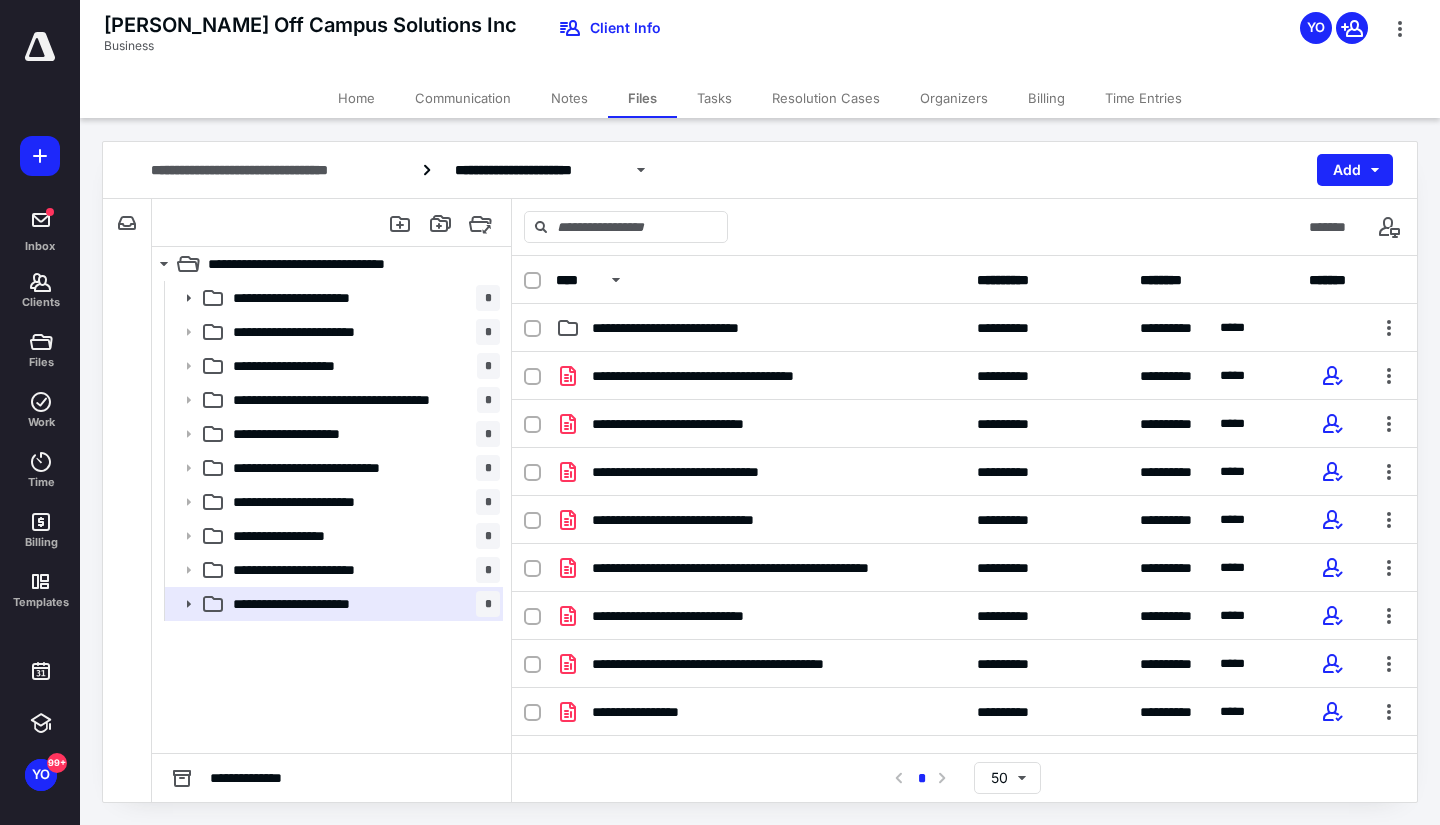 click on "**********" at bounding box center (331, 517) 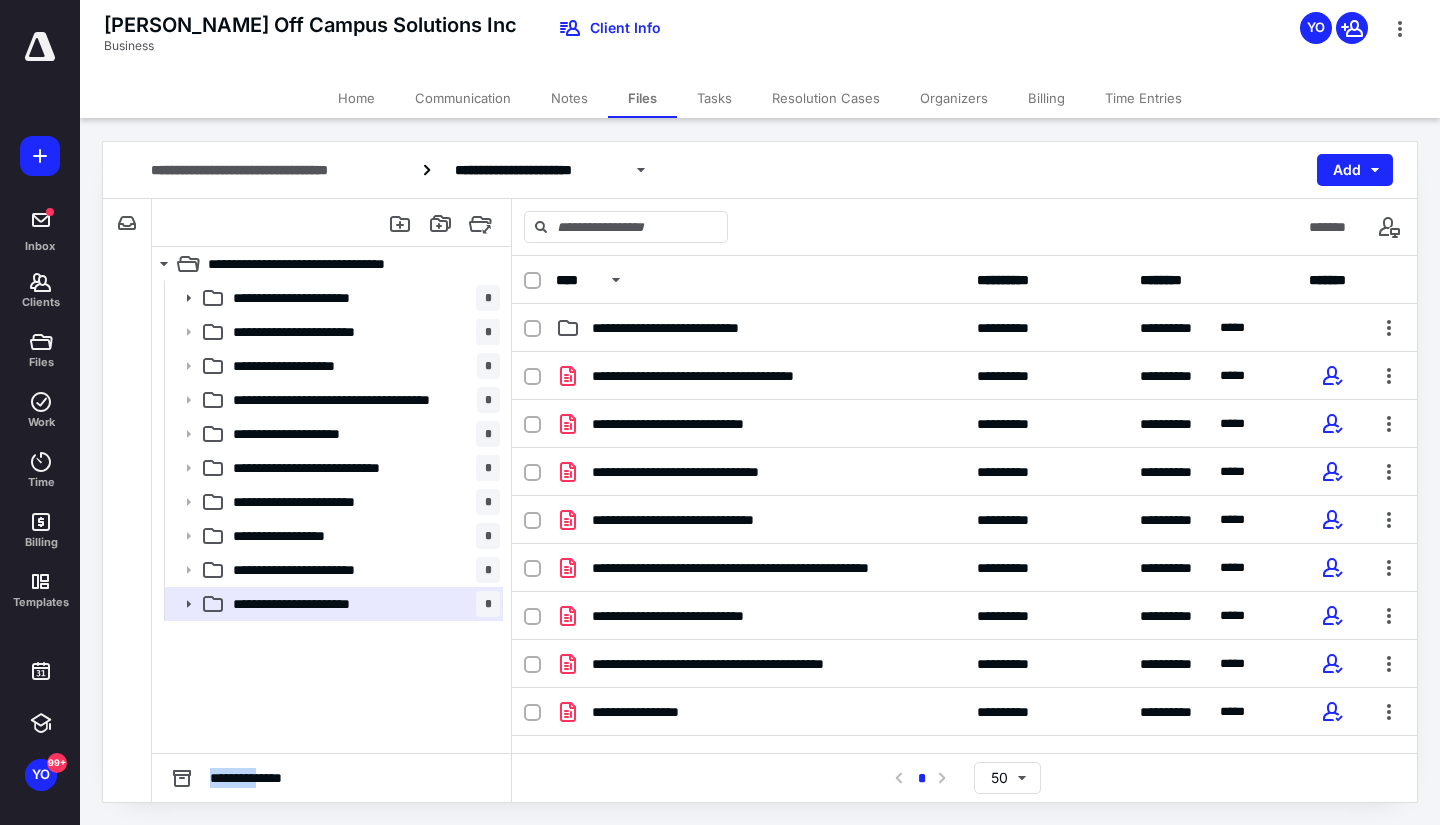 click on "**********" at bounding box center [331, 517] 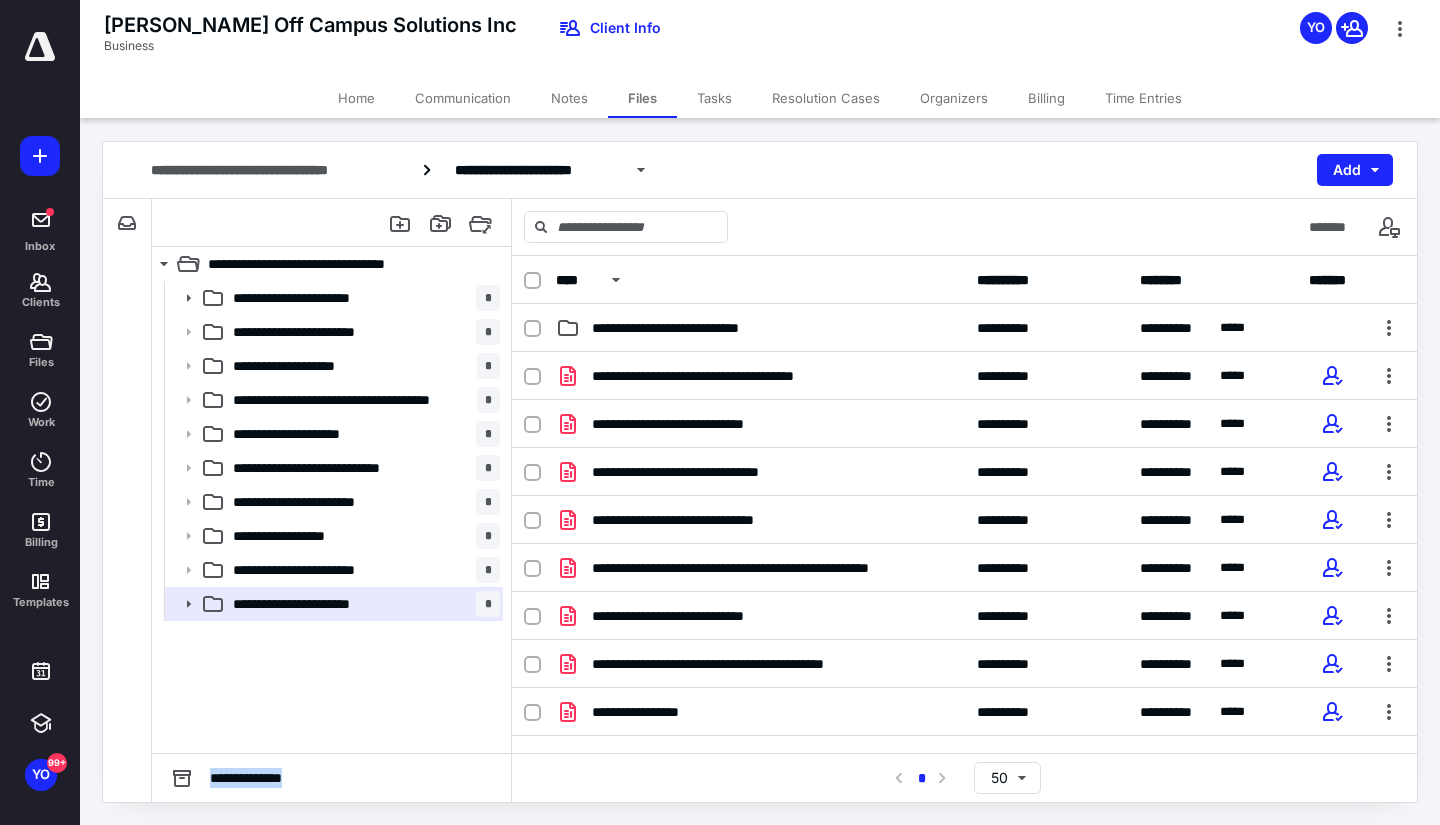 click on "**********" at bounding box center (331, 517) 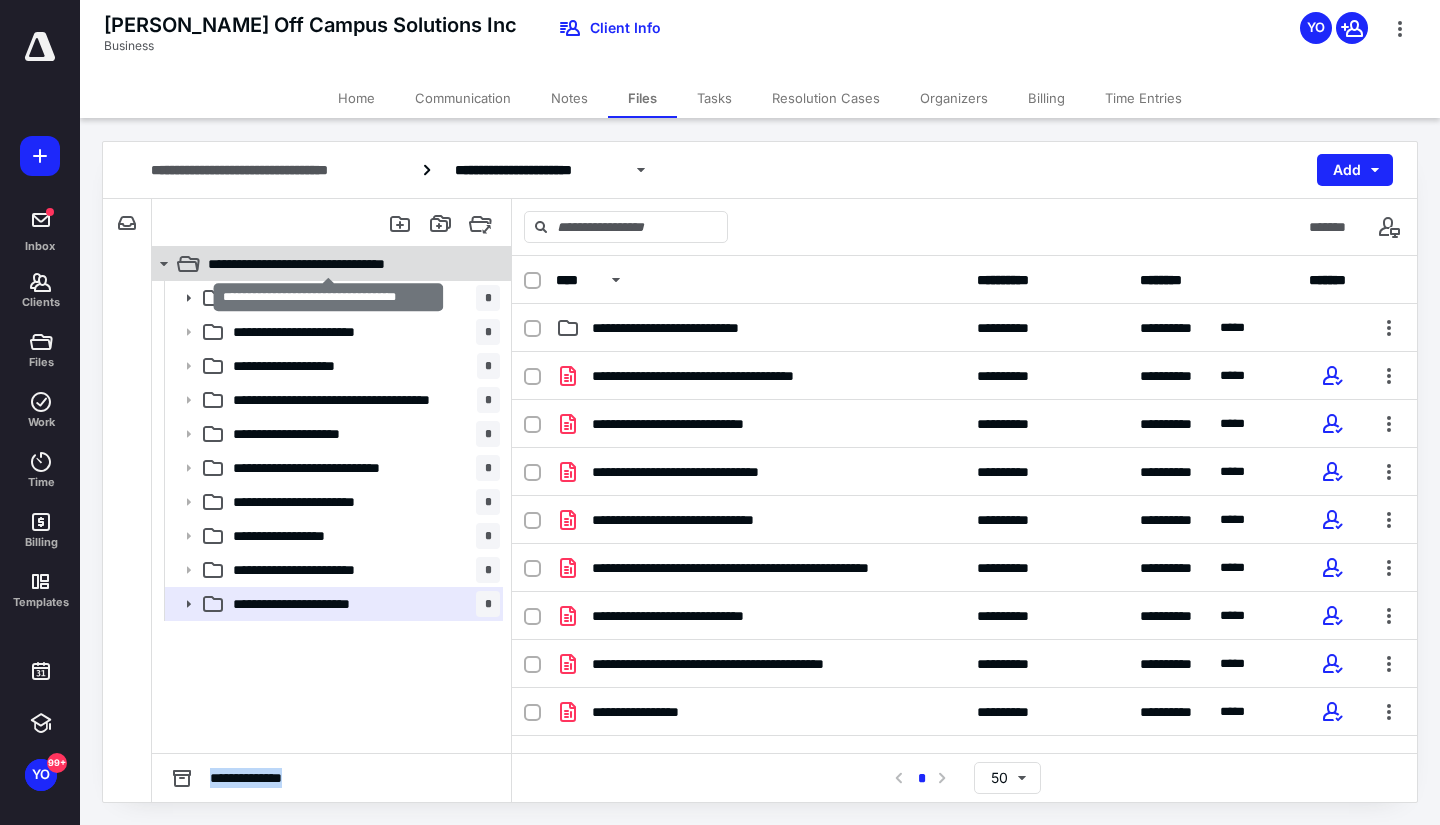 click on "**********" at bounding box center [329, 264] 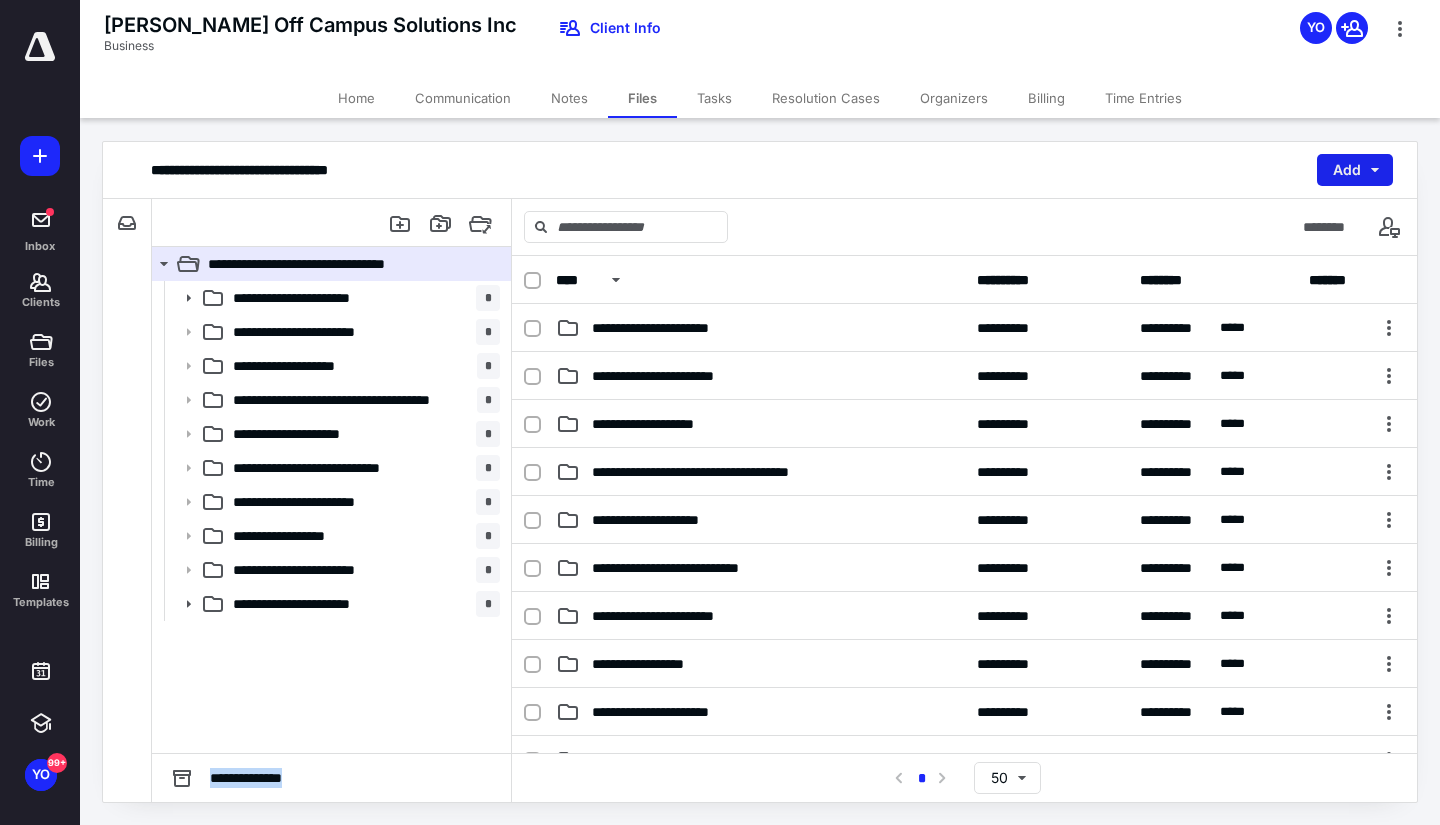 click on "Add" at bounding box center (1355, 170) 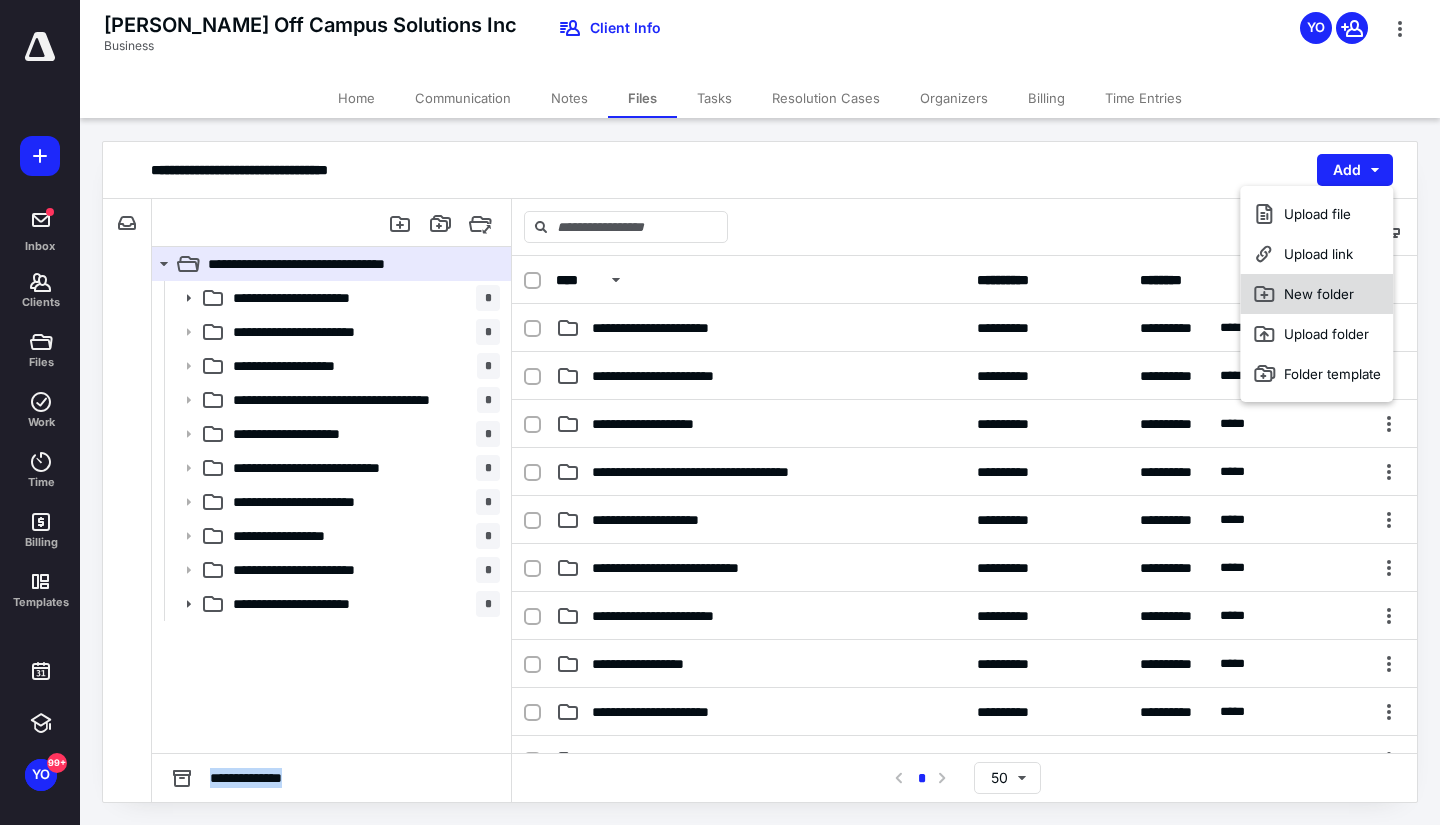 click on "New folder" at bounding box center (1316, 294) 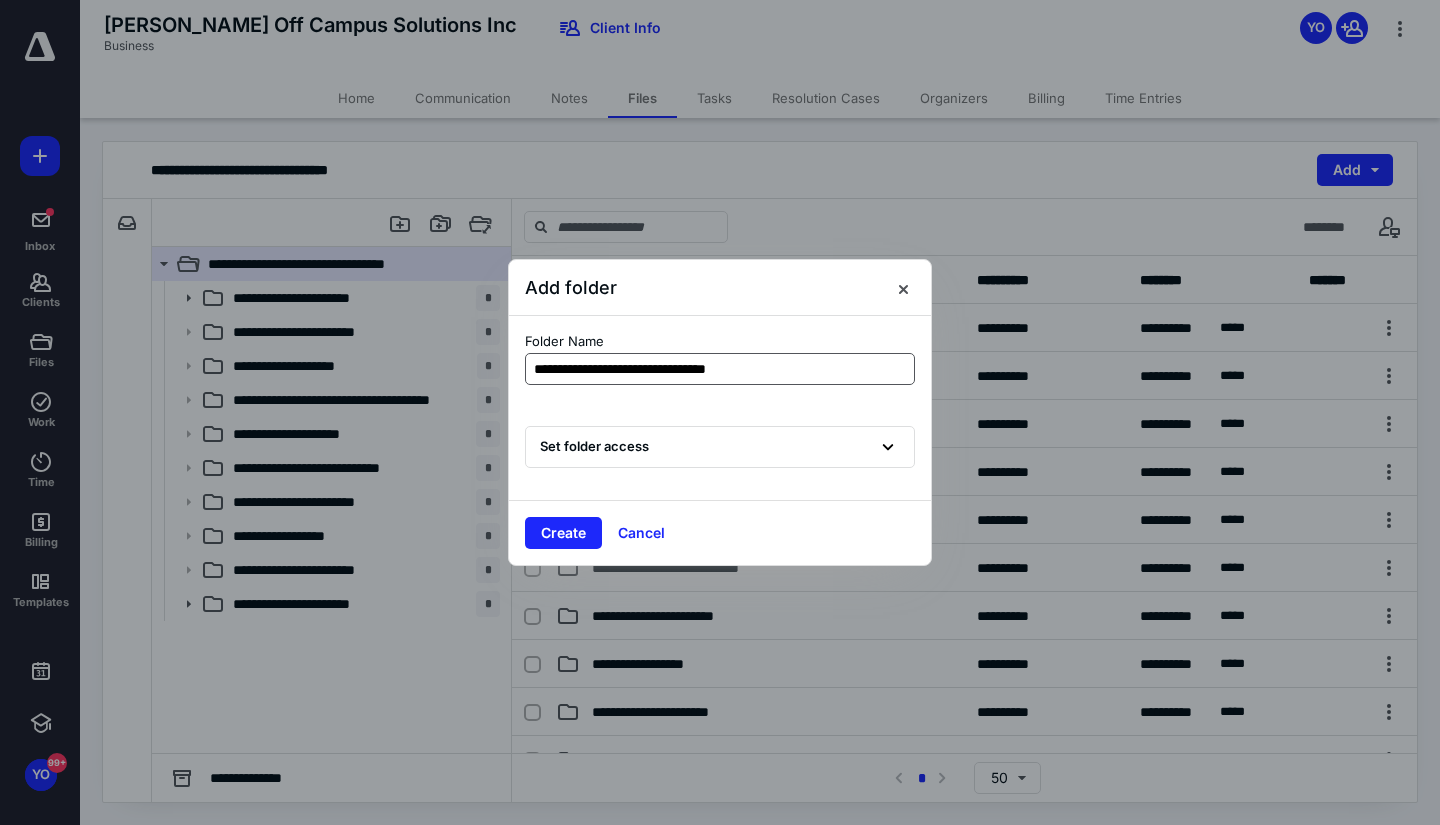 click on "**********" at bounding box center [720, 369] 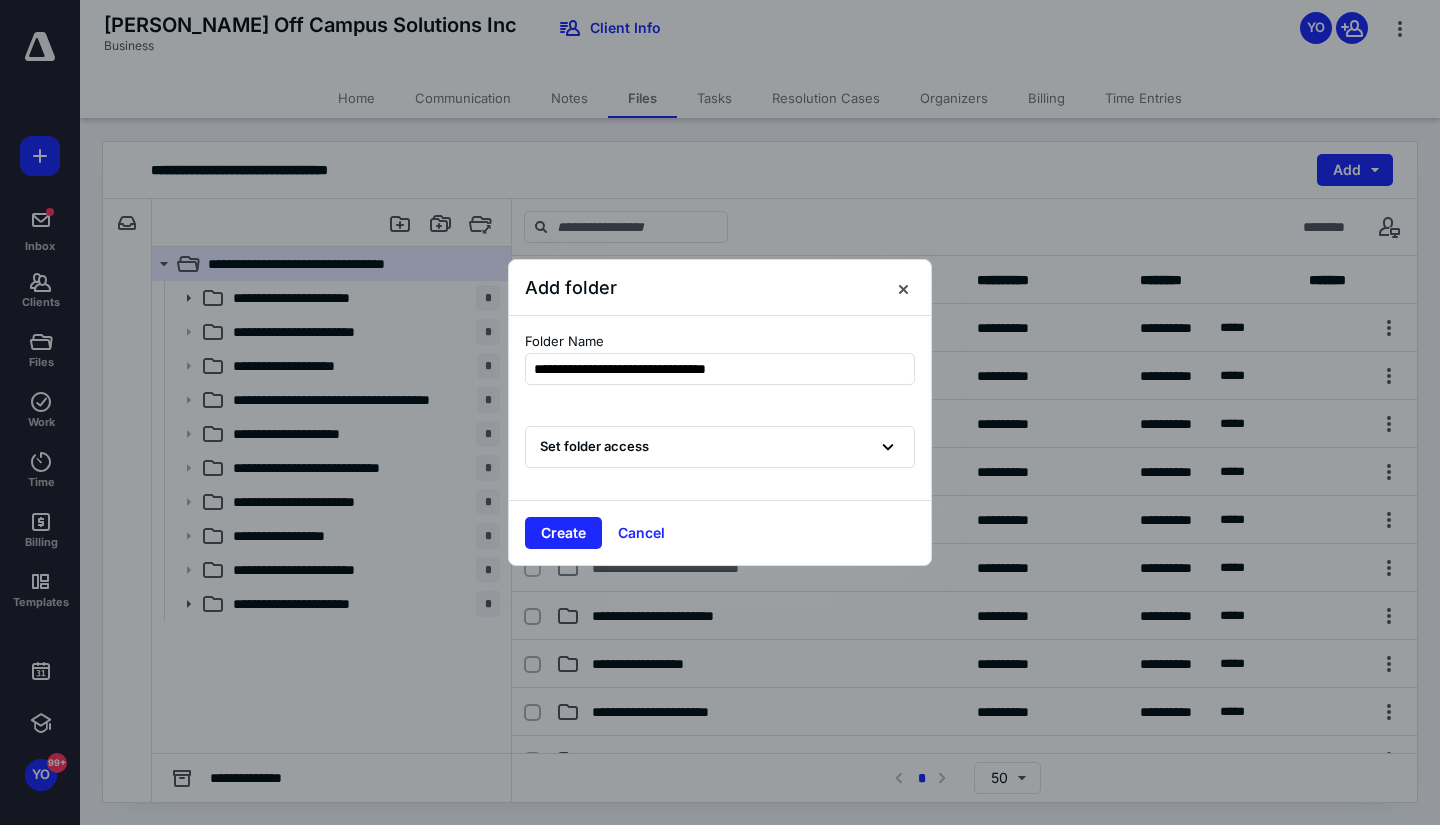 type on "**********" 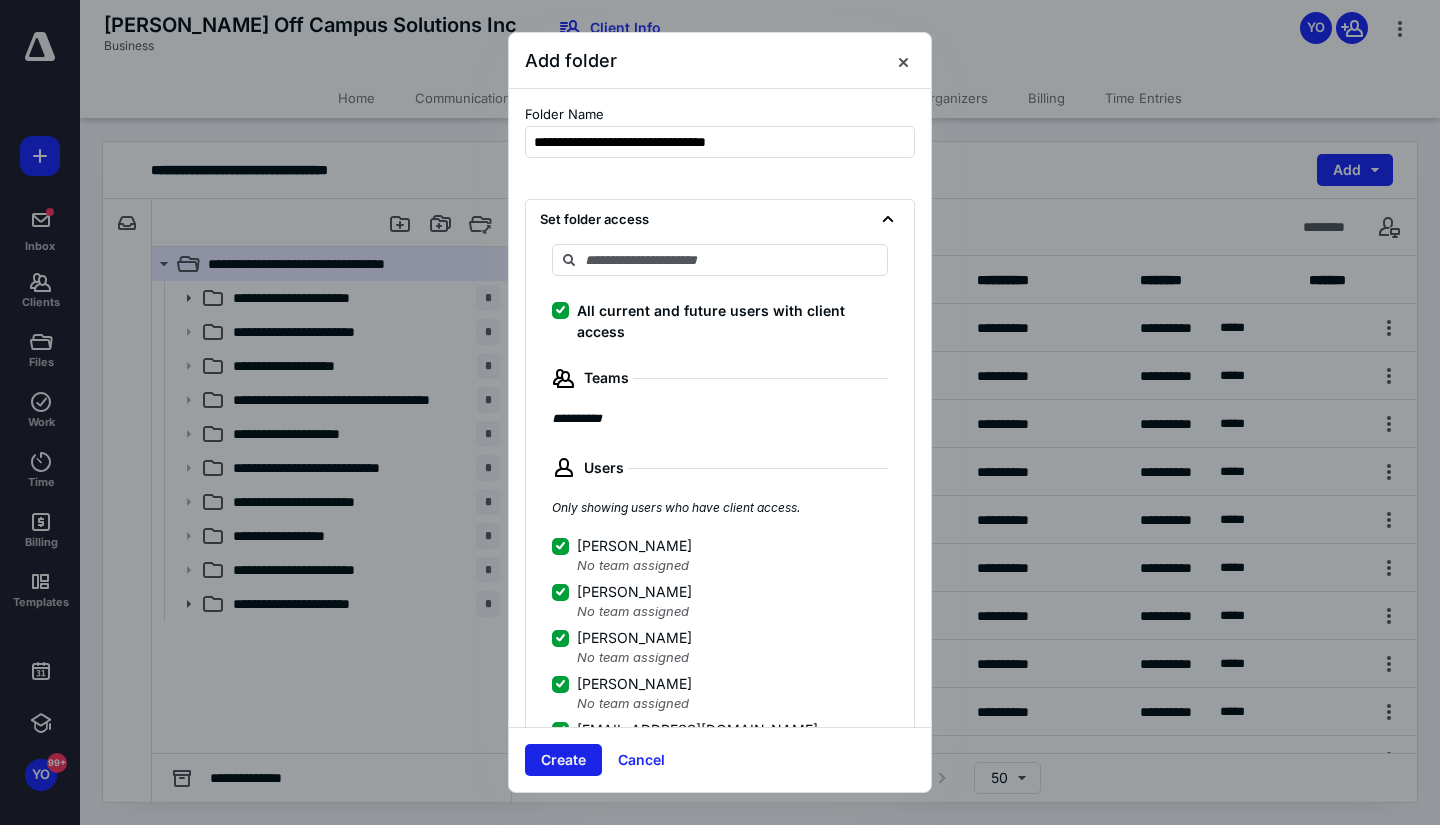 click on "Create" at bounding box center (563, 760) 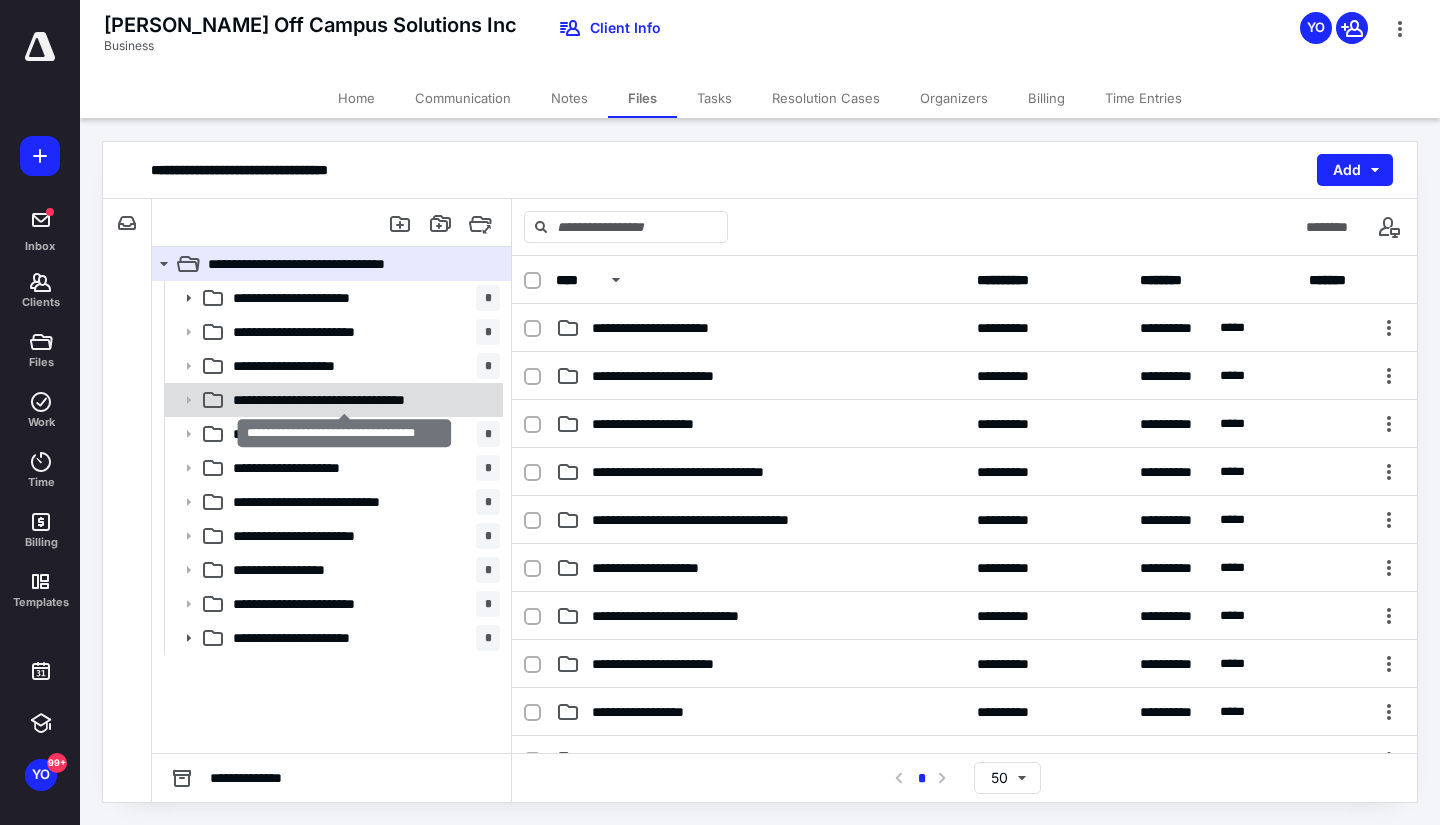 click on "**********" at bounding box center [345, 400] 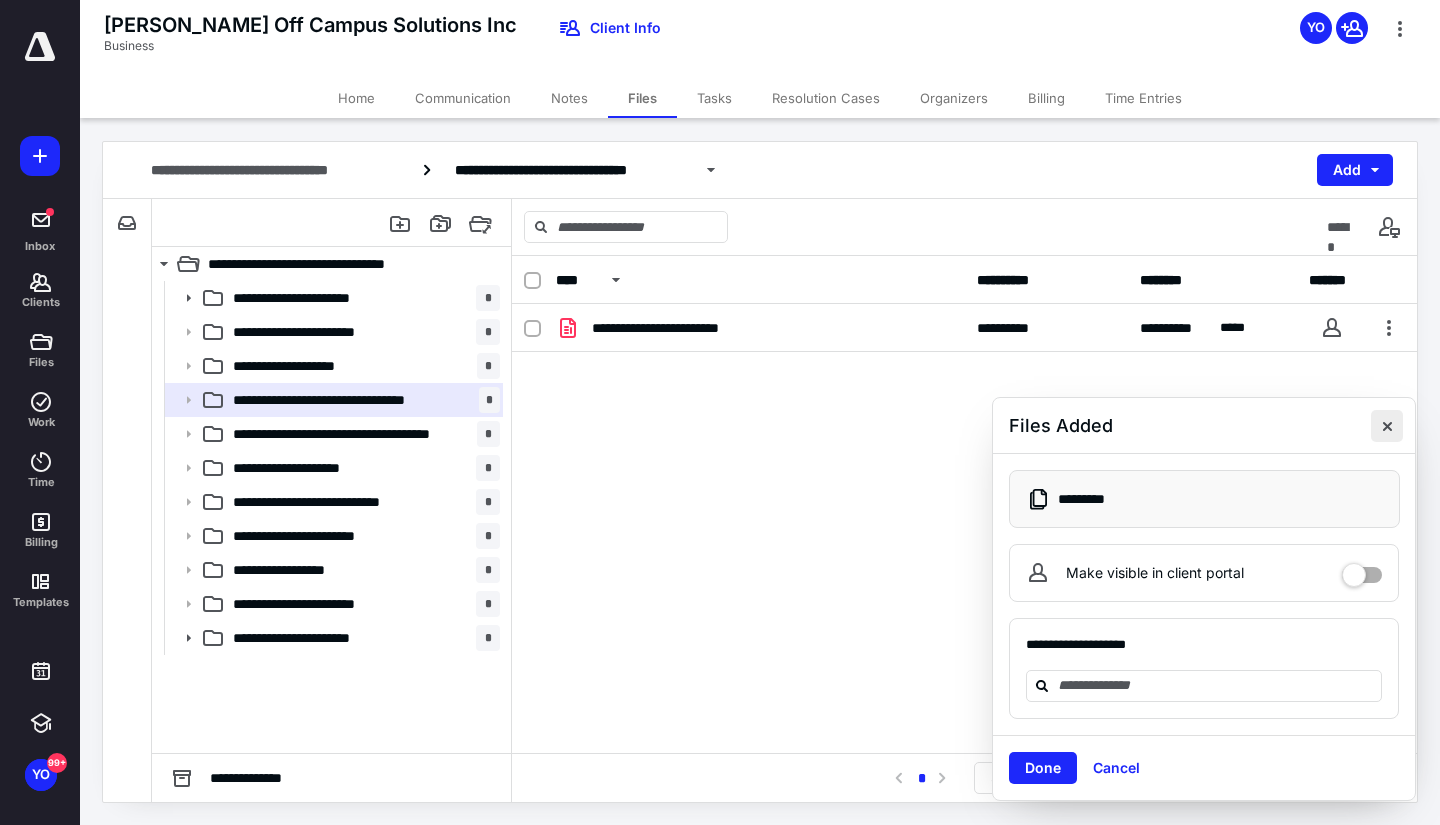 click at bounding box center (1387, 426) 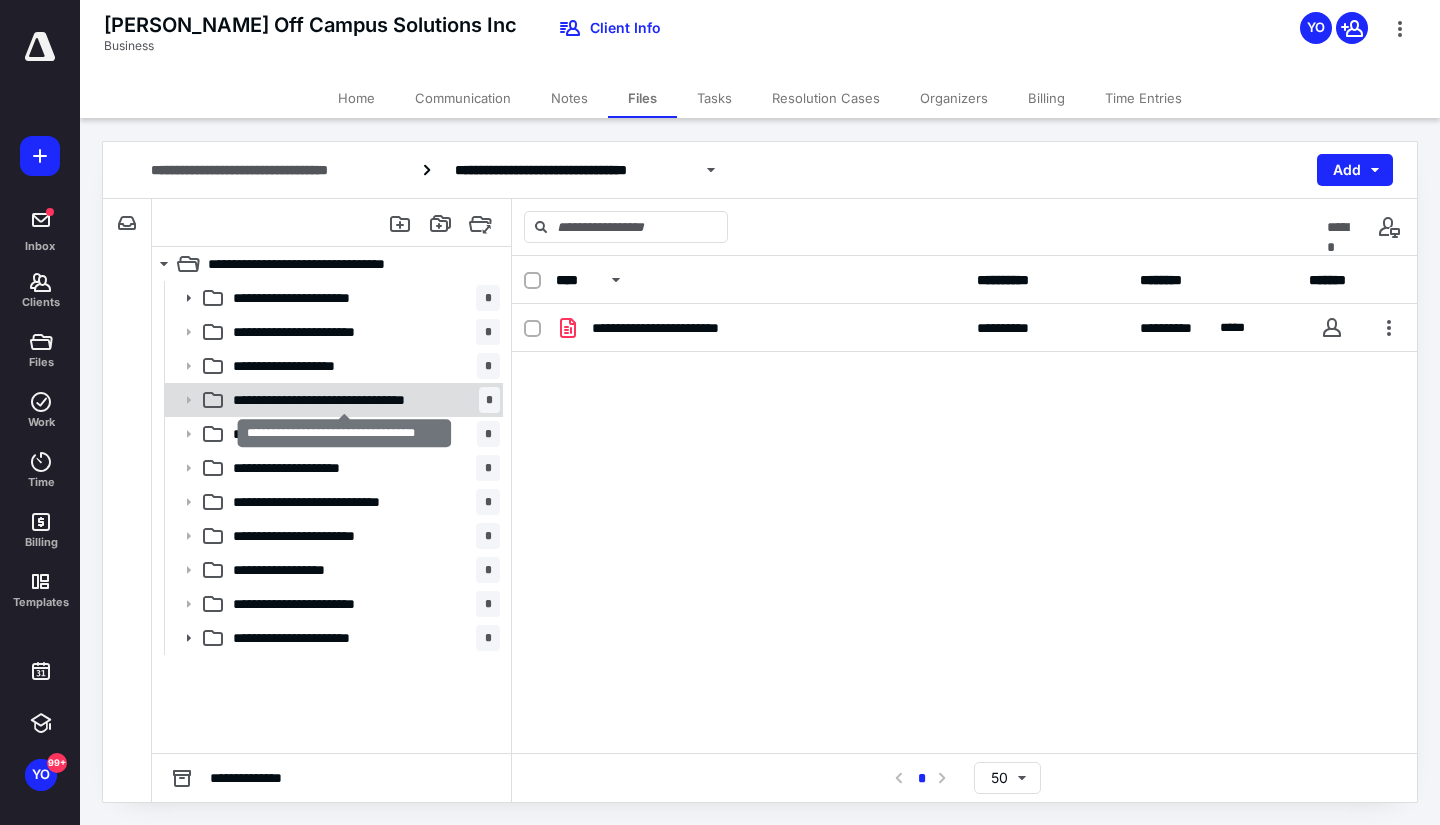 click on "**********" at bounding box center (345, 400) 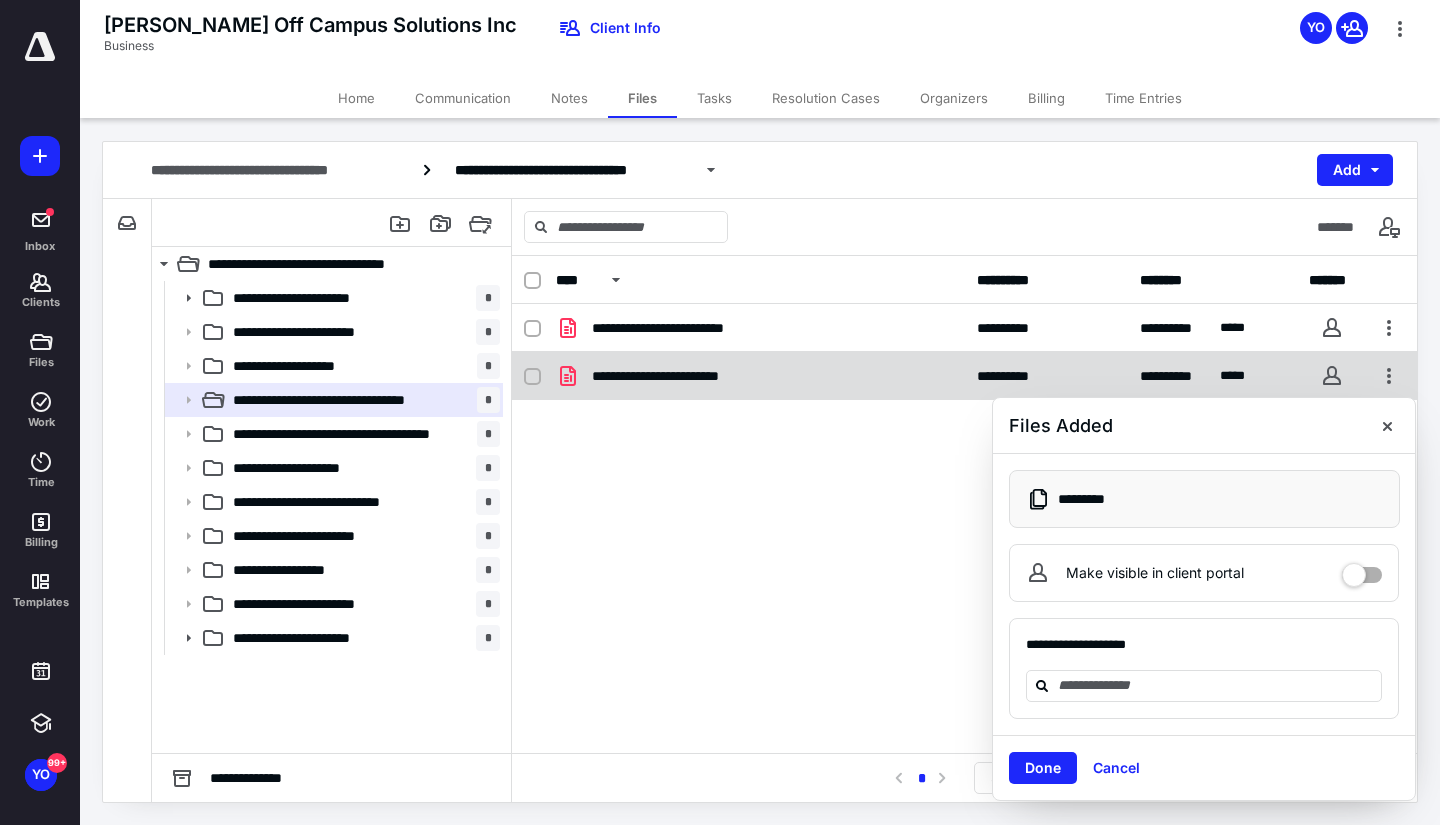 click on "**********" at bounding box center (760, 376) 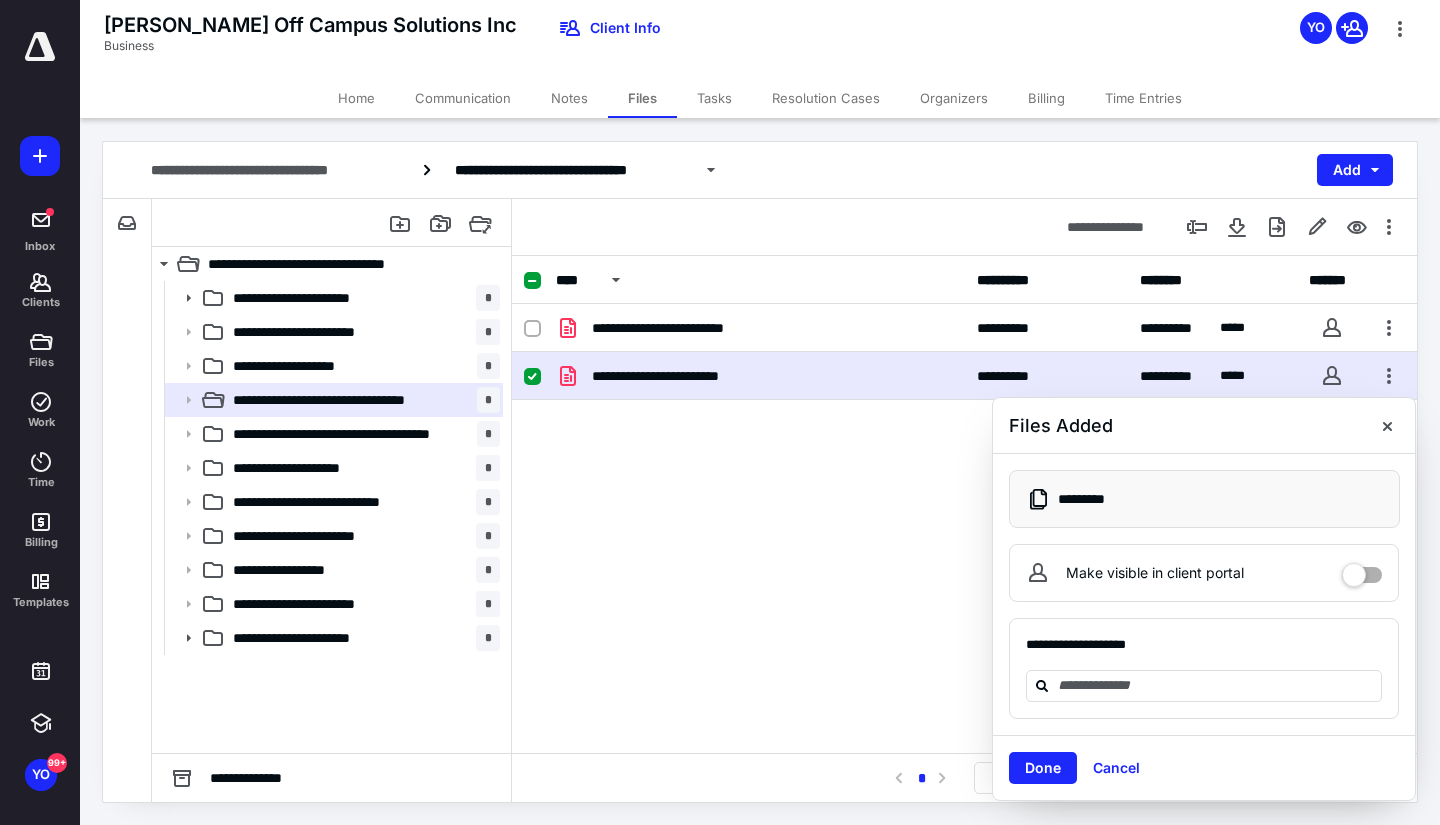 click on "**********" at bounding box center (760, 376) 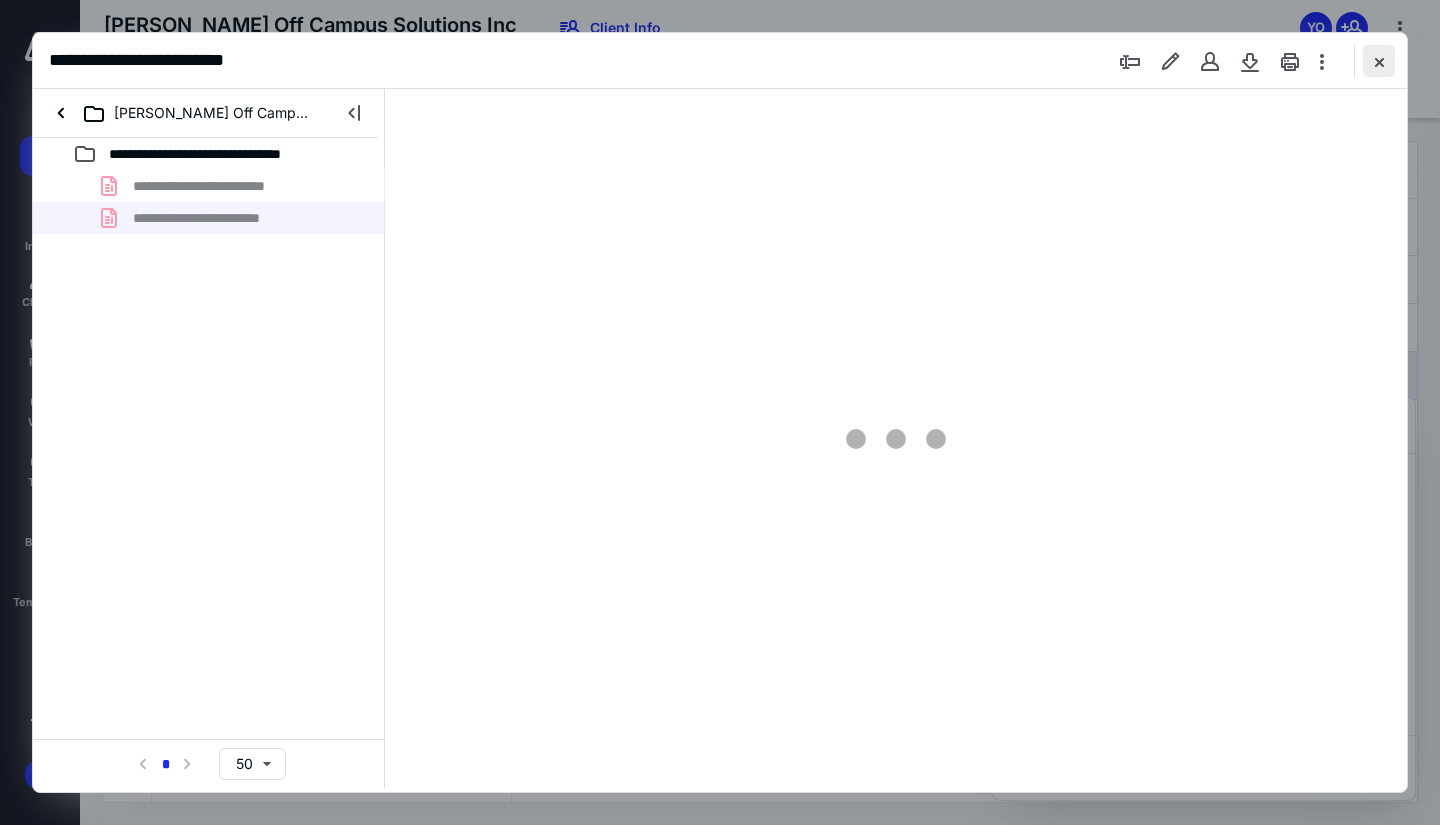 scroll, scrollTop: 0, scrollLeft: 0, axis: both 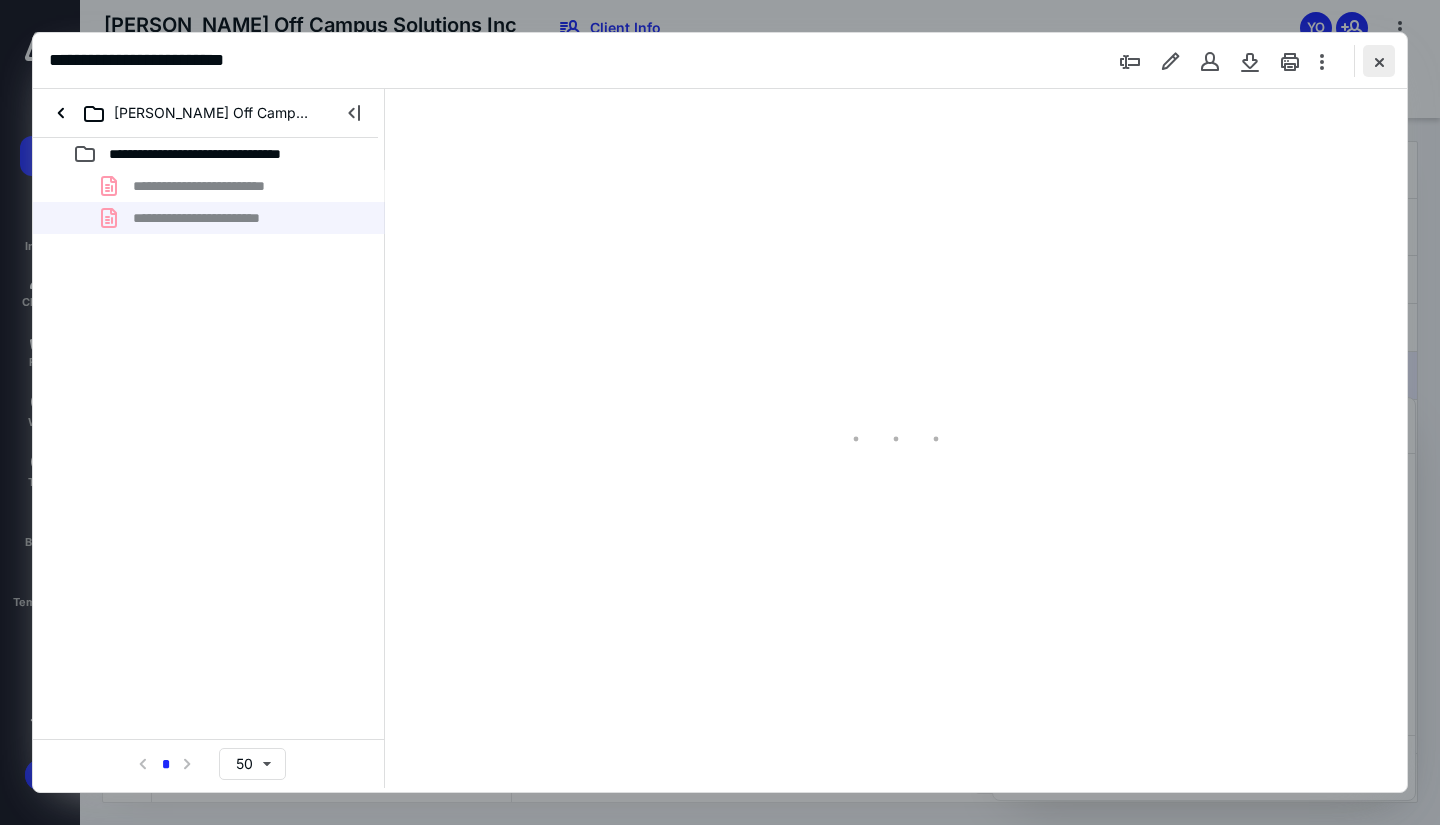 click at bounding box center (1379, 61) 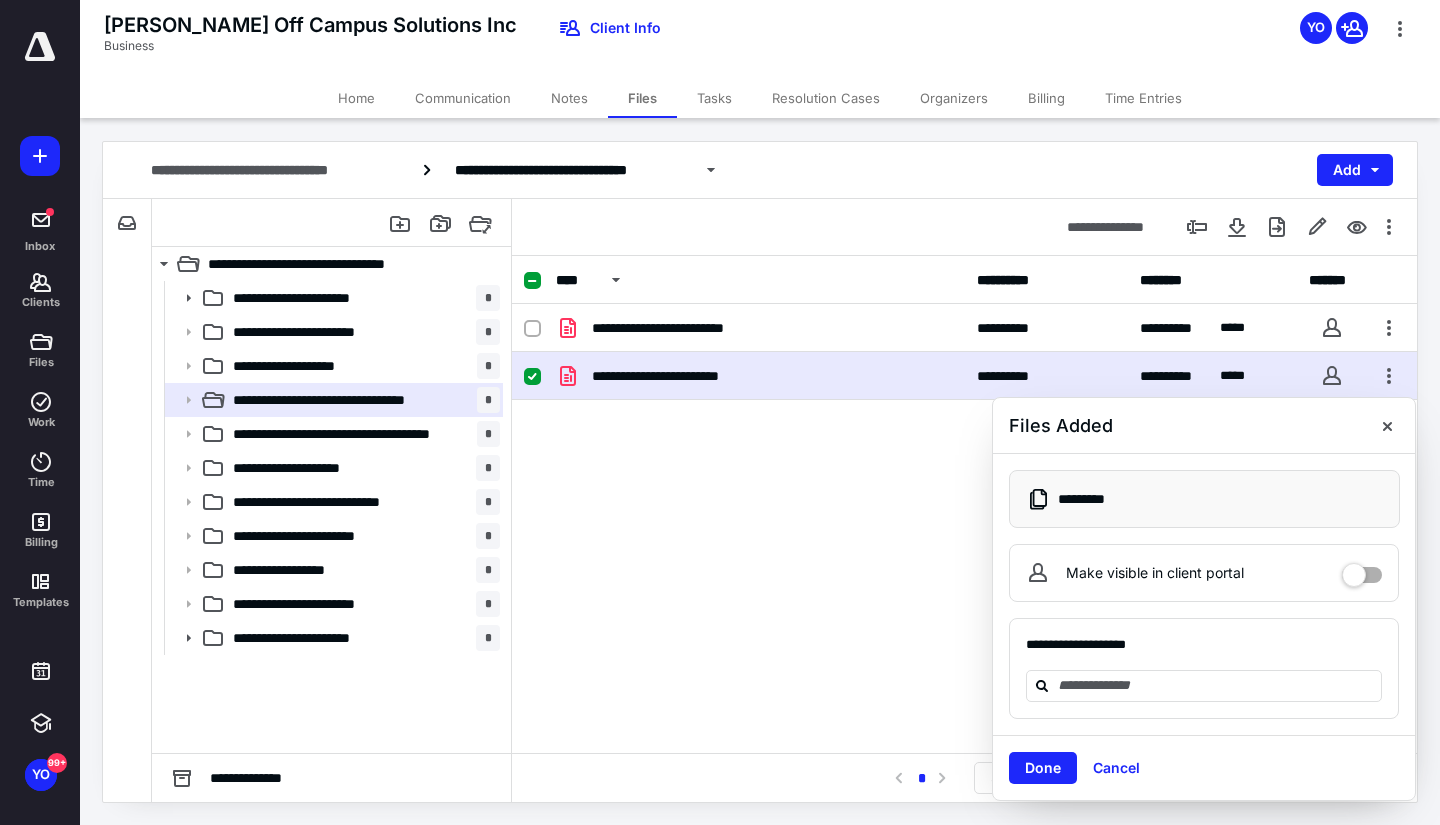 click on "**********" at bounding box center (964, 376) 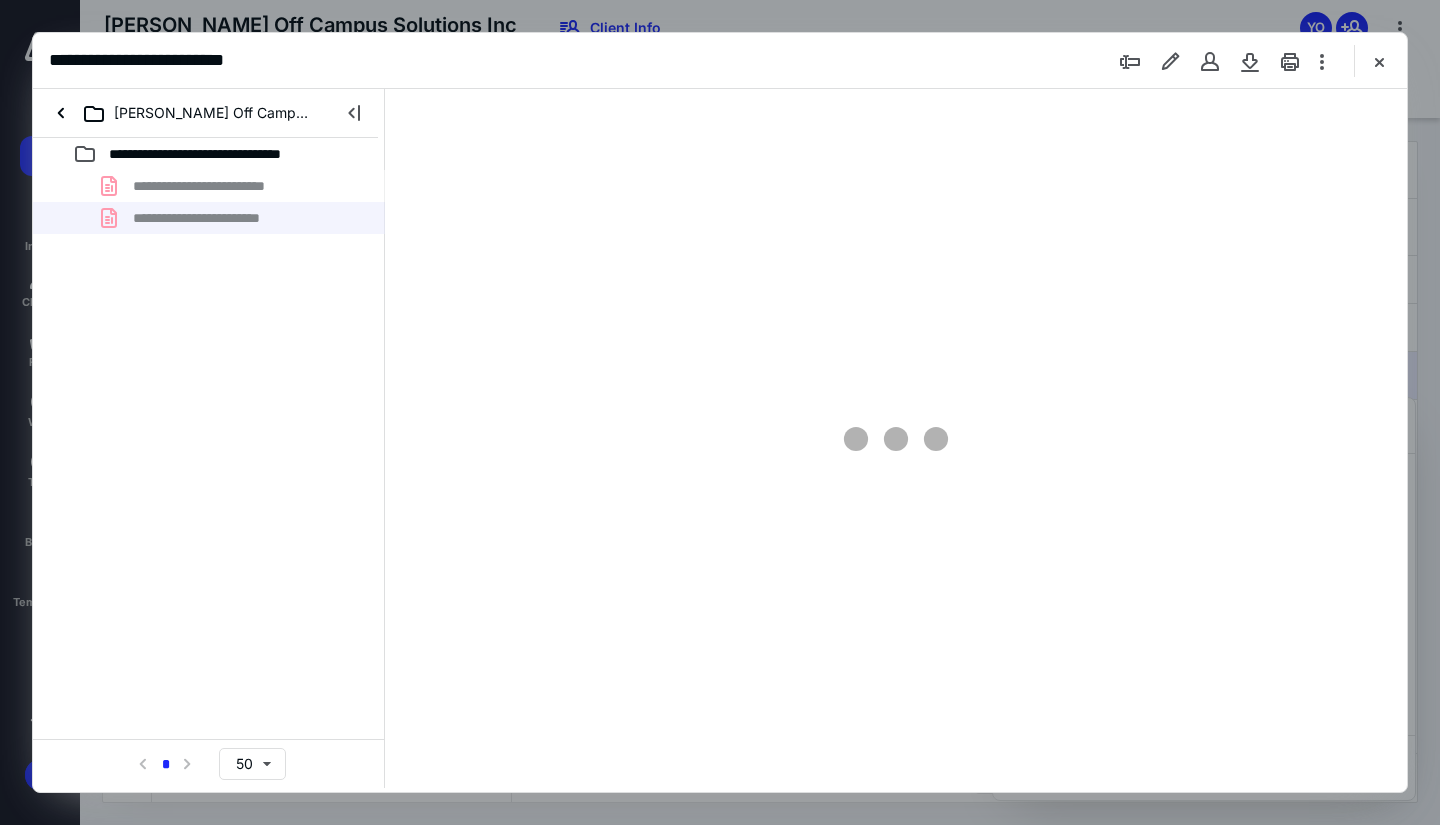 scroll, scrollTop: 0, scrollLeft: 0, axis: both 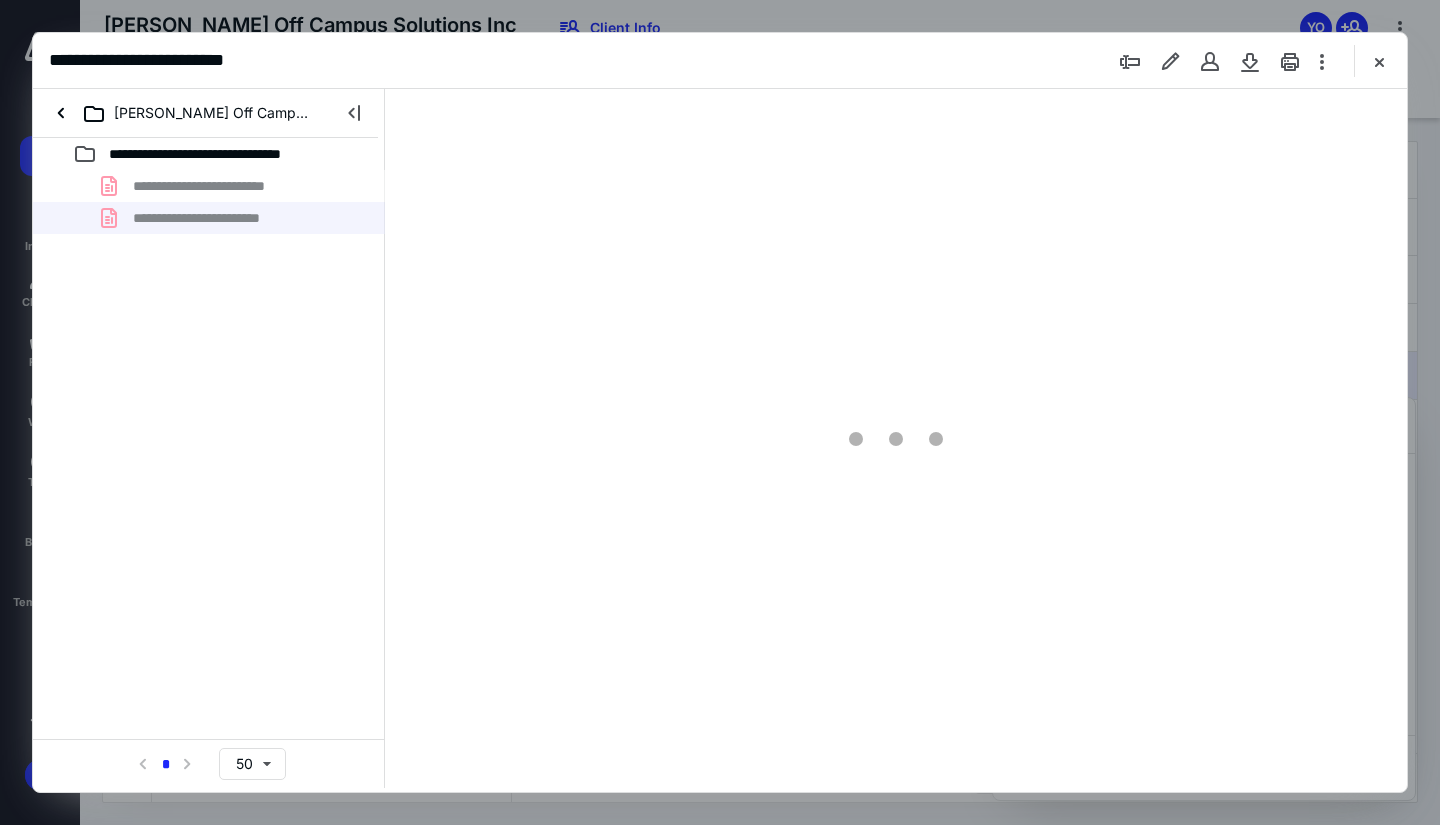 type on "164" 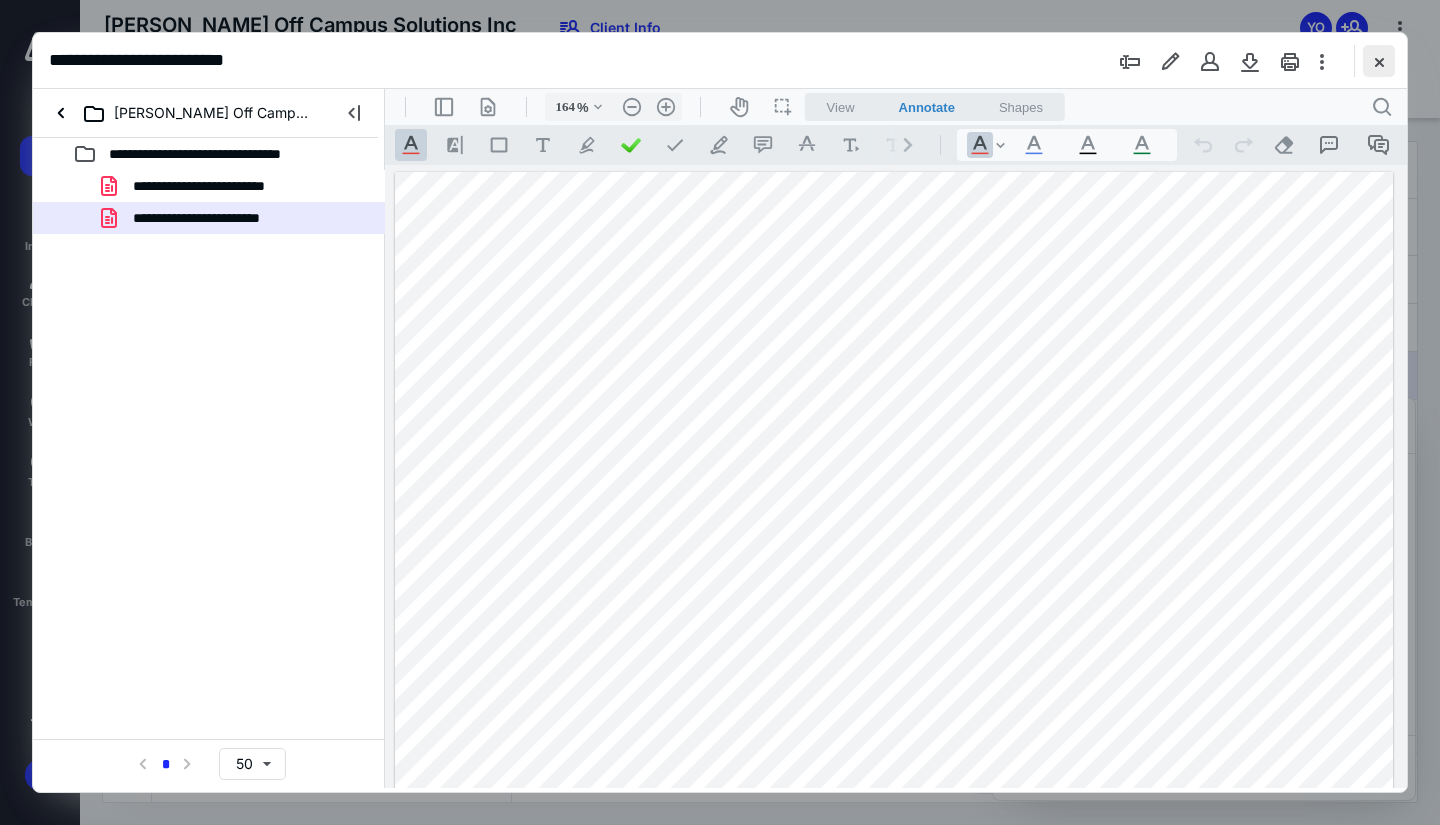 click at bounding box center [1379, 61] 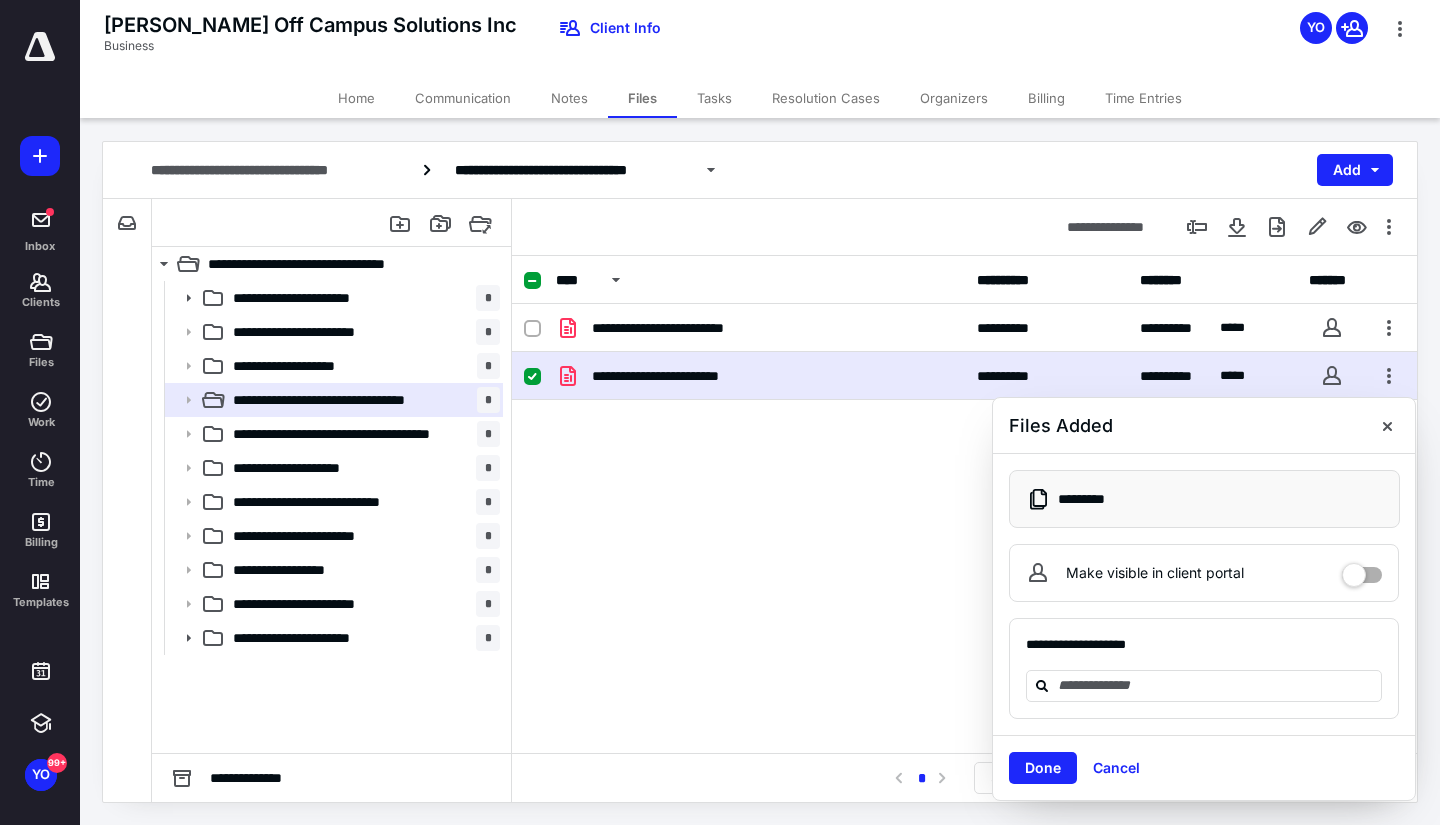 click on "**********" at bounding box center (964, 454) 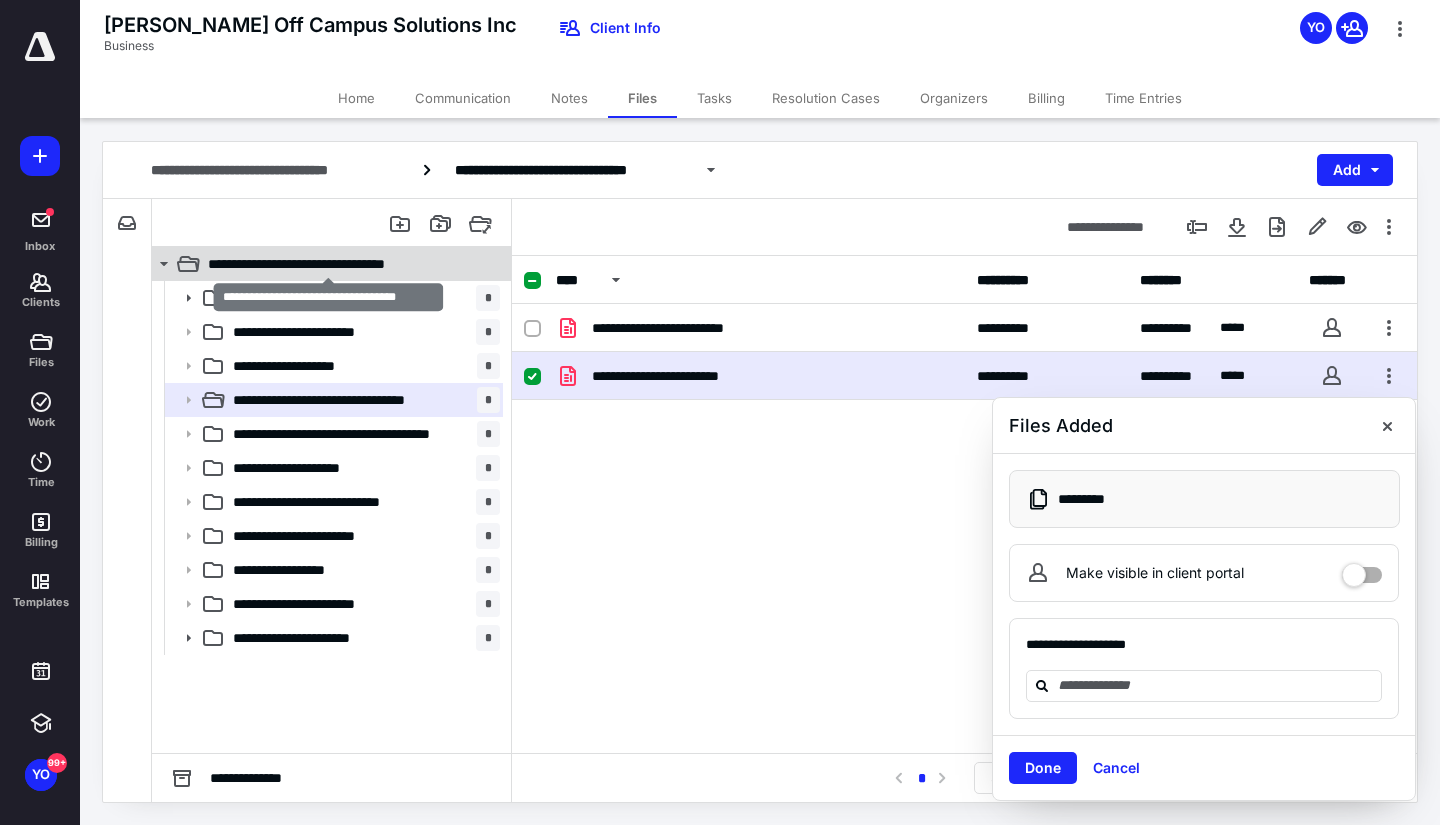 click on "**********" at bounding box center (329, 264) 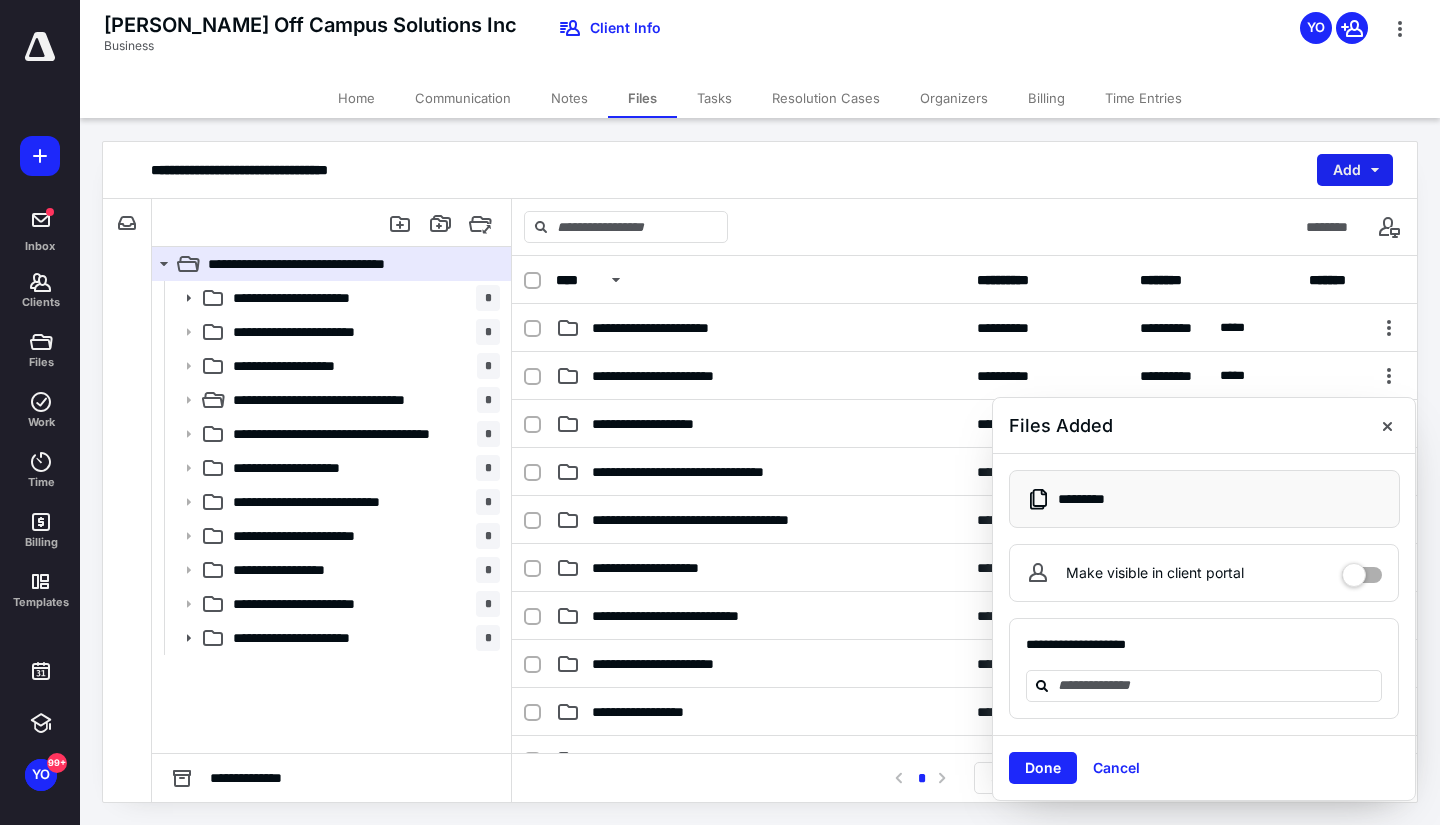 click on "Add" at bounding box center [1355, 170] 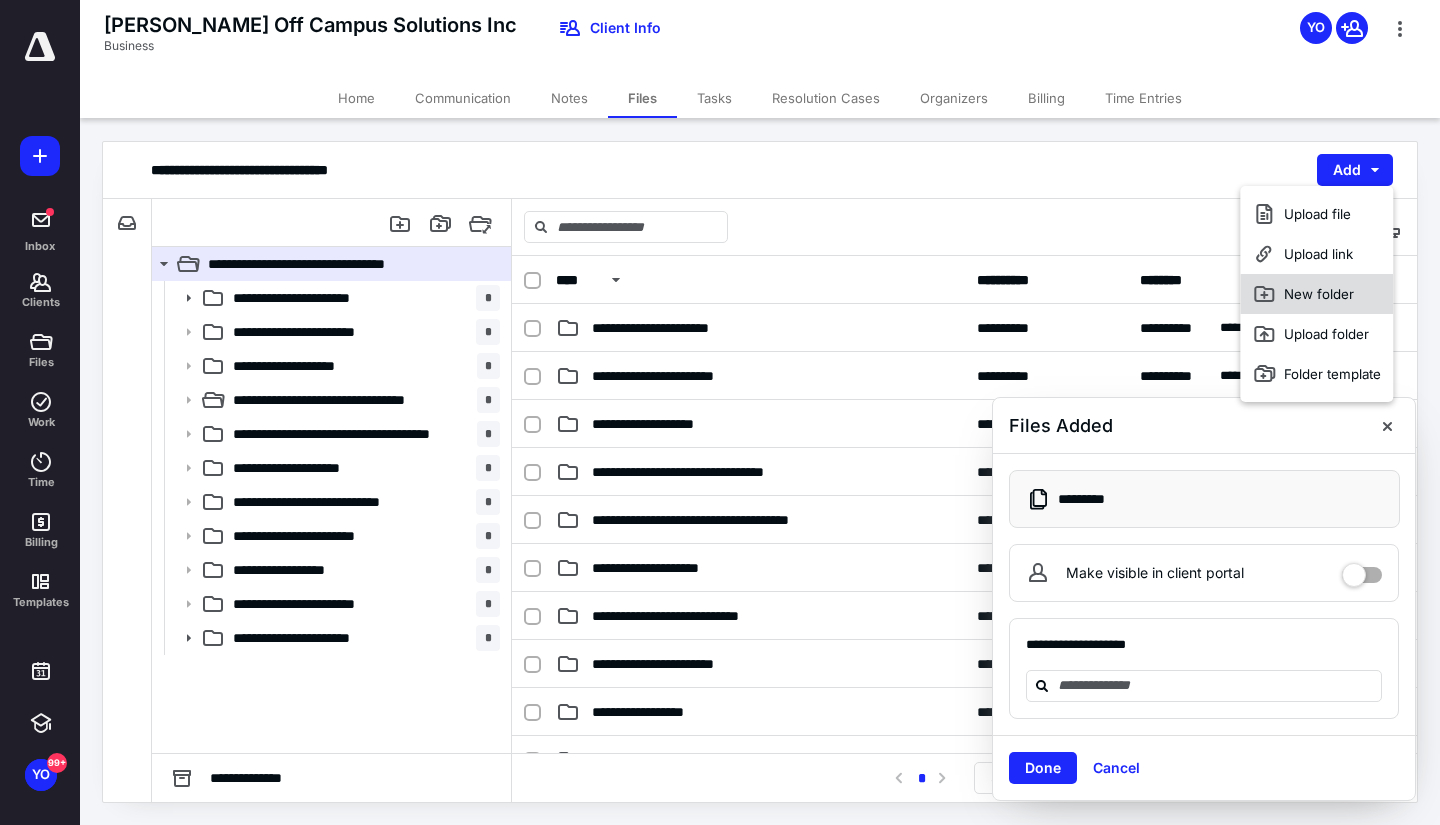 click on "New folder" at bounding box center [1316, 294] 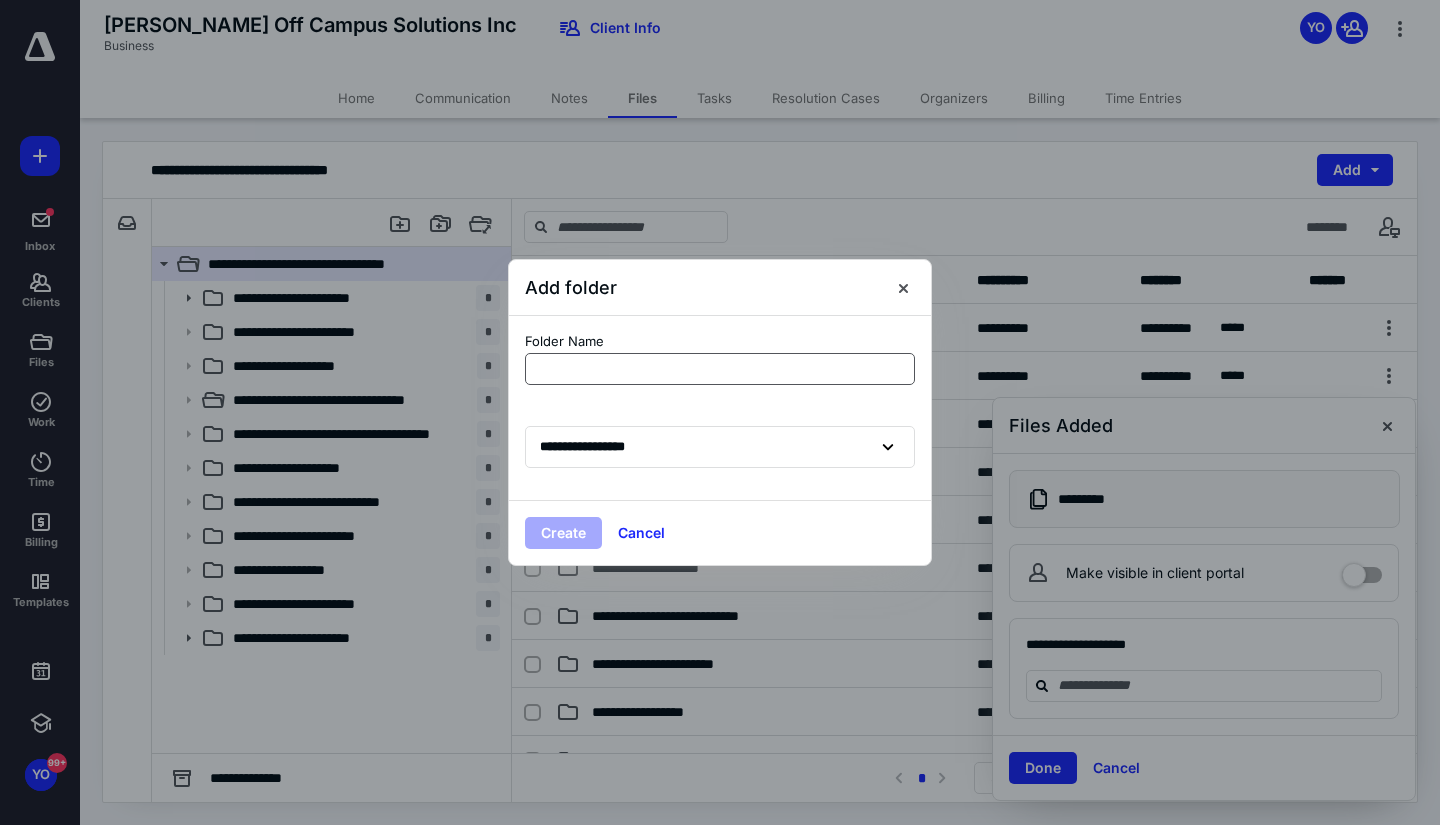 click at bounding box center (720, 369) 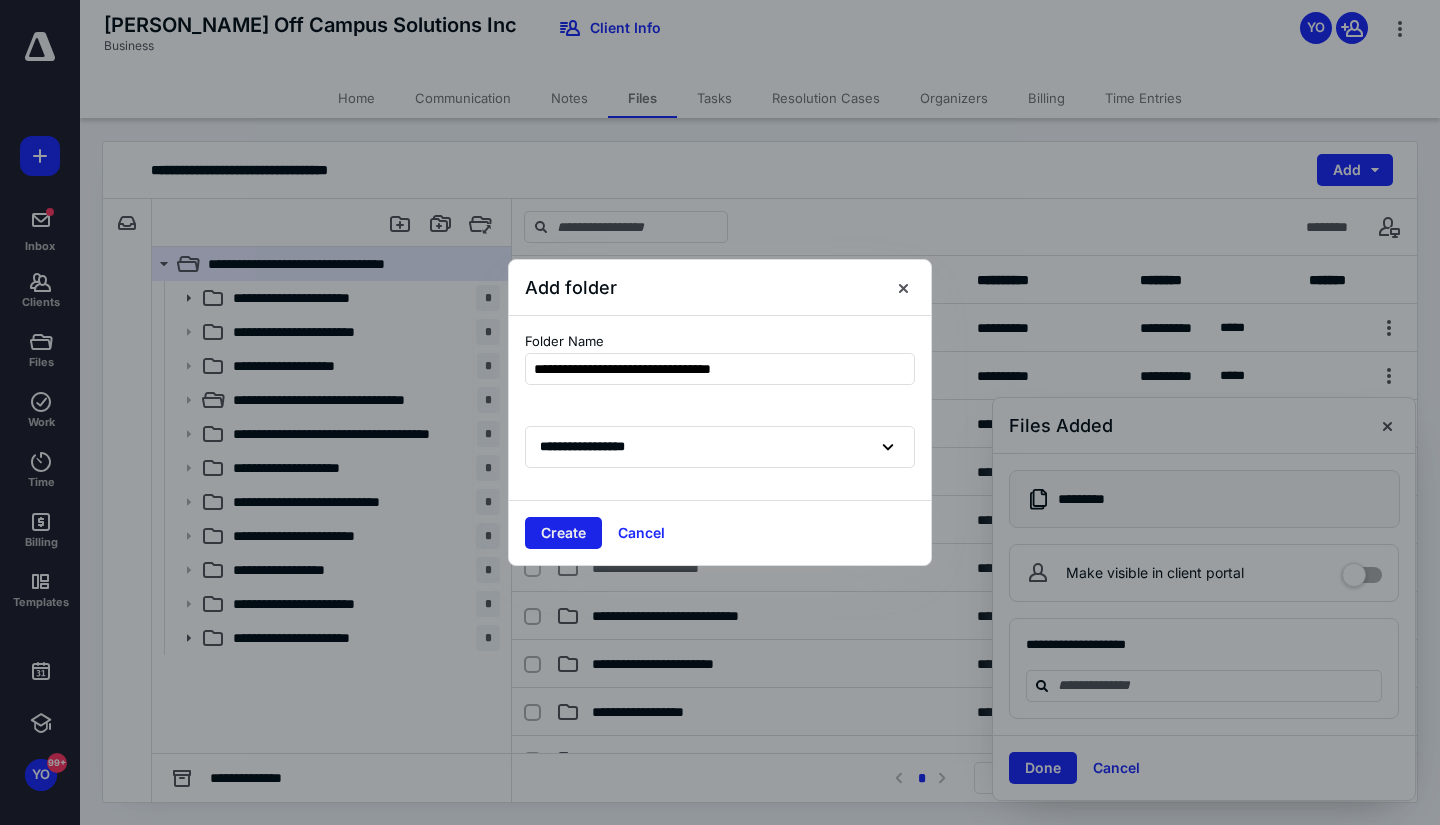 type on "**********" 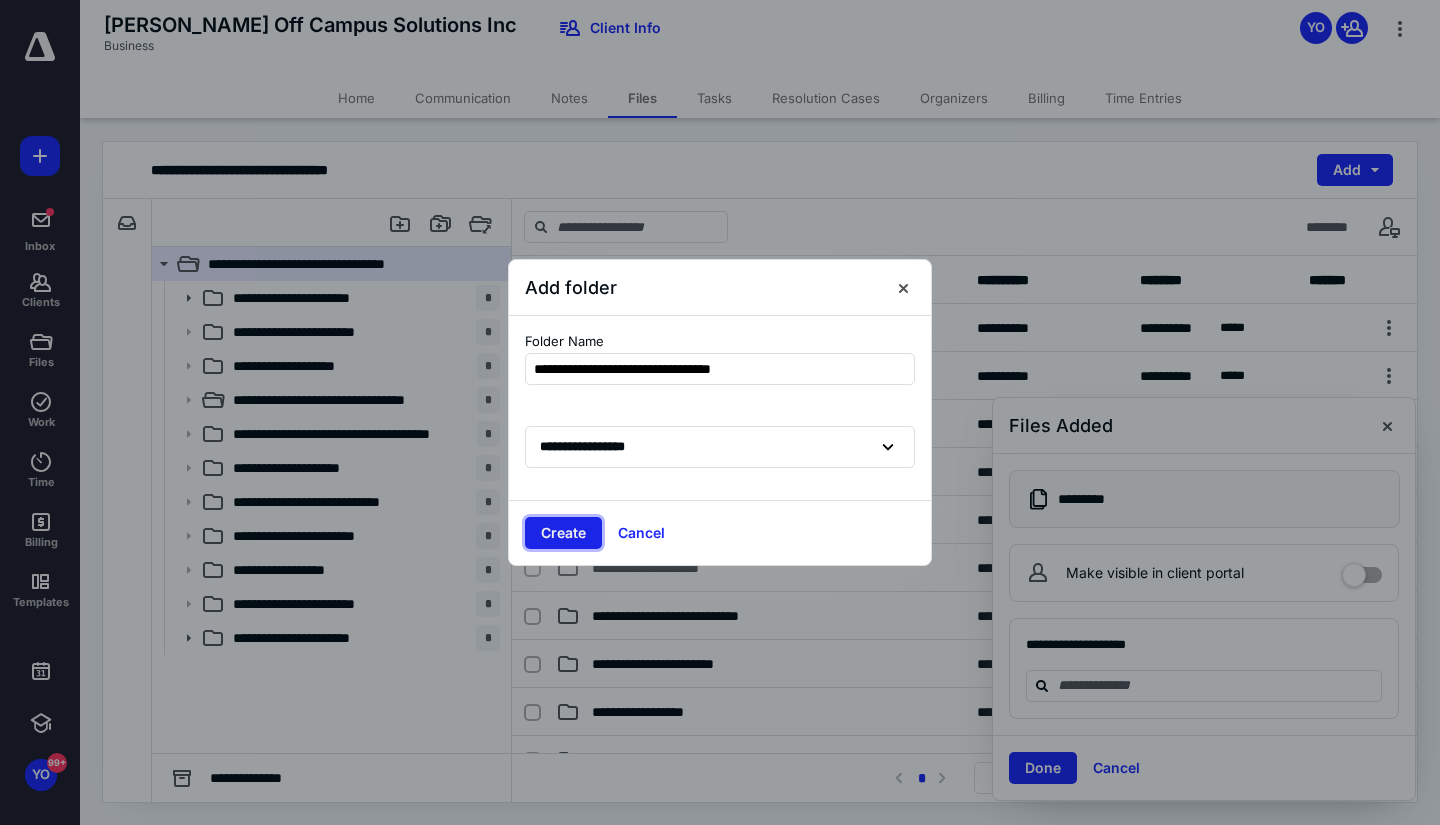 click on "Create" at bounding box center [563, 533] 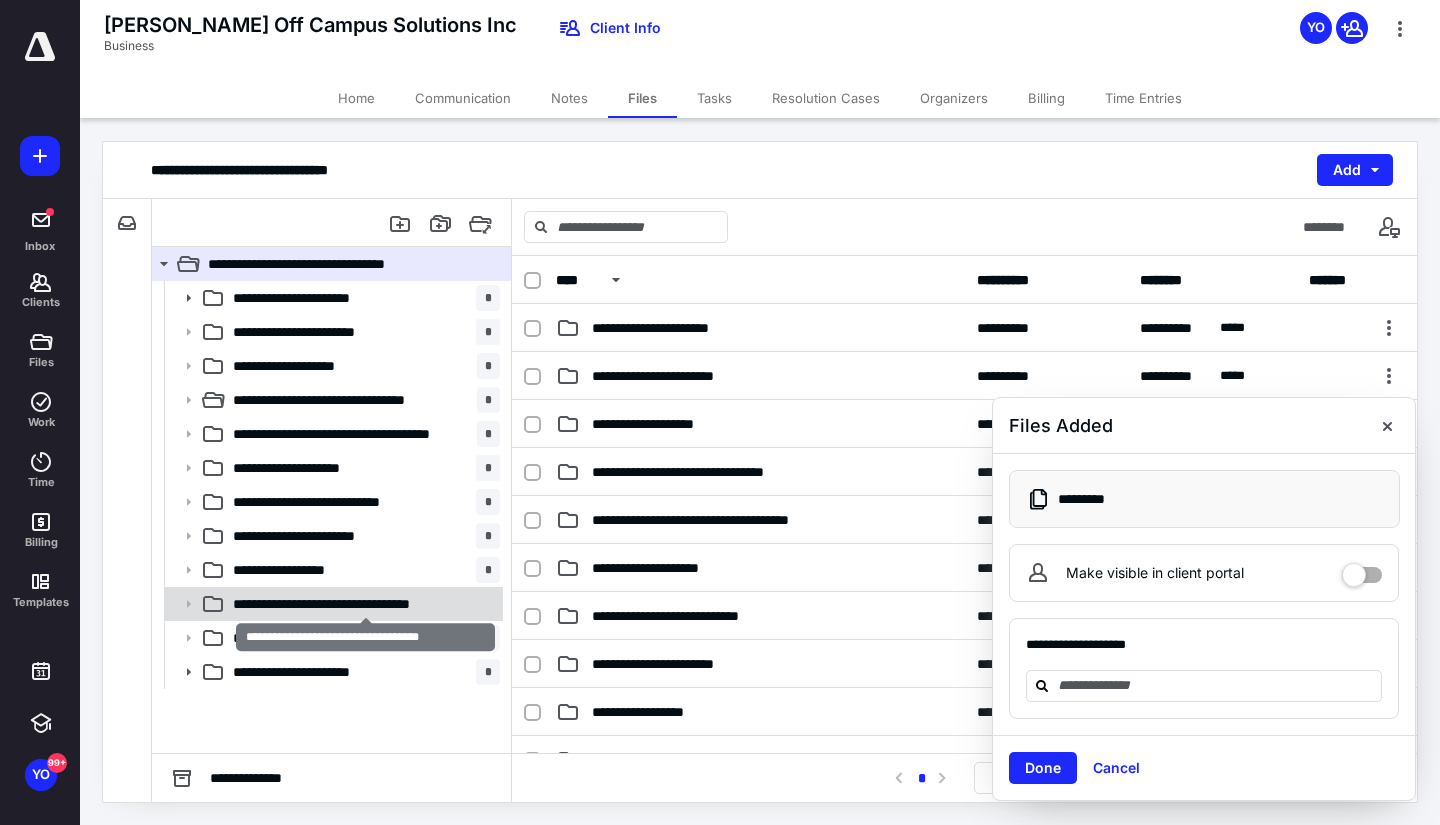 click on "**********" at bounding box center [366, 604] 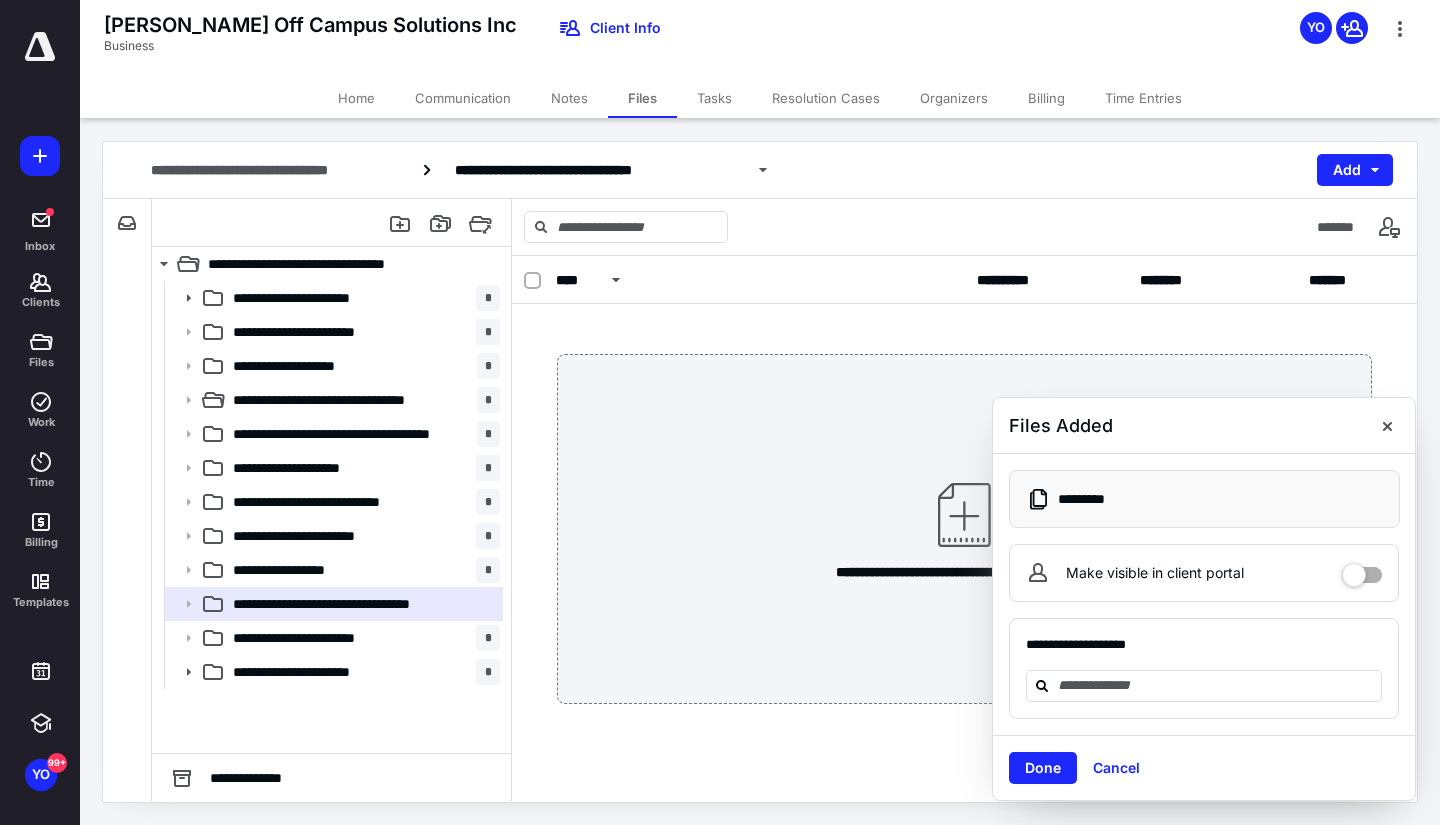 click on "[PERSON_NAME] Off Campus Solutions Inc Business Client Info YO" at bounding box center [760, 39] 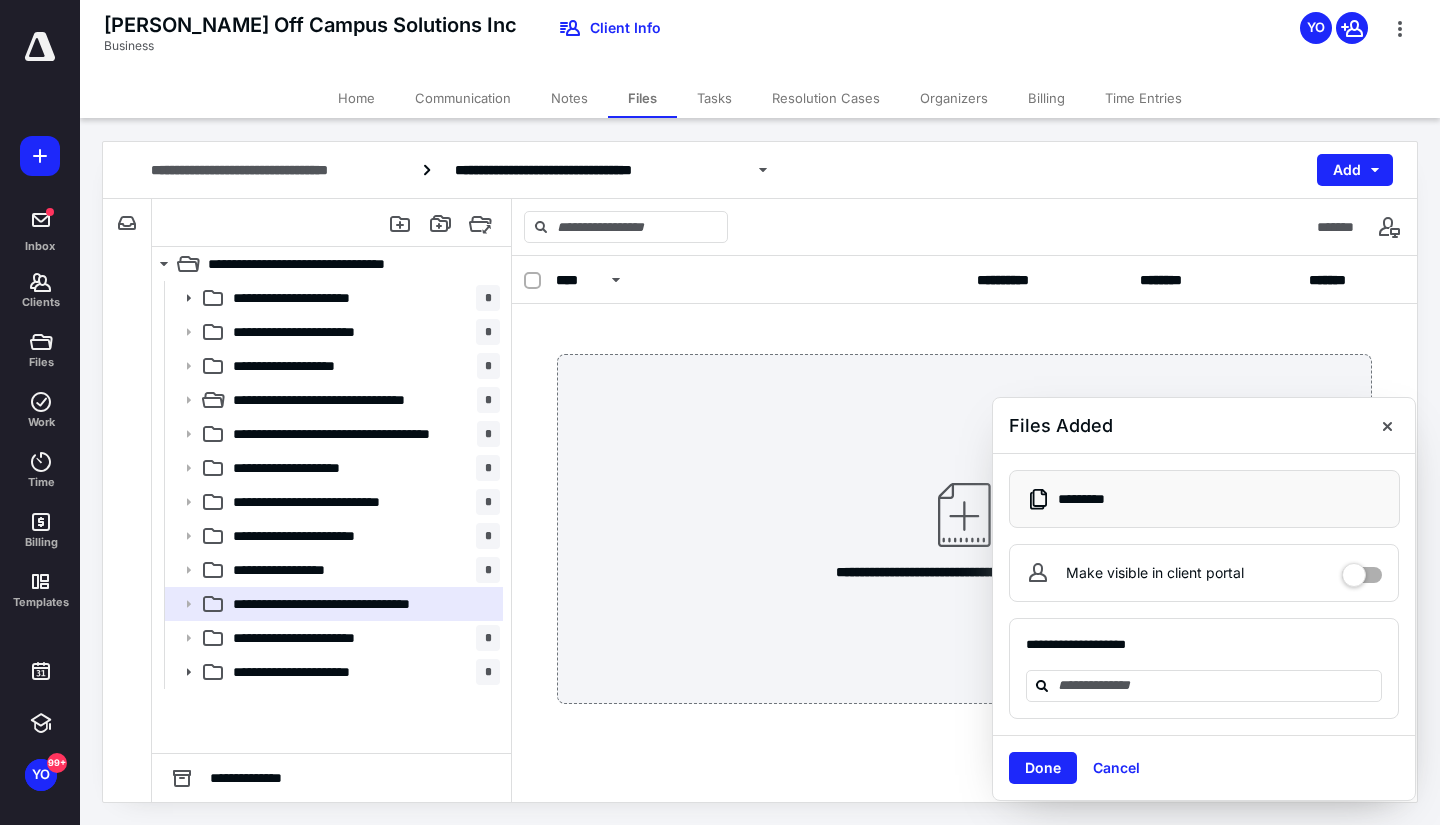click on "[PERSON_NAME] Off Campus Solutions Inc Business Client Info YO" at bounding box center (760, 39) 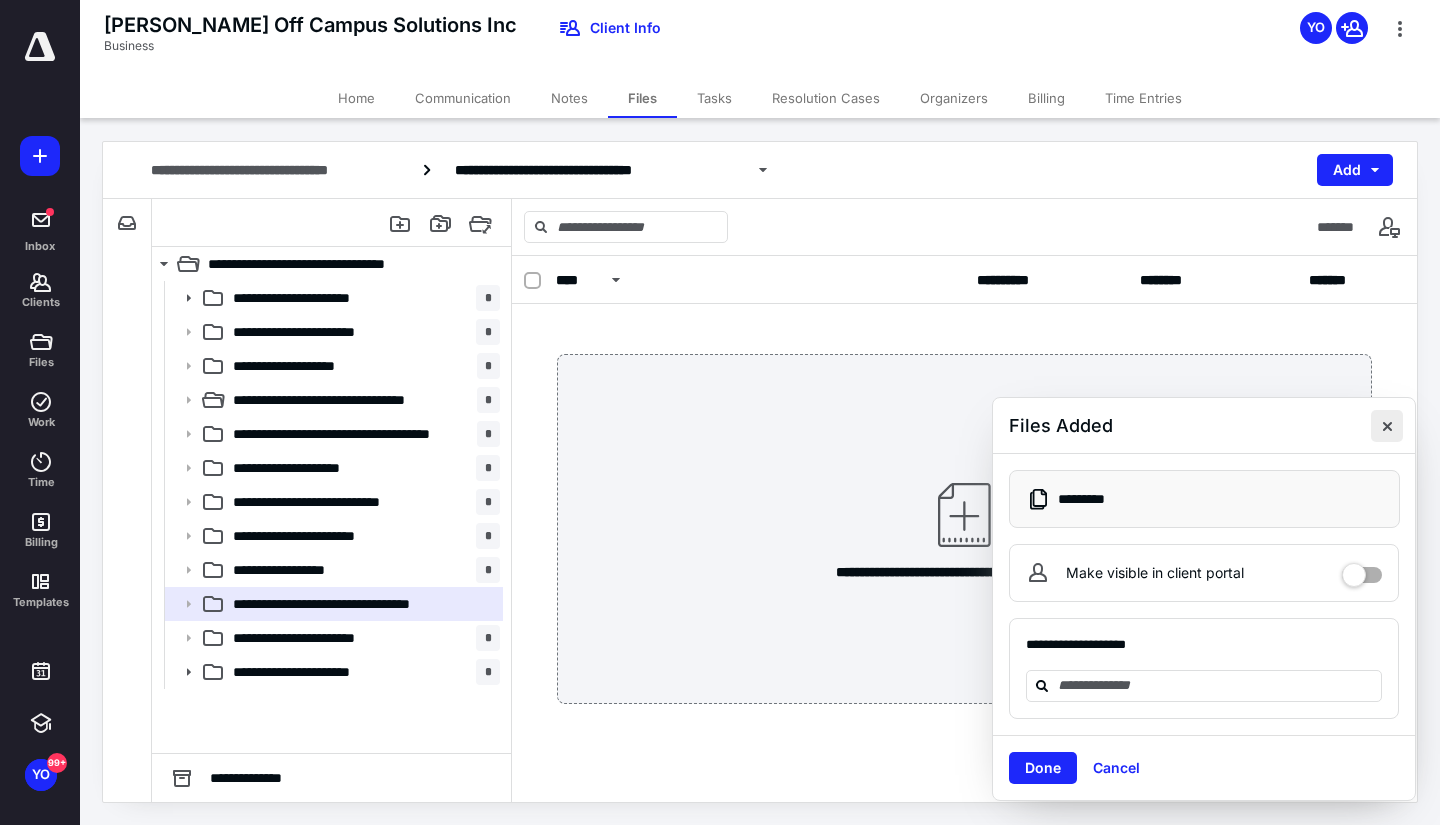 click at bounding box center [1387, 426] 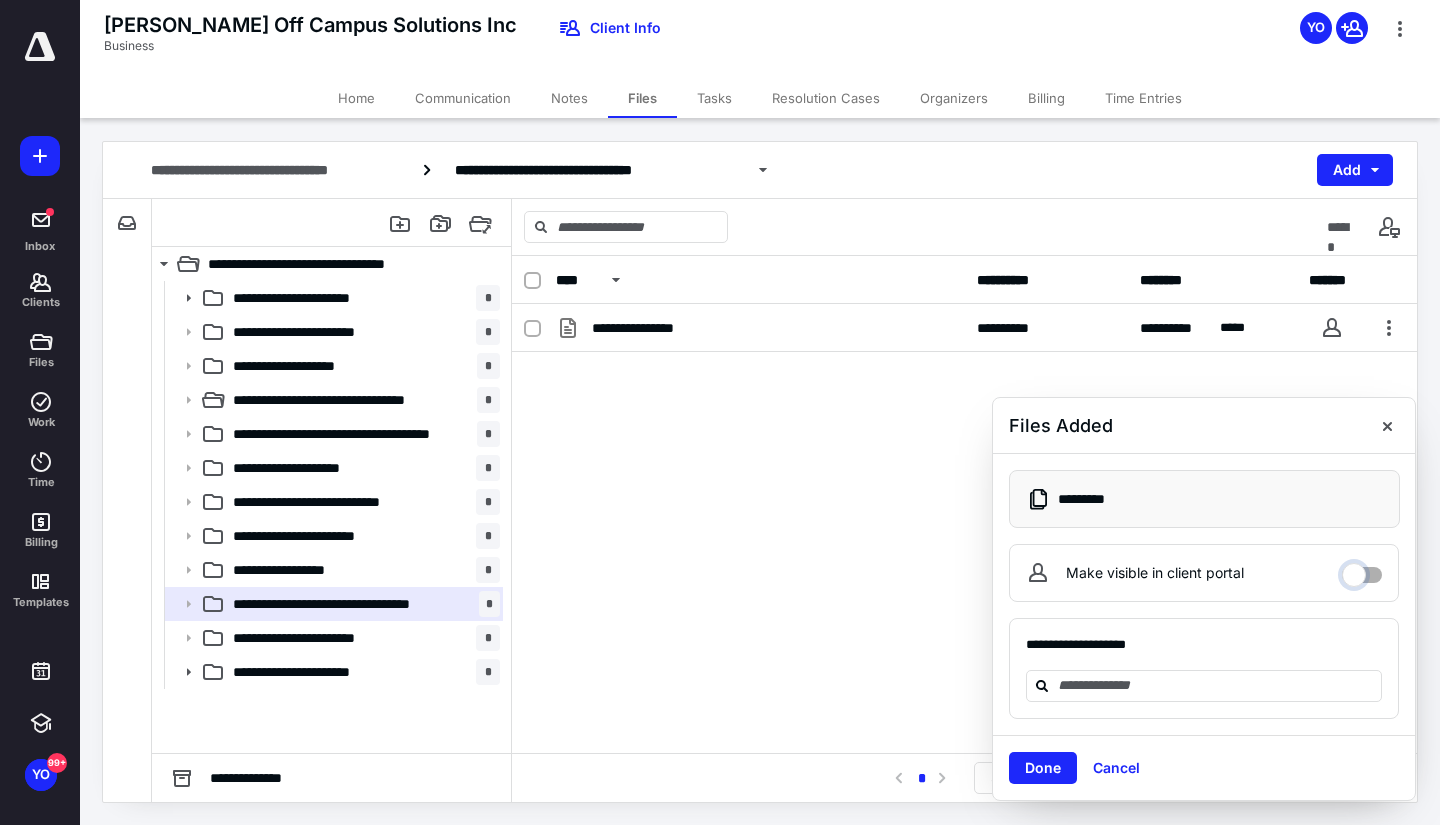 click on "Make visible in client portal" at bounding box center [1362, 570] 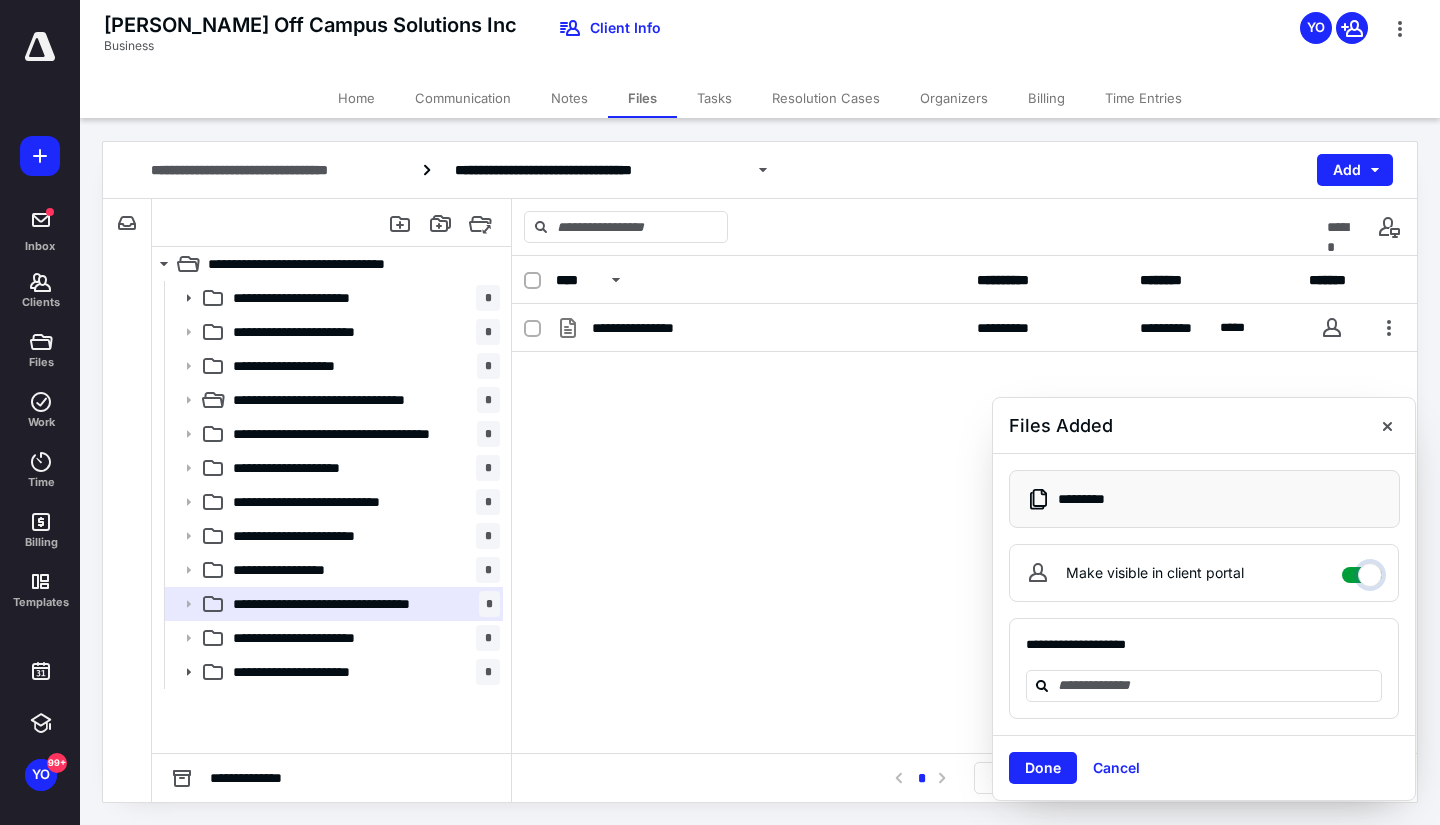 checkbox on "****" 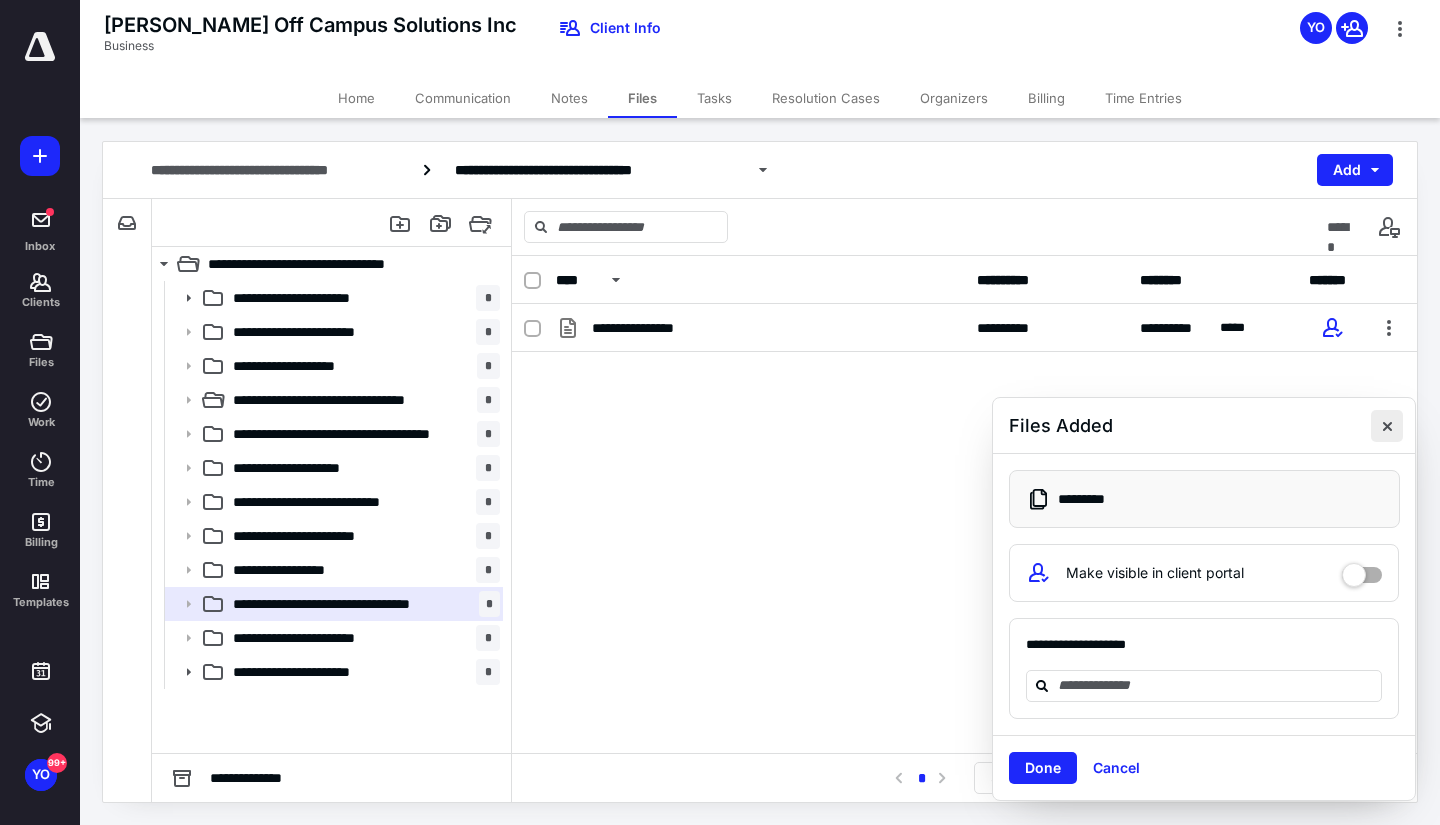 click at bounding box center [1387, 426] 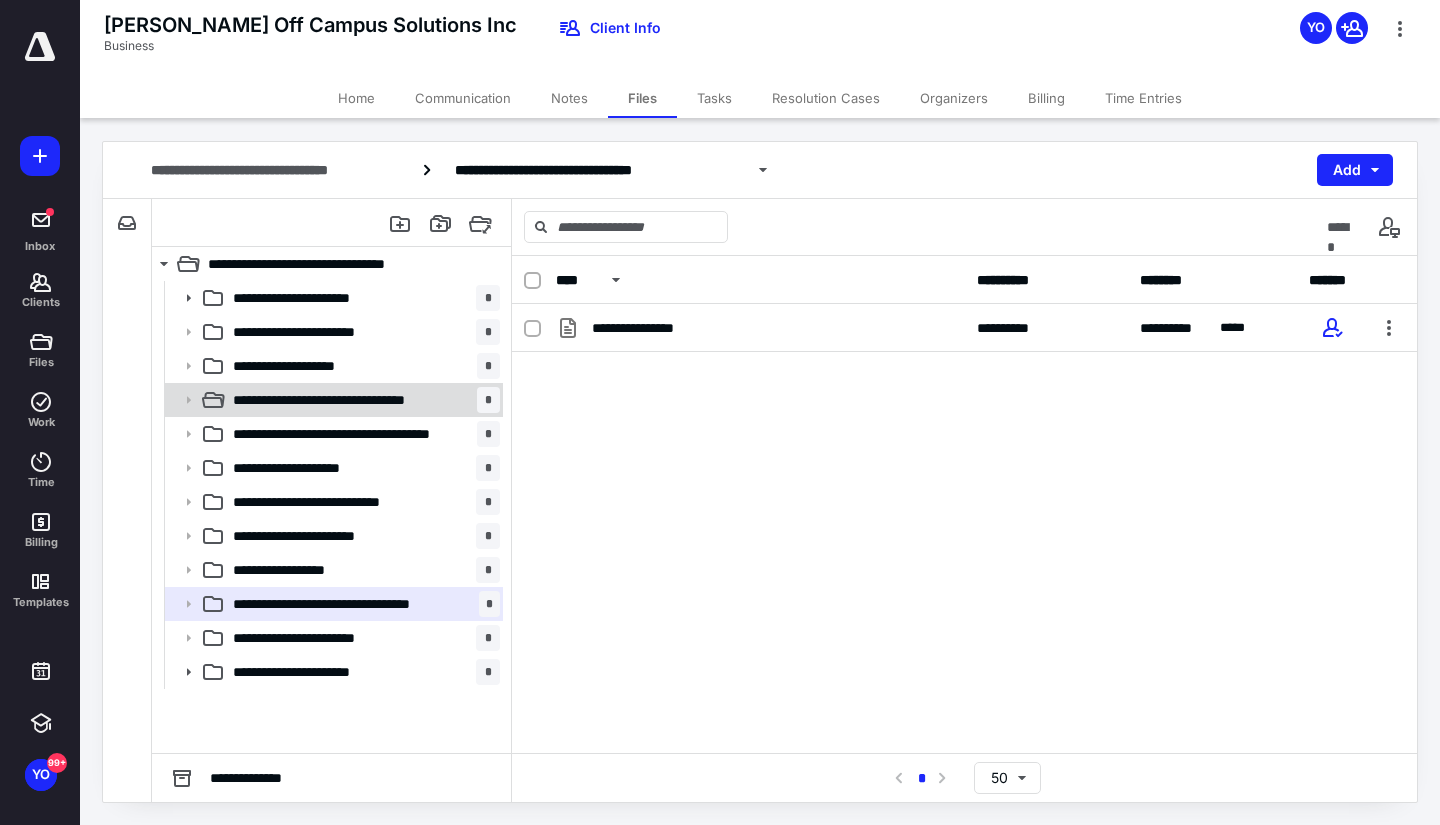click on "**********" at bounding box center (345, 400) 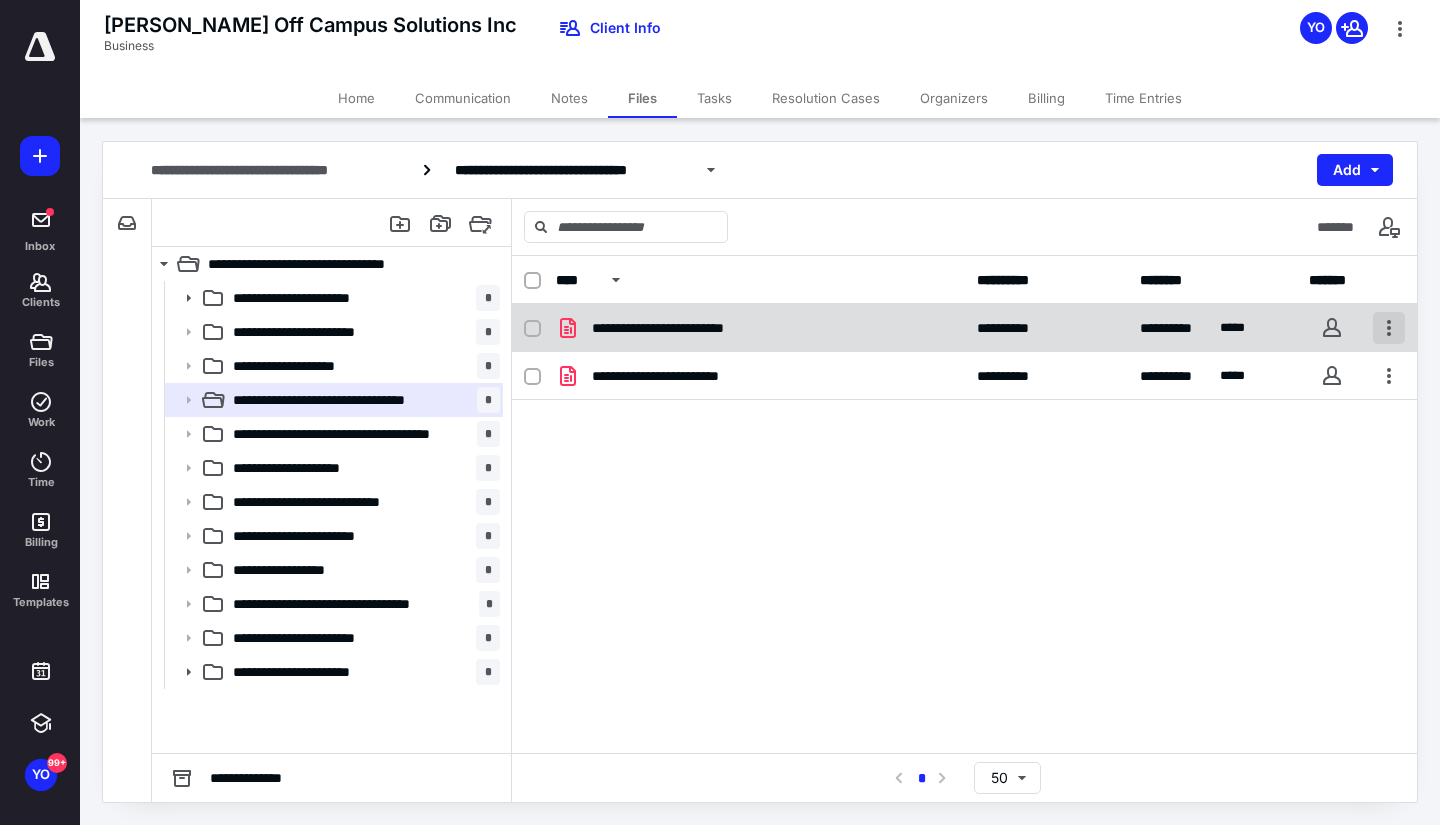 click at bounding box center (1389, 328) 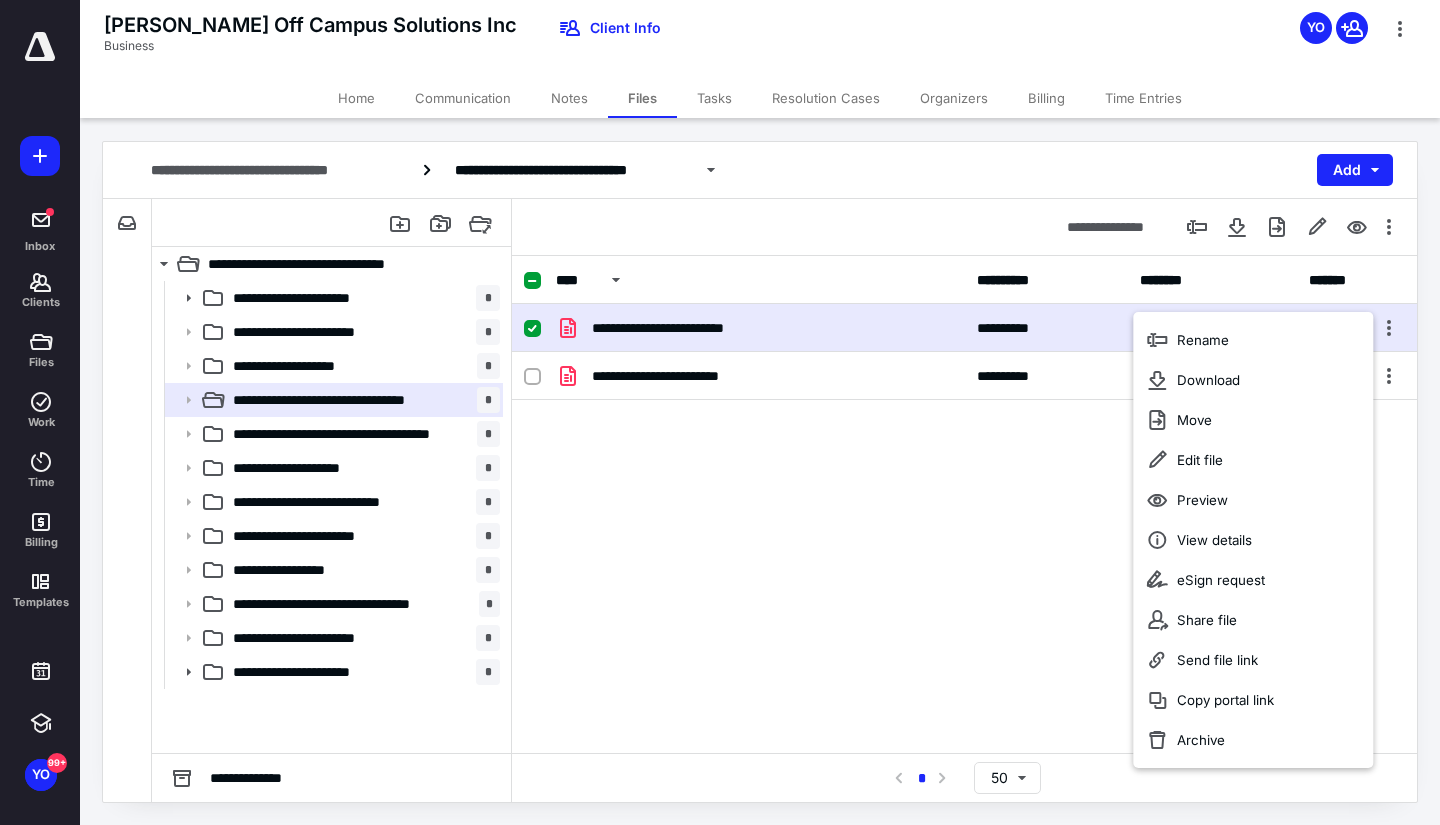 click on "**********" at bounding box center (964, 454) 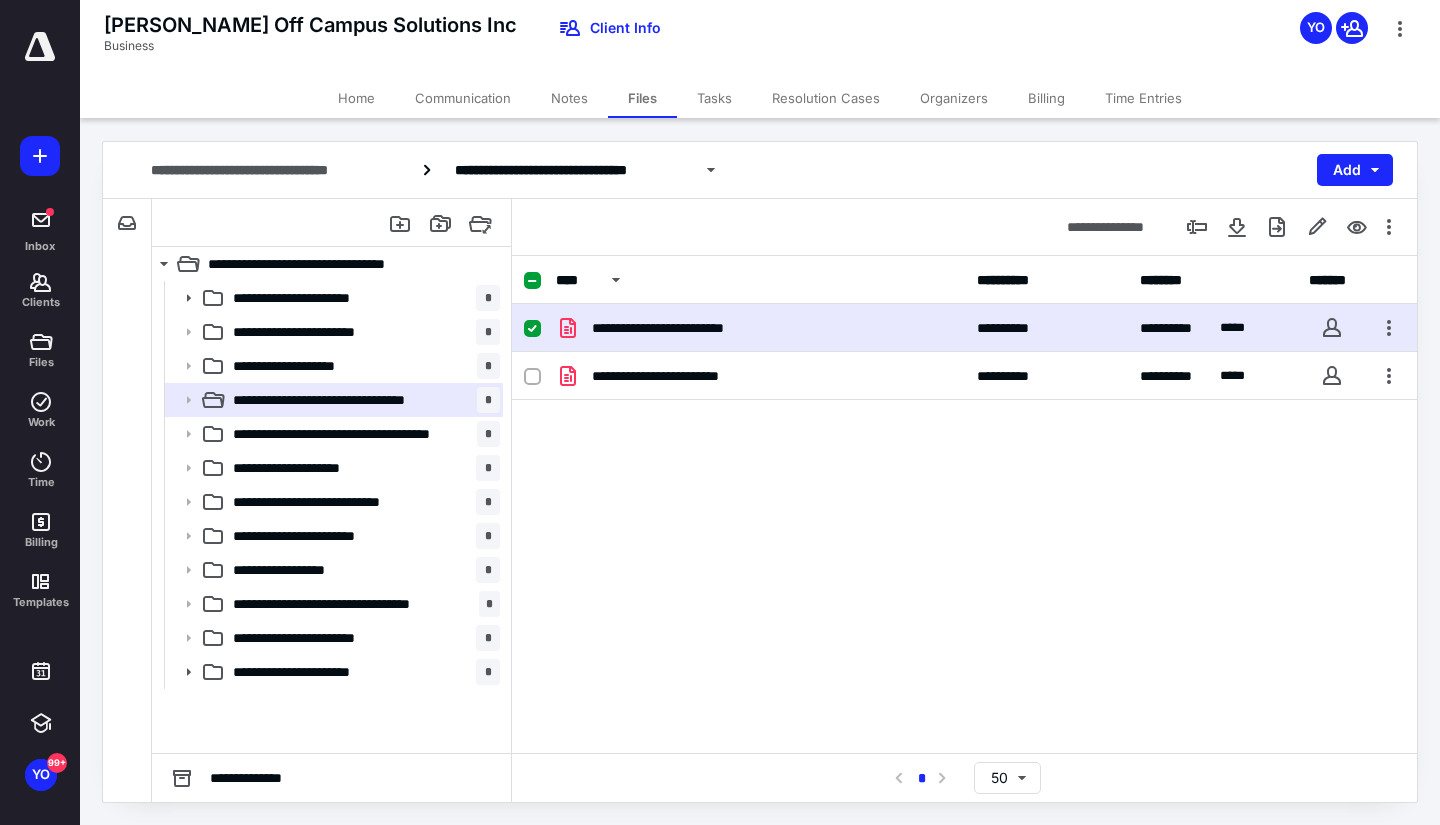 click on "**********" at bounding box center [964, 454] 